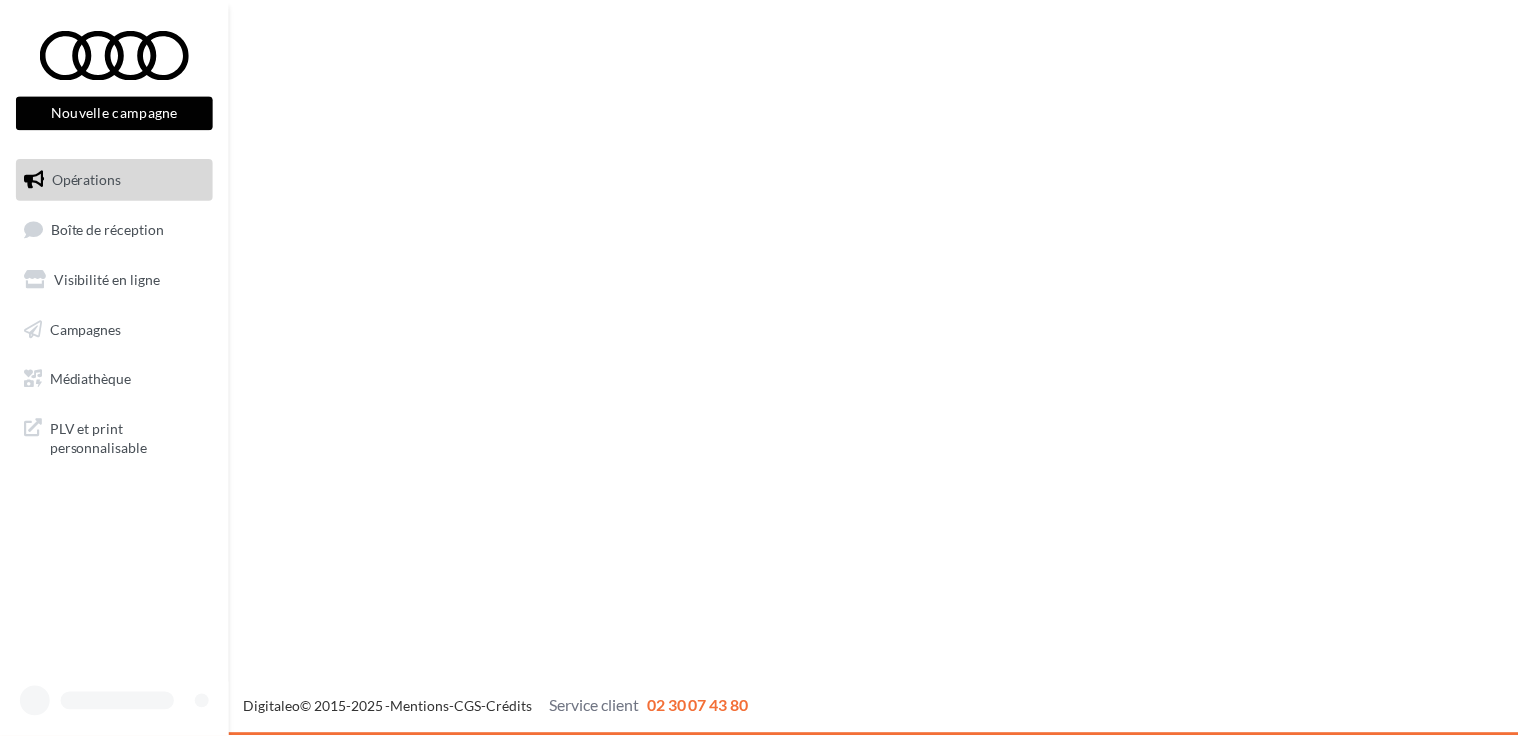 scroll, scrollTop: 0, scrollLeft: 0, axis: both 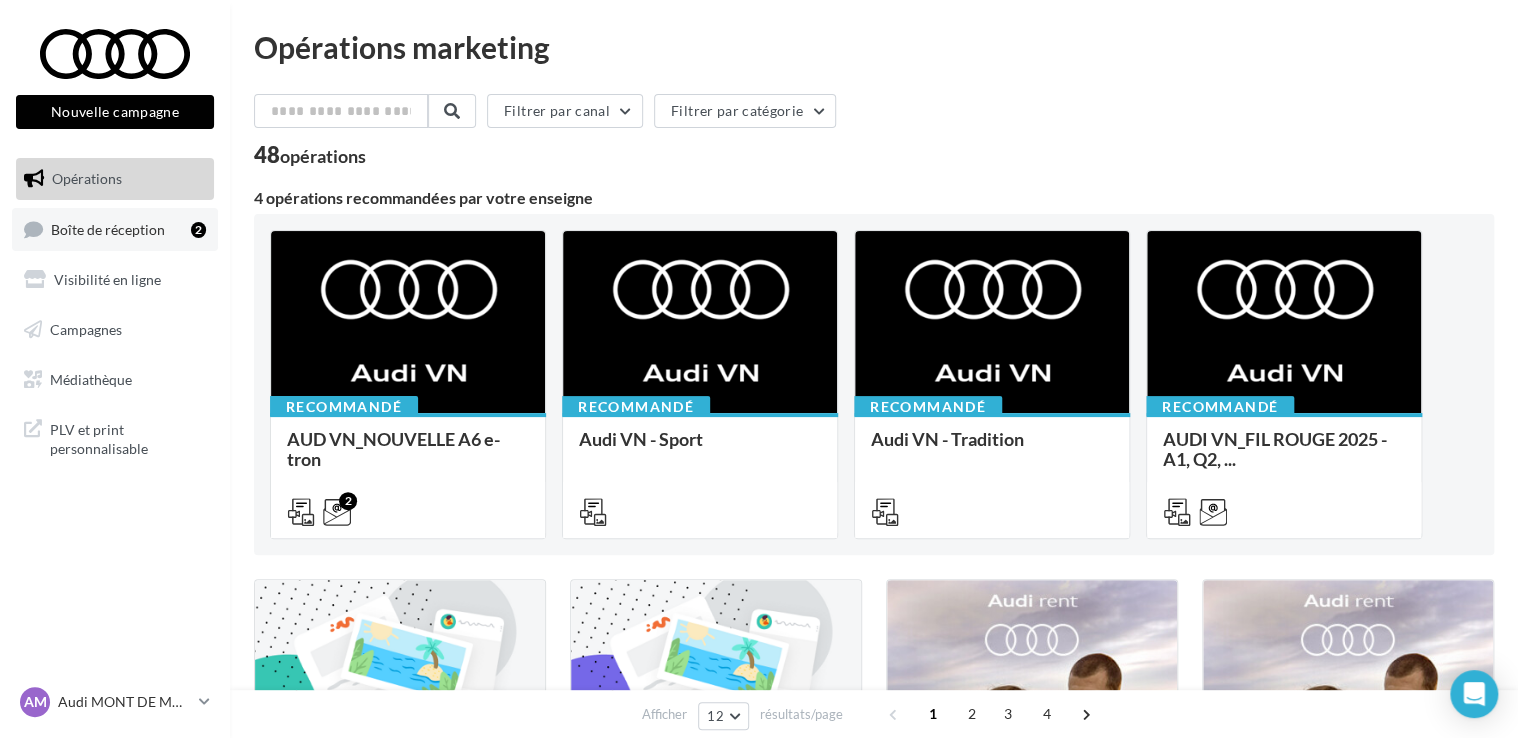 click on "Boîte de réception" at bounding box center [108, 228] 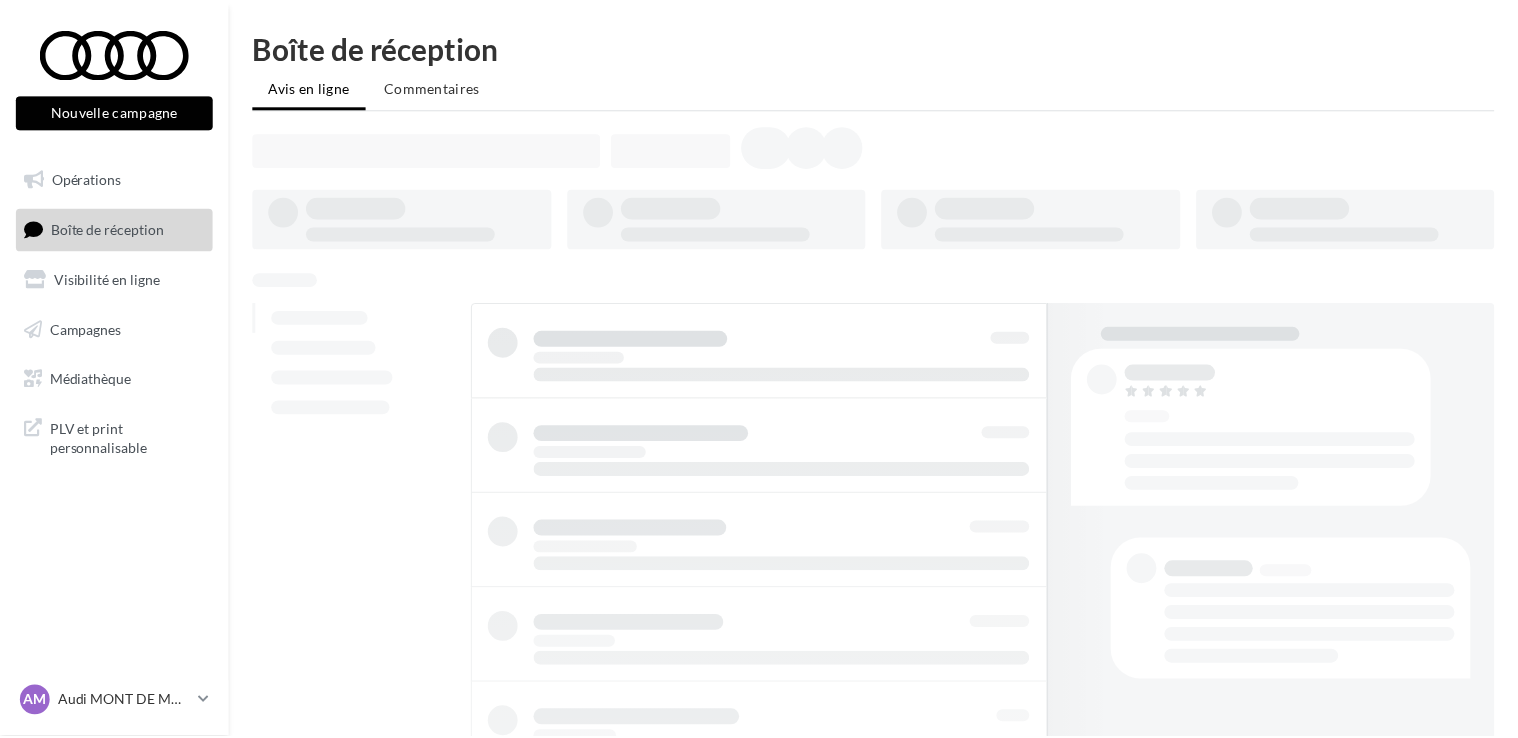 scroll, scrollTop: 0, scrollLeft: 0, axis: both 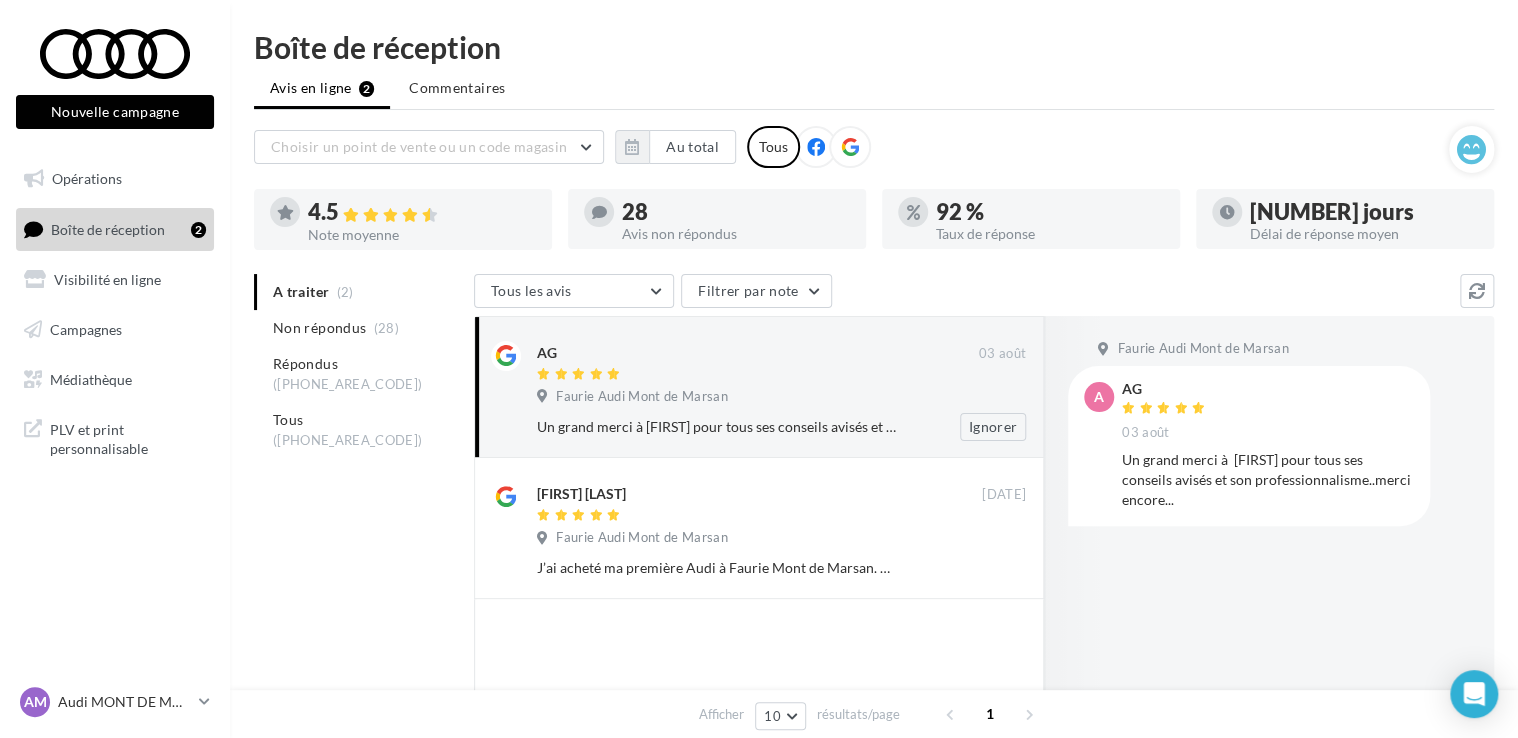 click on "Faurie Audi Mont de Marsan" at bounding box center [781, 399] 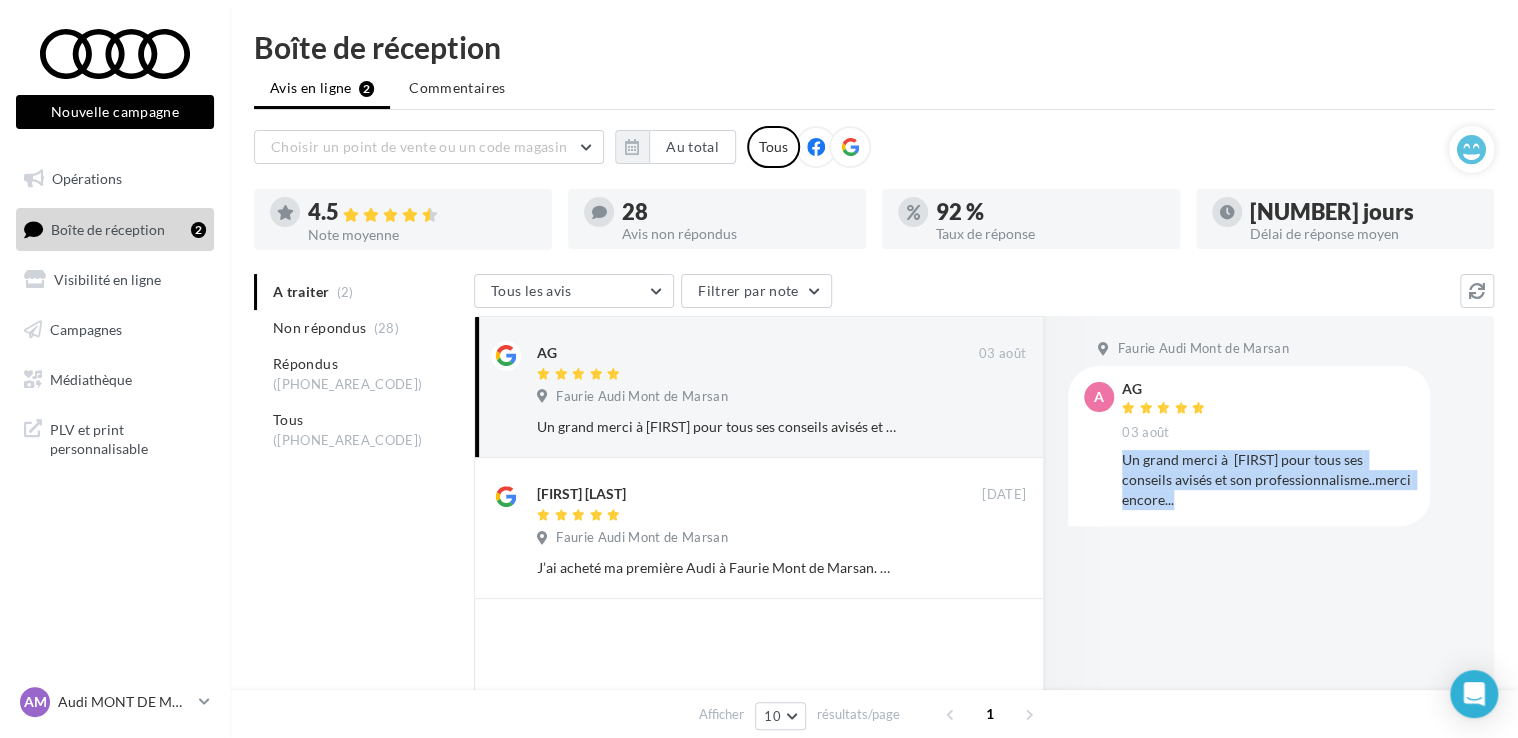 drag, startPoint x: 1209, startPoint y: 498, endPoint x: 1122, endPoint y: 469, distance: 91.706055 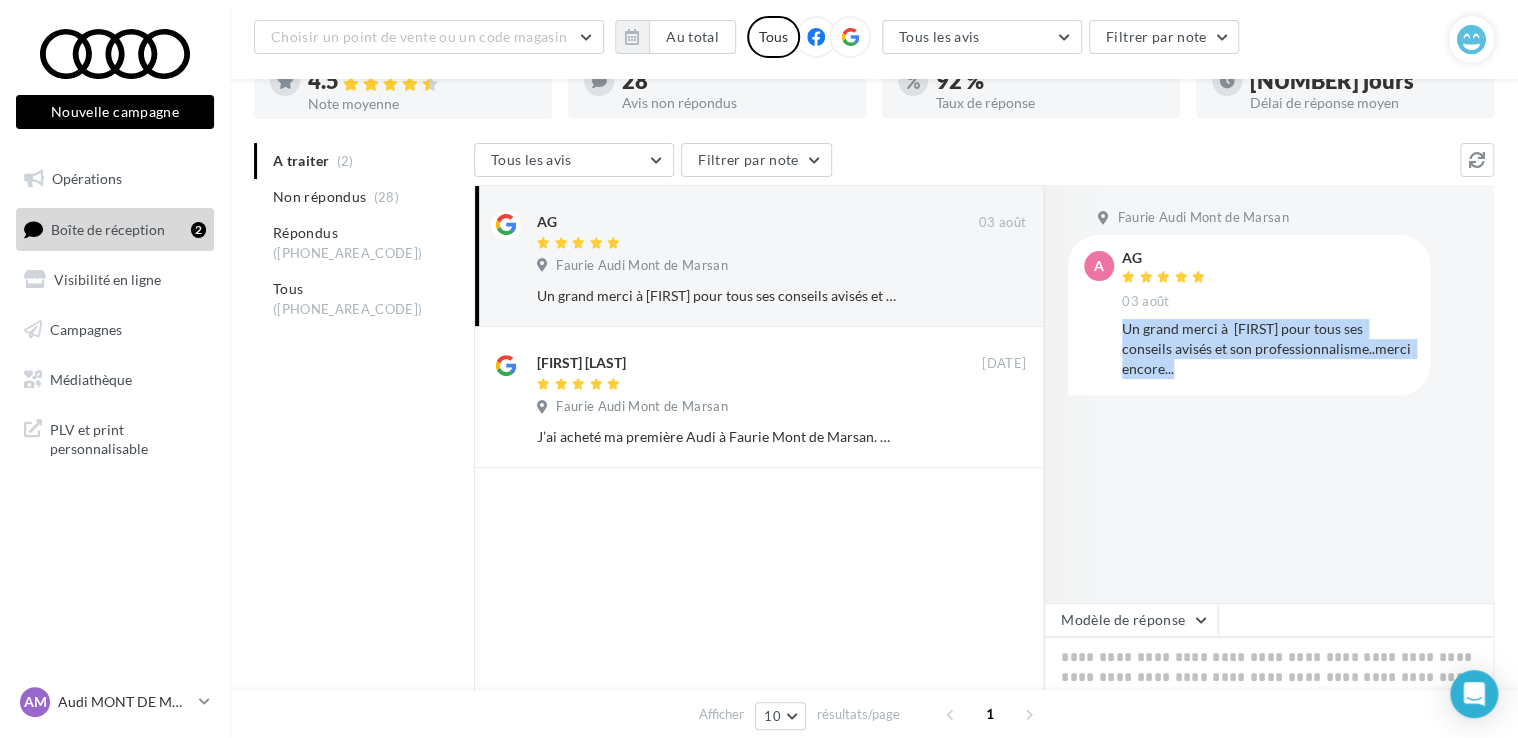 scroll, scrollTop: 200, scrollLeft: 0, axis: vertical 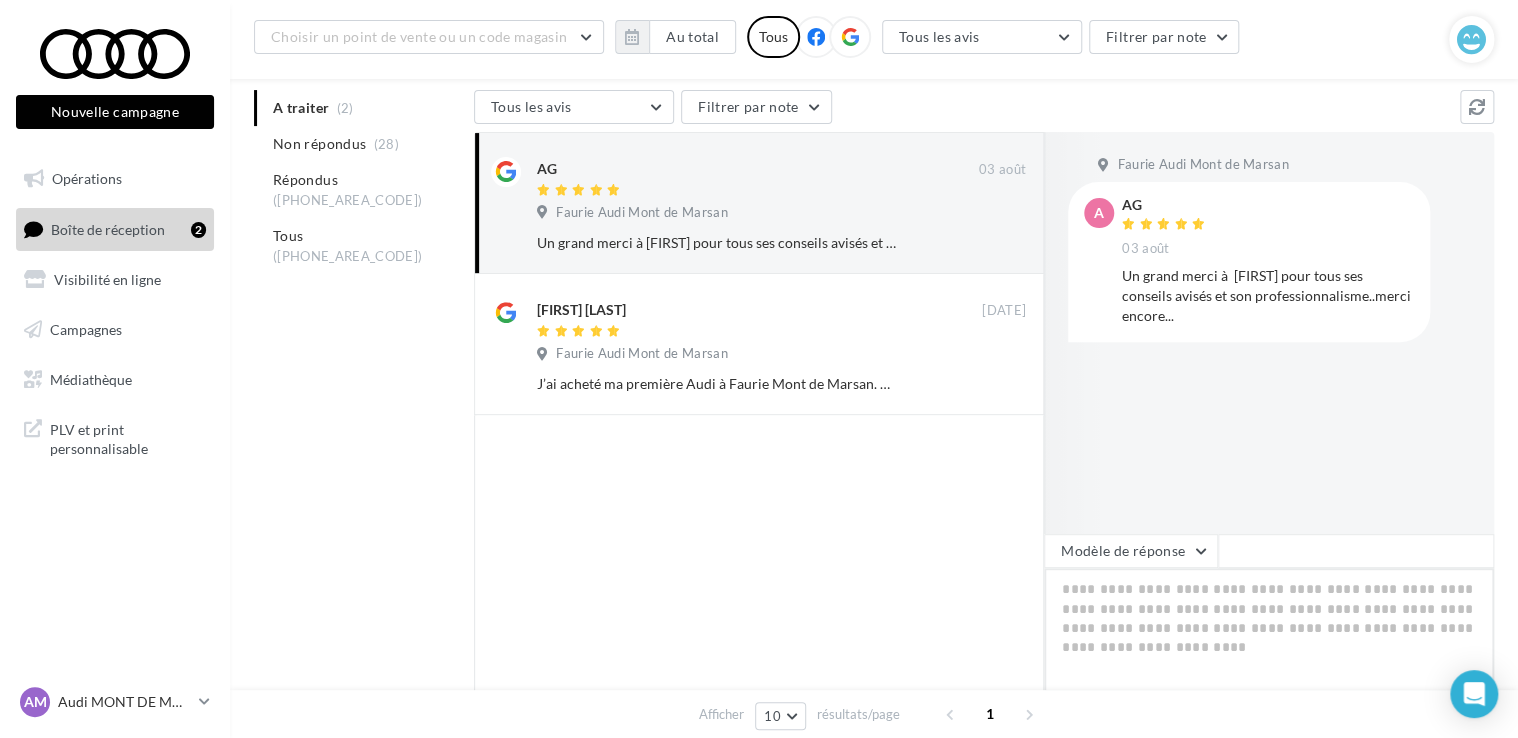 click at bounding box center (1269, 630) 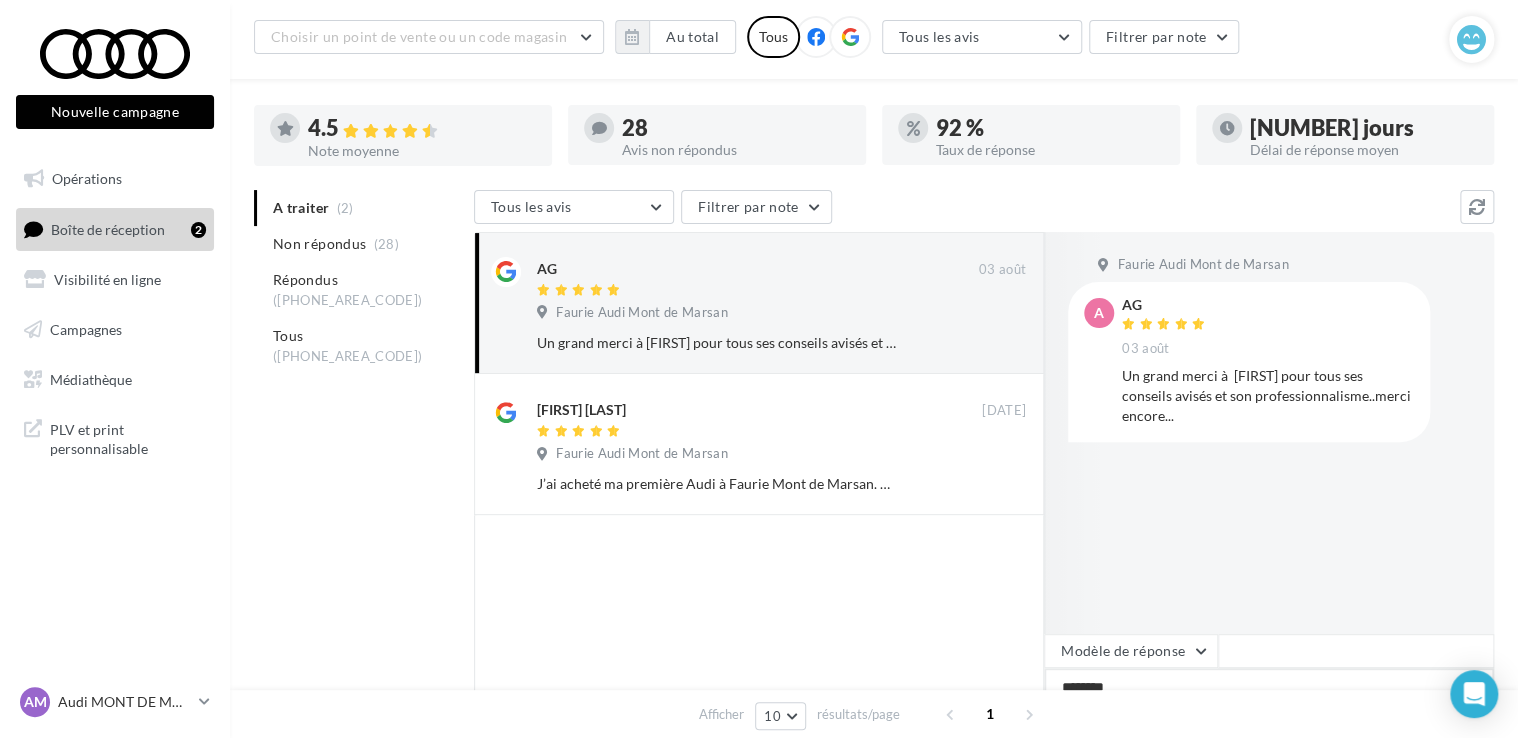 scroll, scrollTop: 200, scrollLeft: 0, axis: vertical 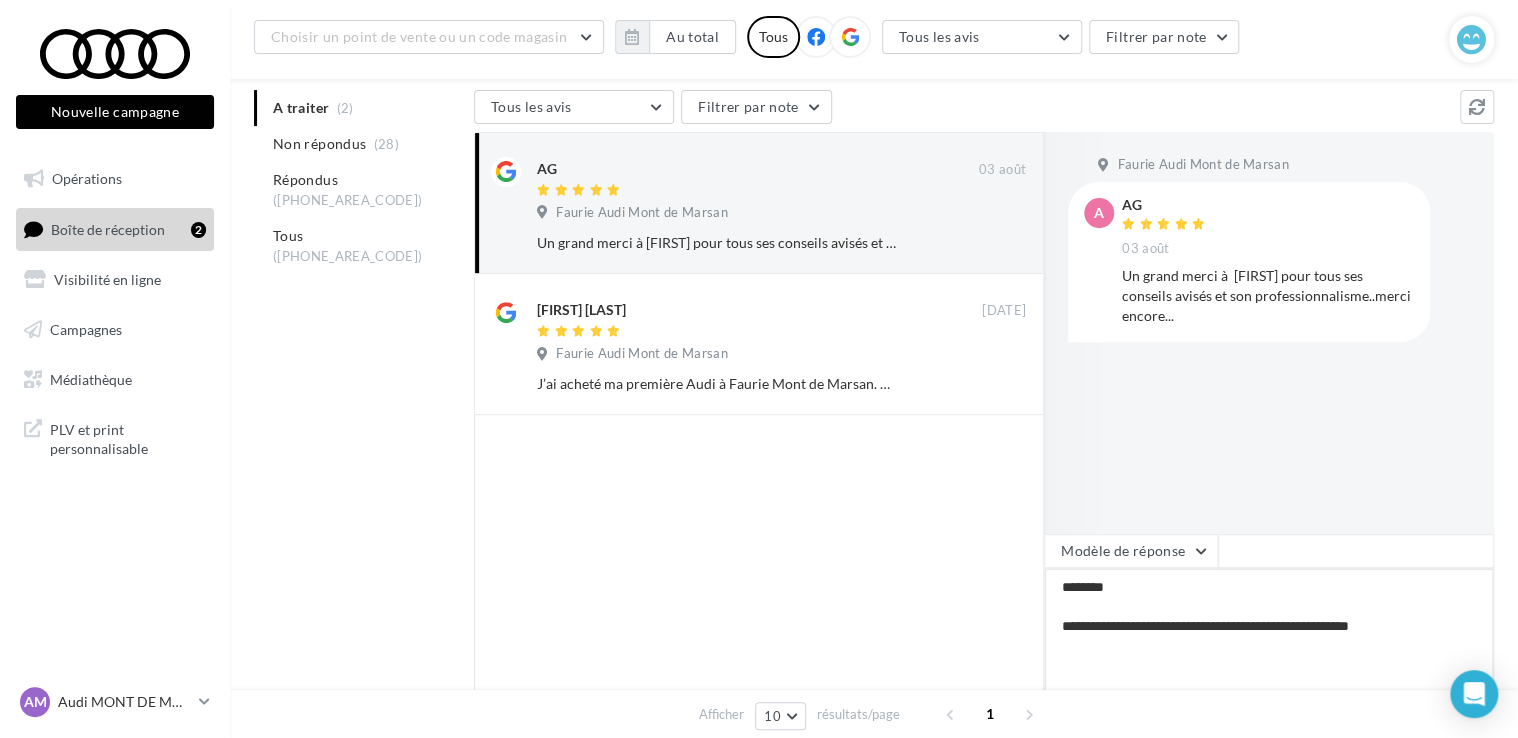 type on "**********" 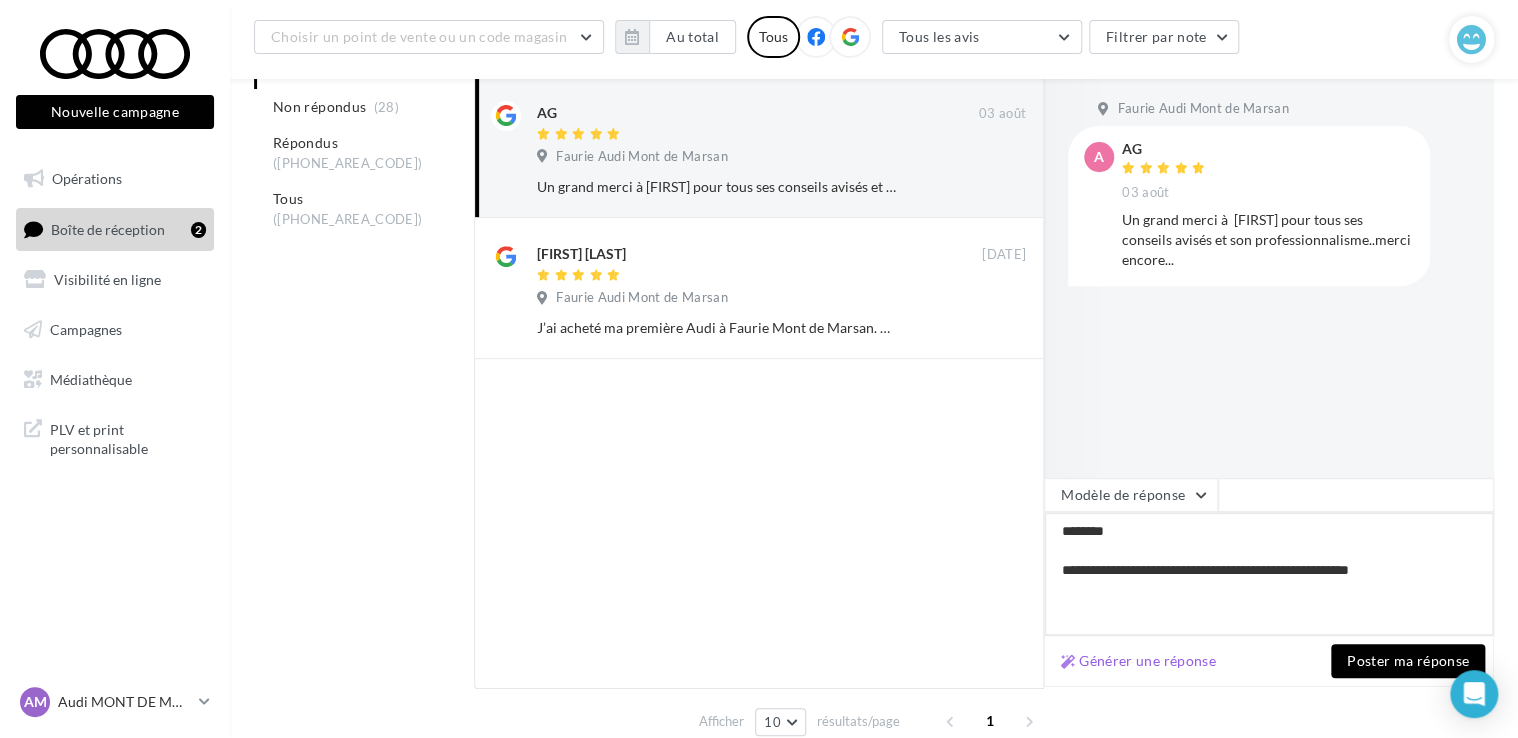 scroll, scrollTop: 300, scrollLeft: 0, axis: vertical 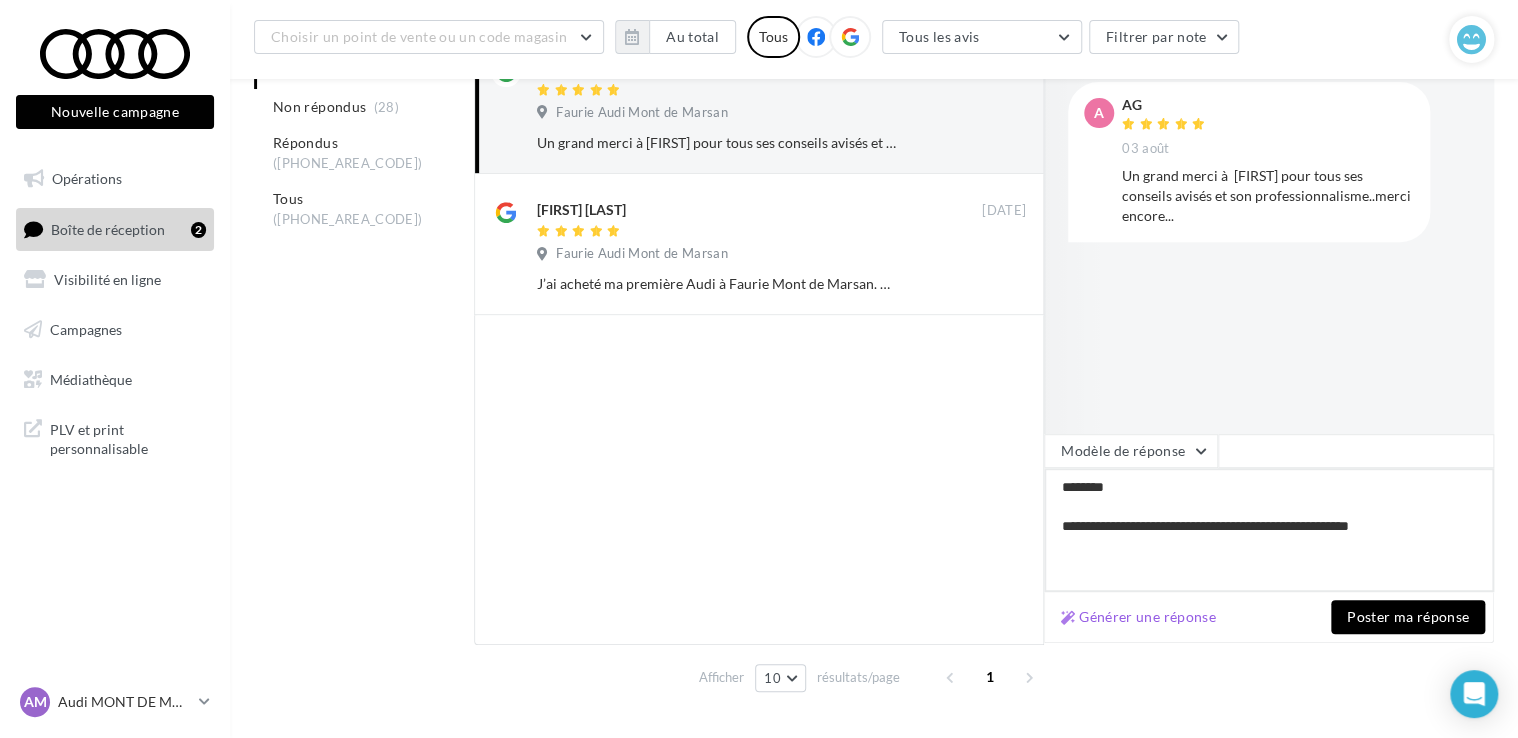 type on "**********" 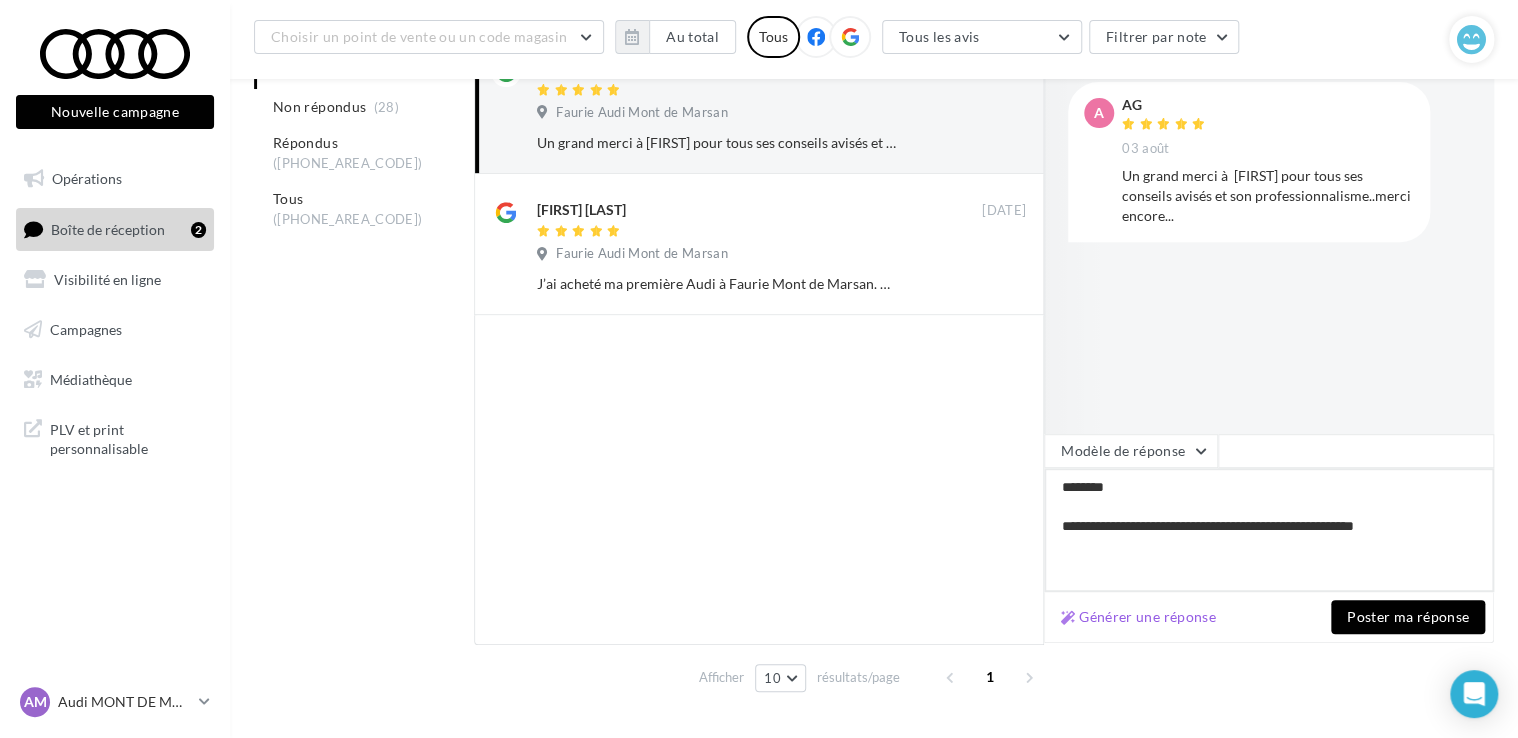 paste on "**********" 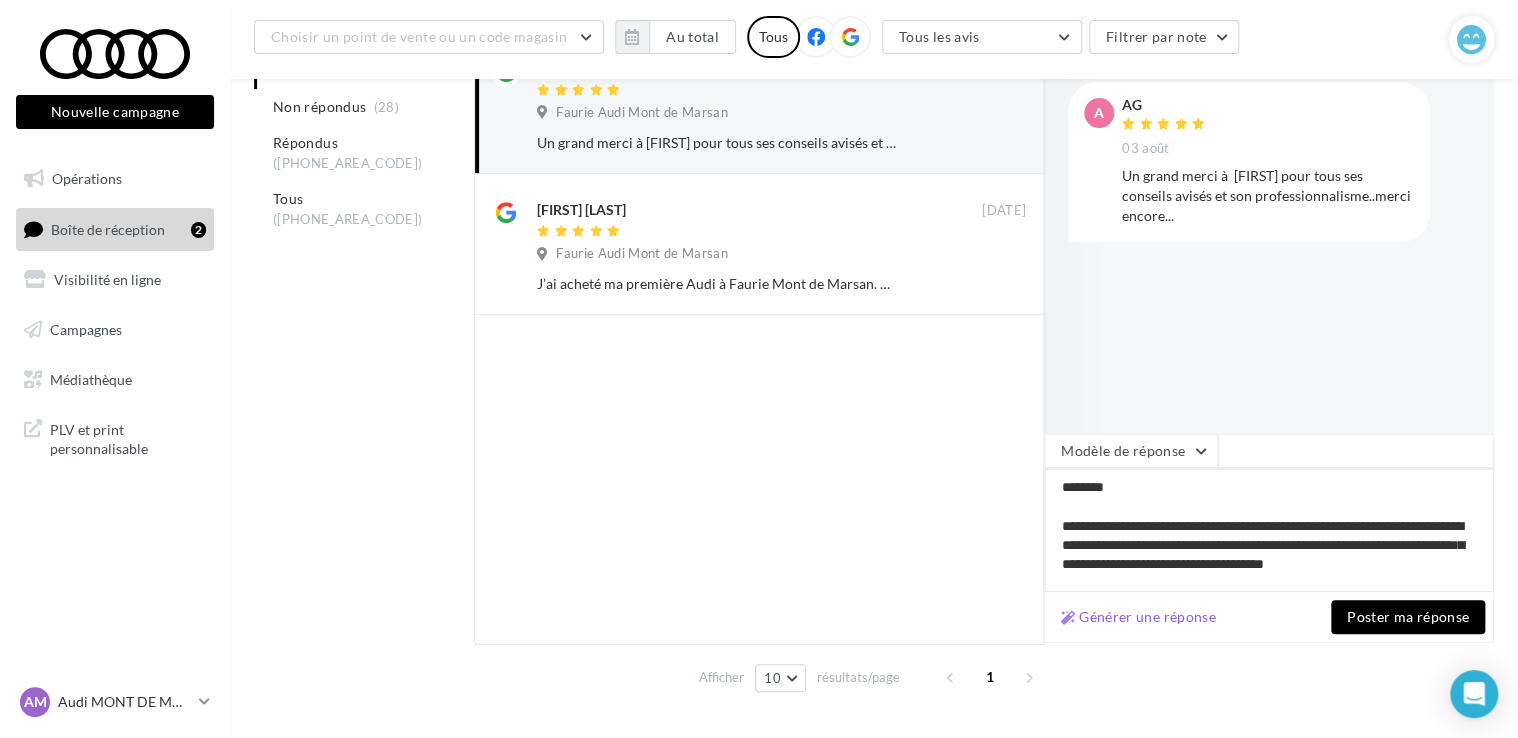 scroll, scrollTop: 40, scrollLeft: 0, axis: vertical 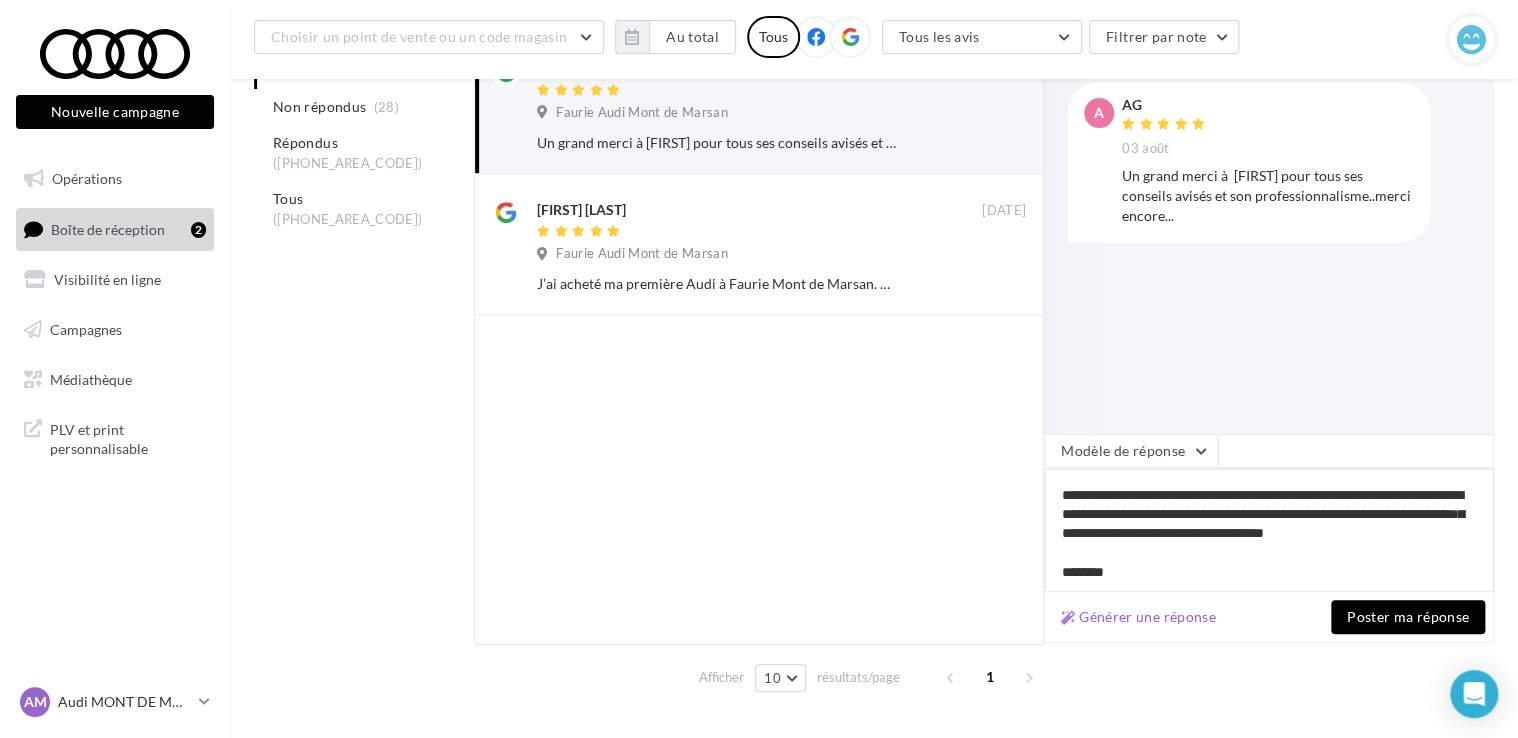 click on "**********" at bounding box center (1269, 530) 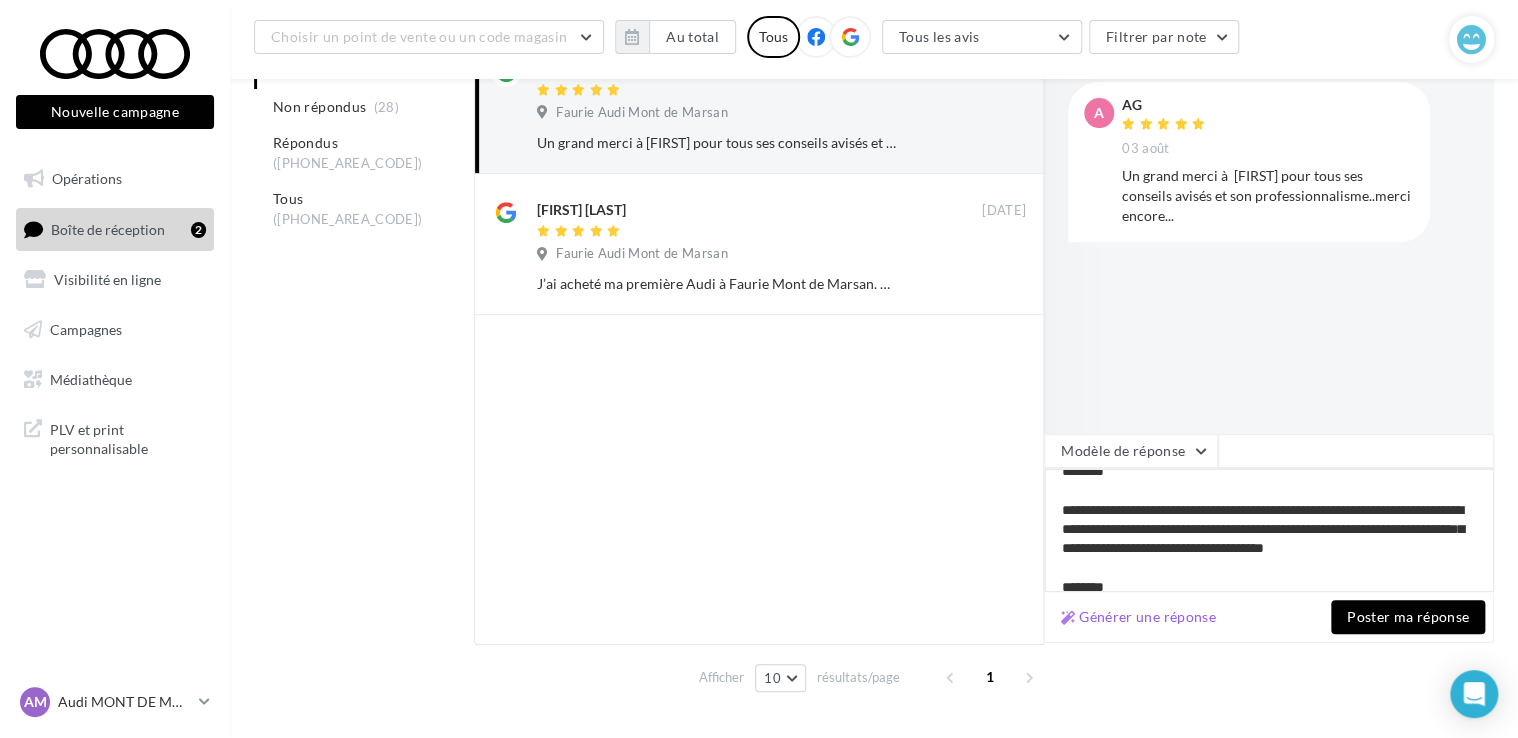 scroll, scrollTop: 0, scrollLeft: 0, axis: both 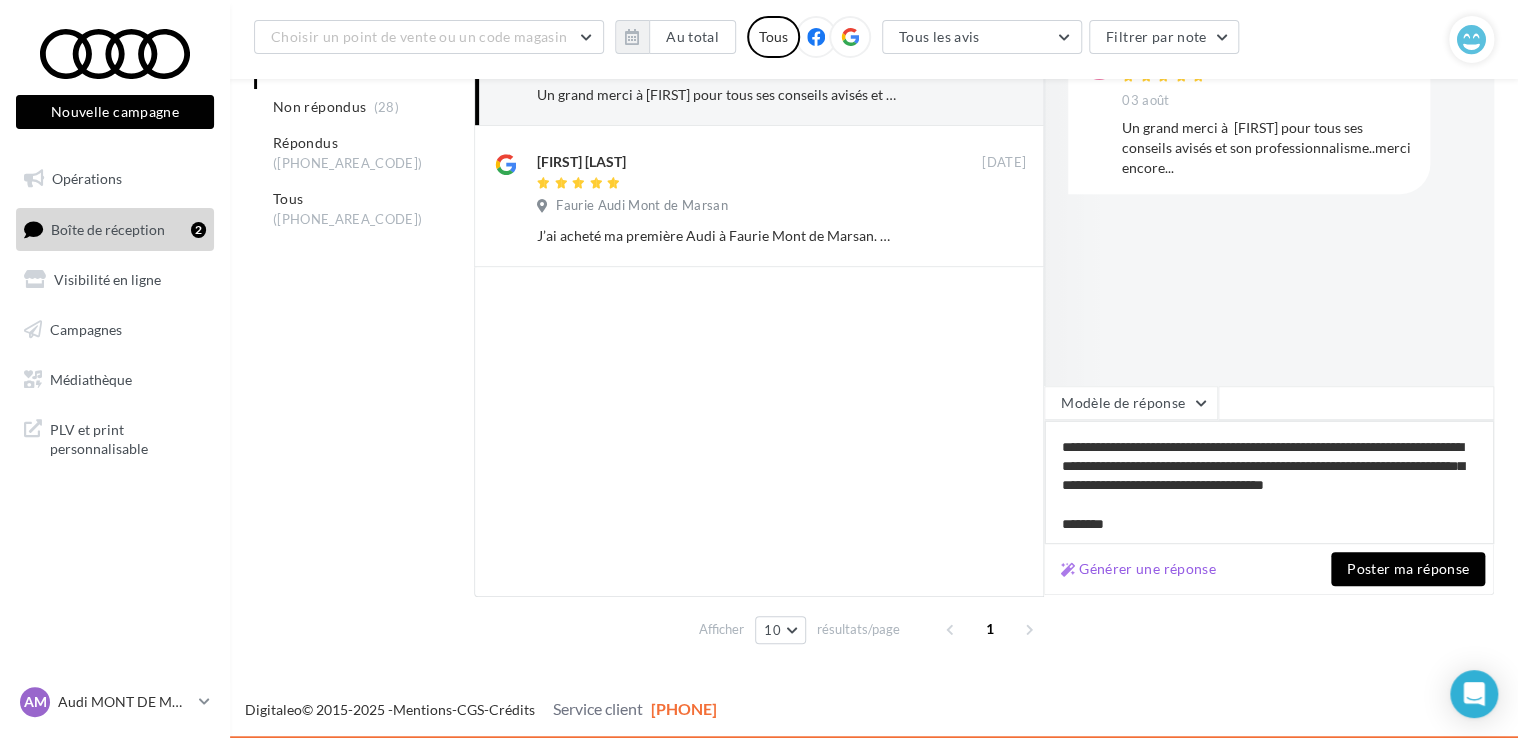 type on "**********" 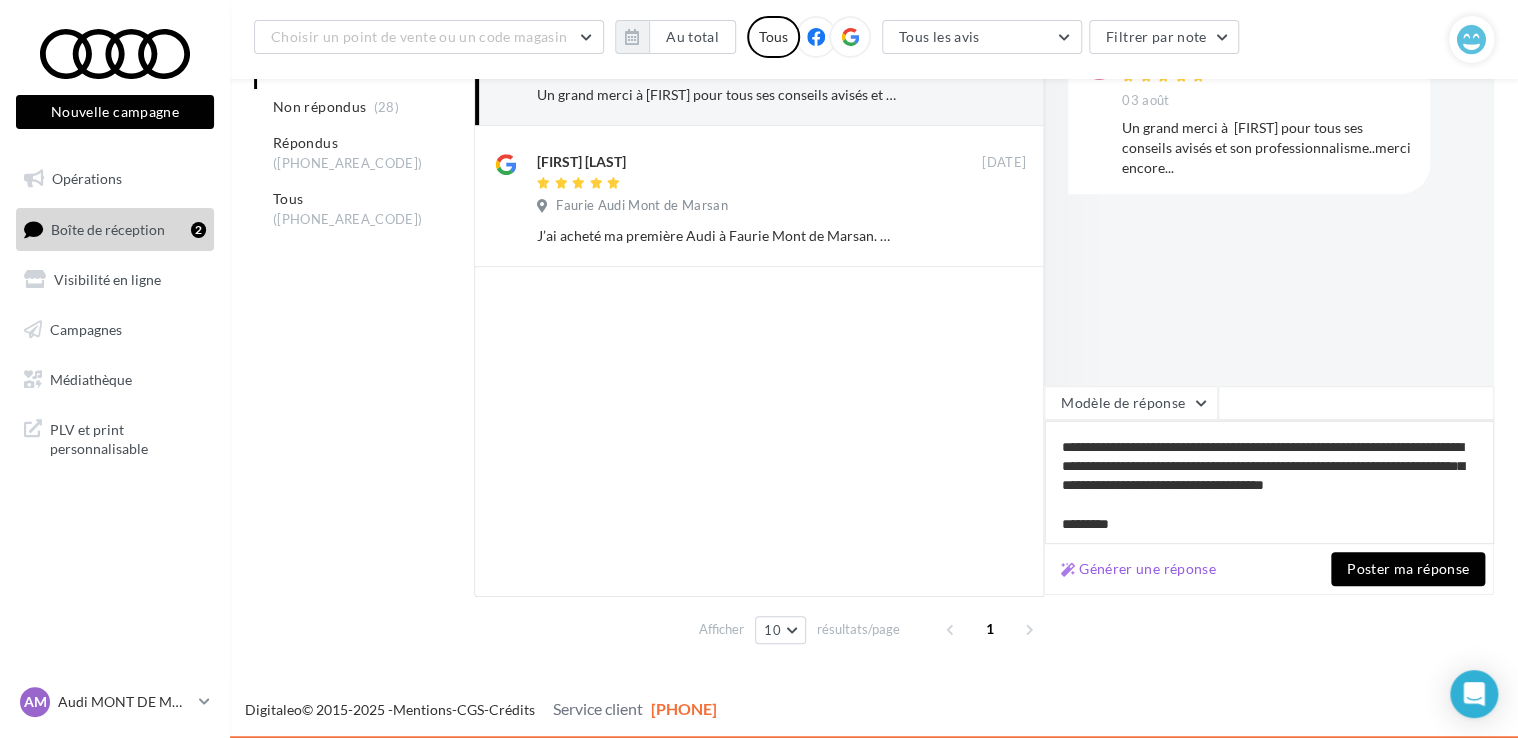 type on "**********" 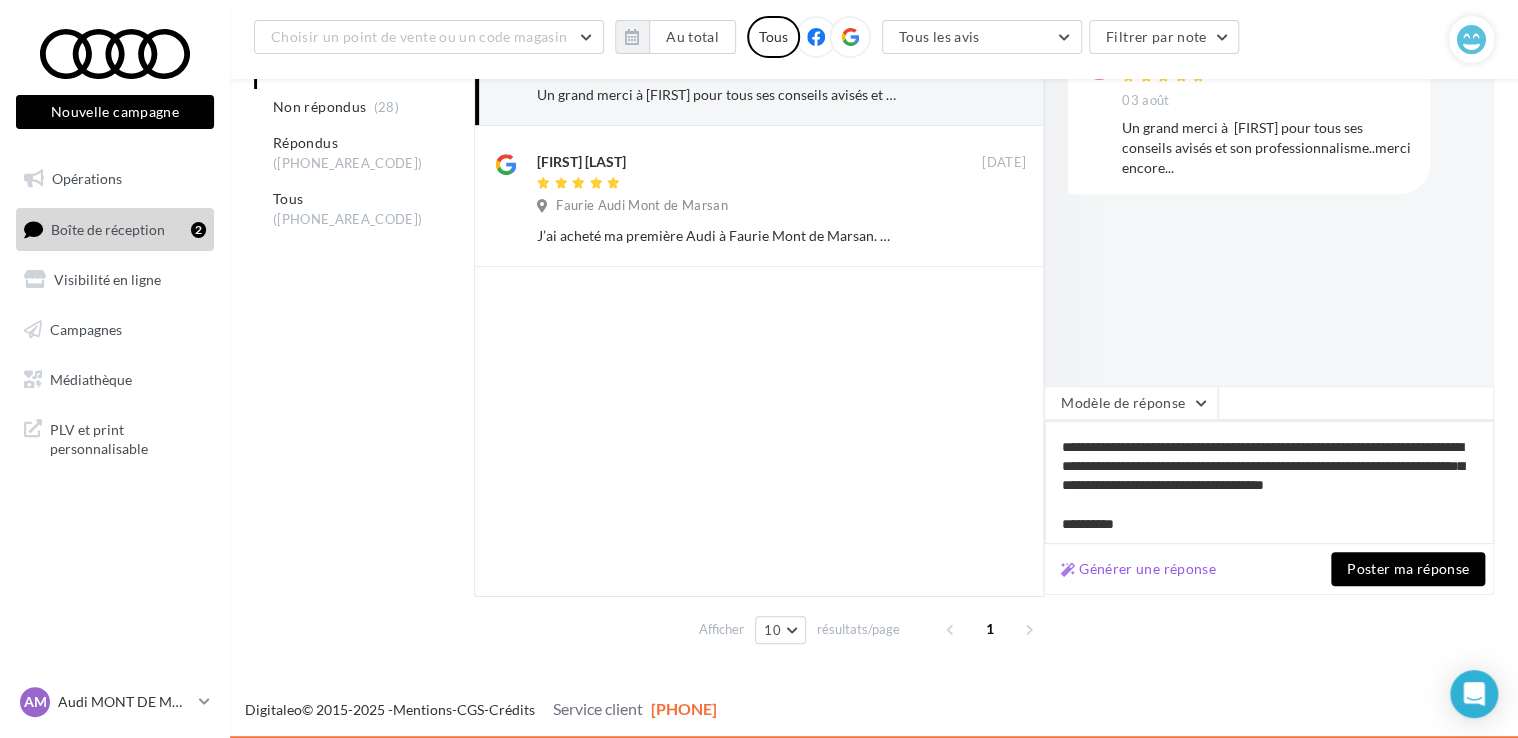 type on "**********" 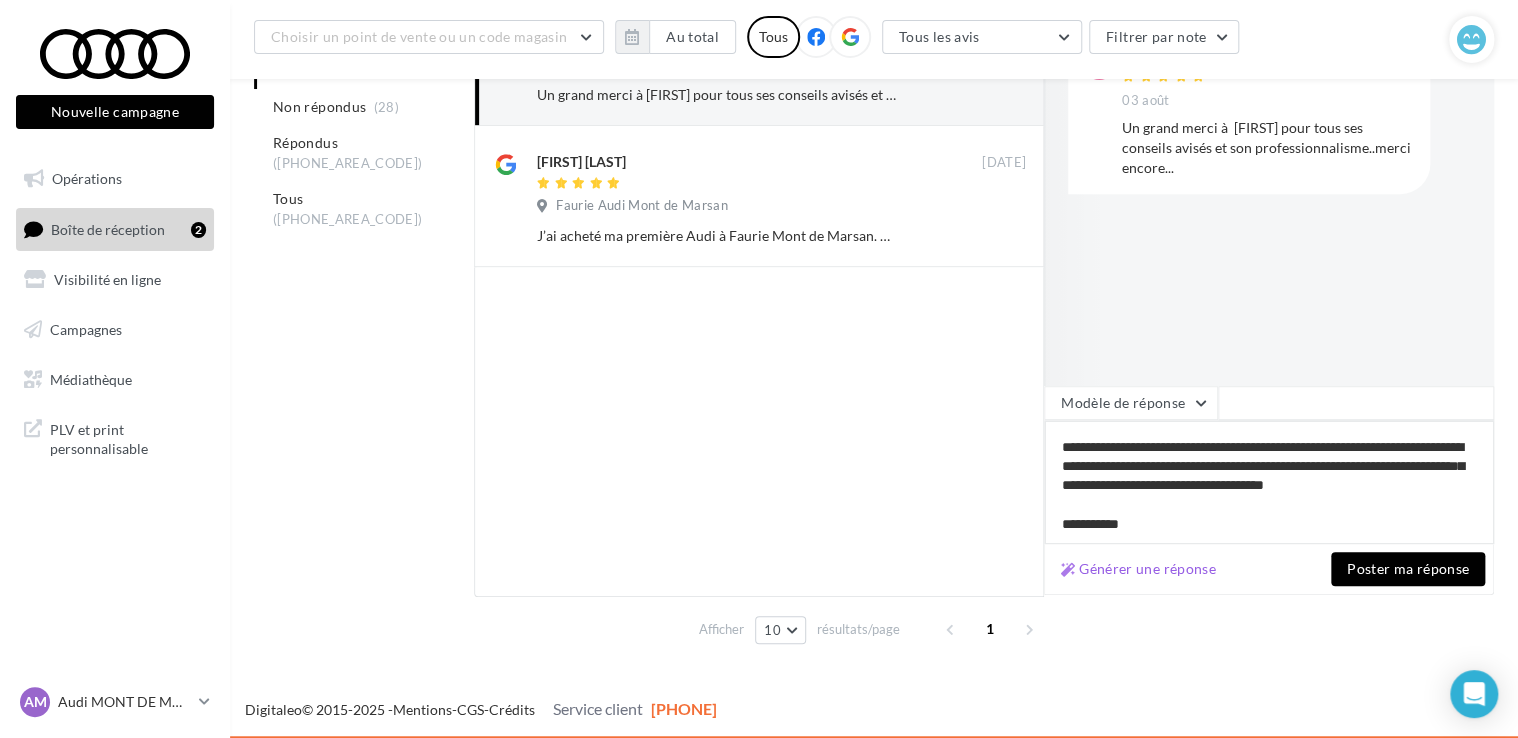 type on "**********" 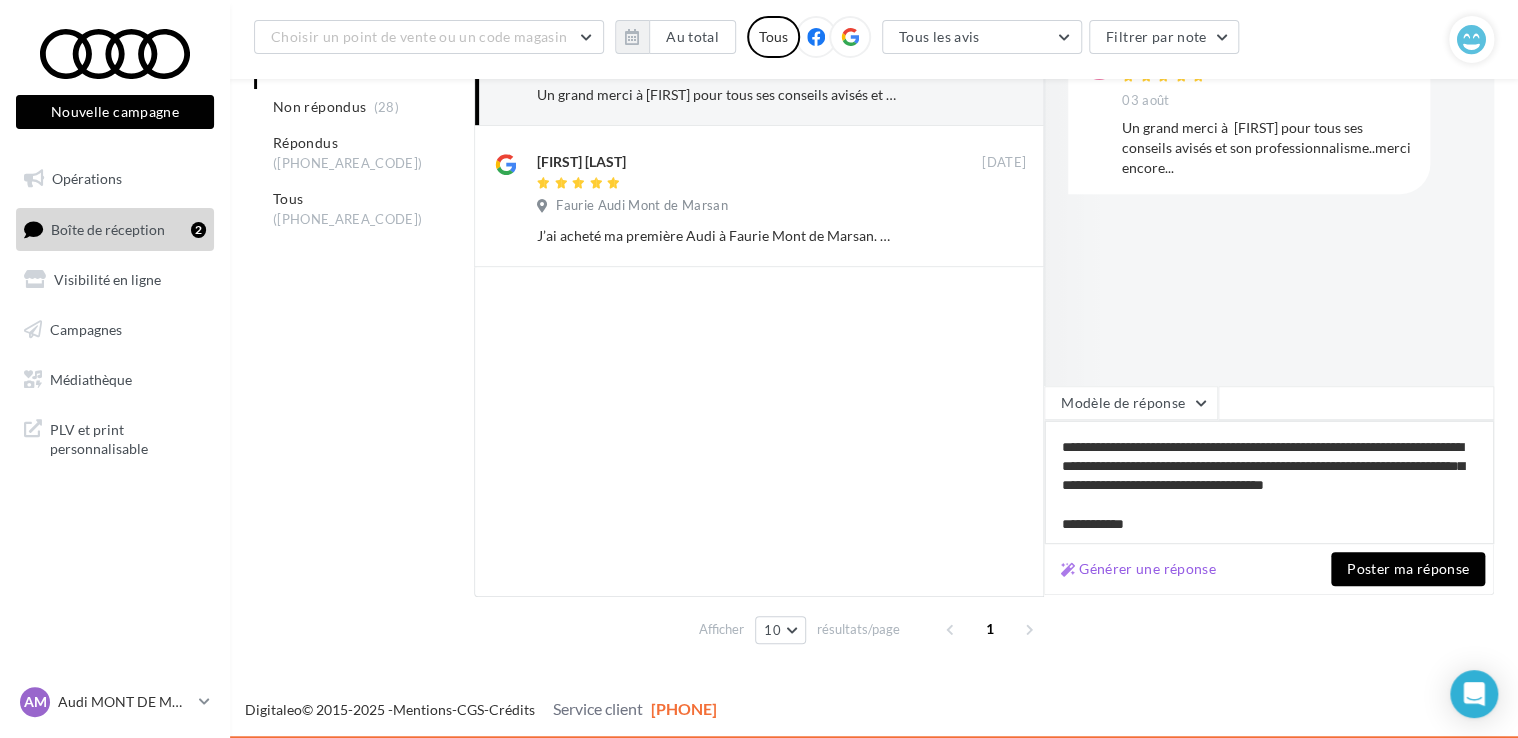 type on "**********" 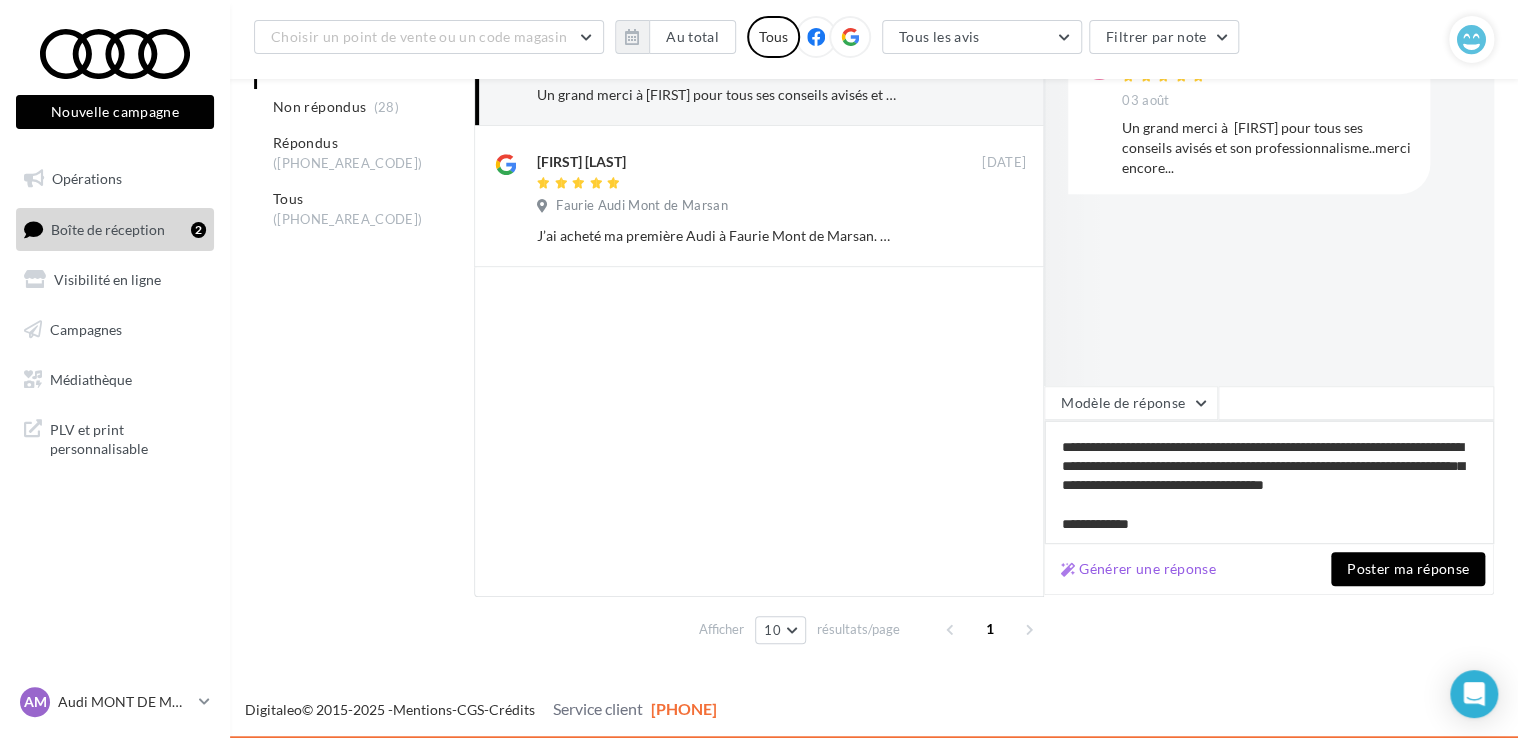 type on "**********" 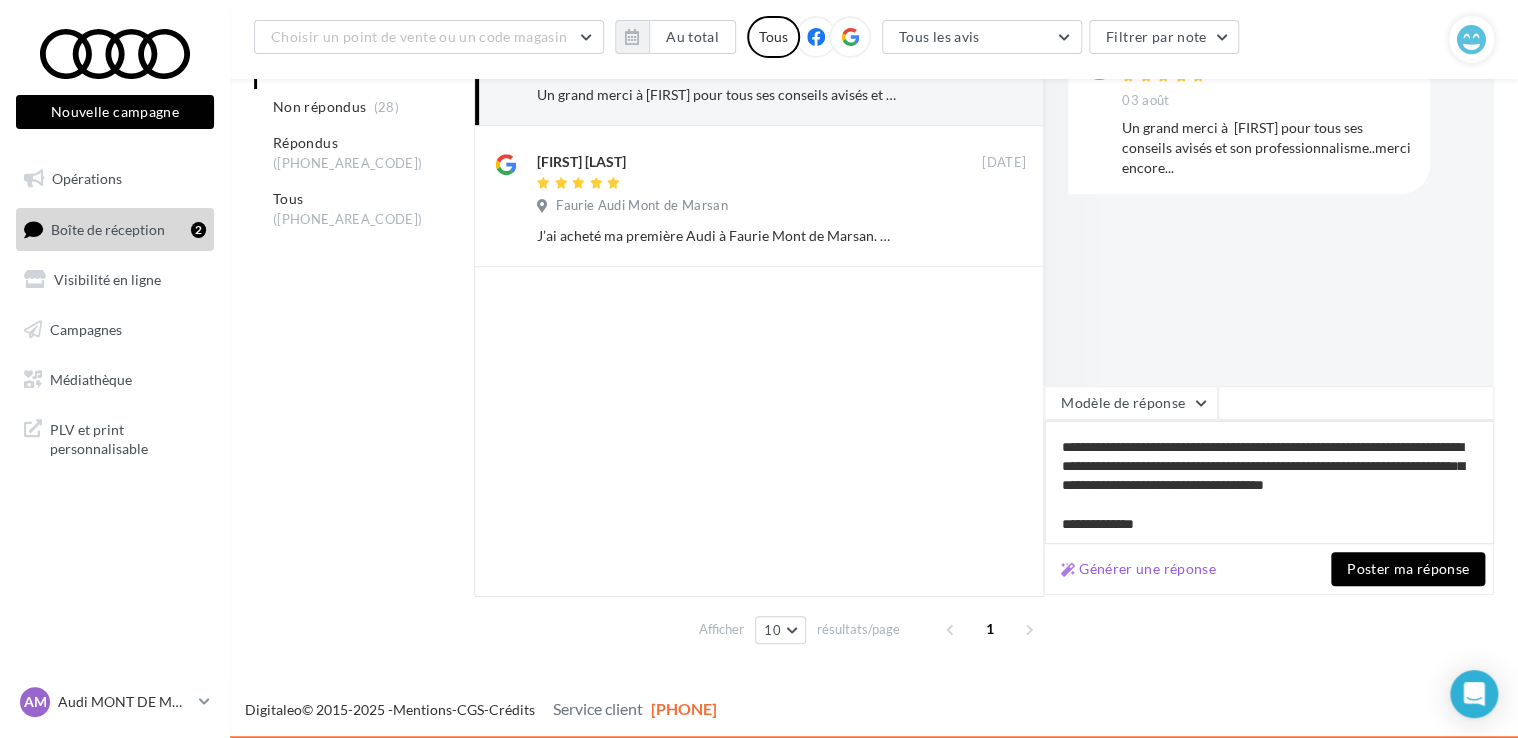 type on "**********" 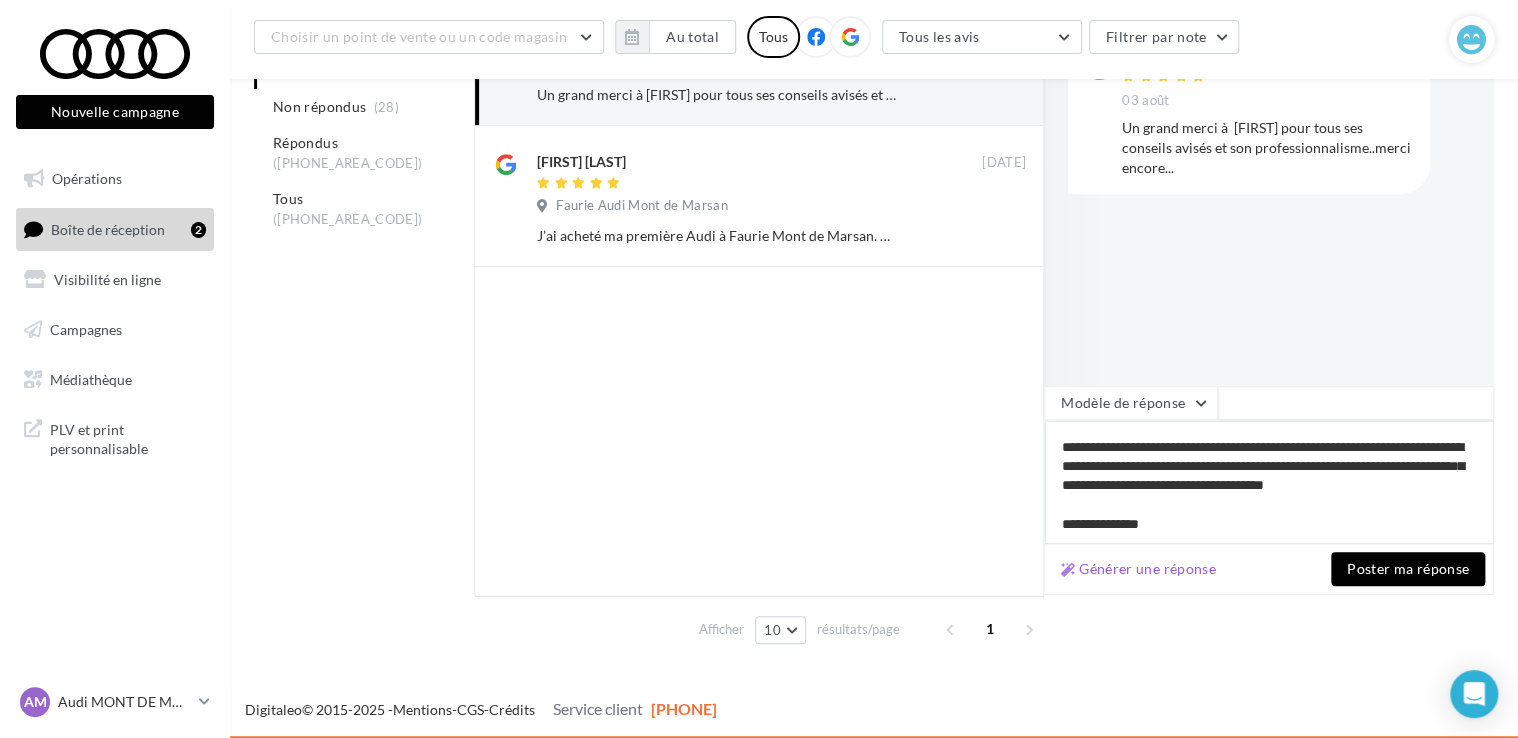 type on "**********" 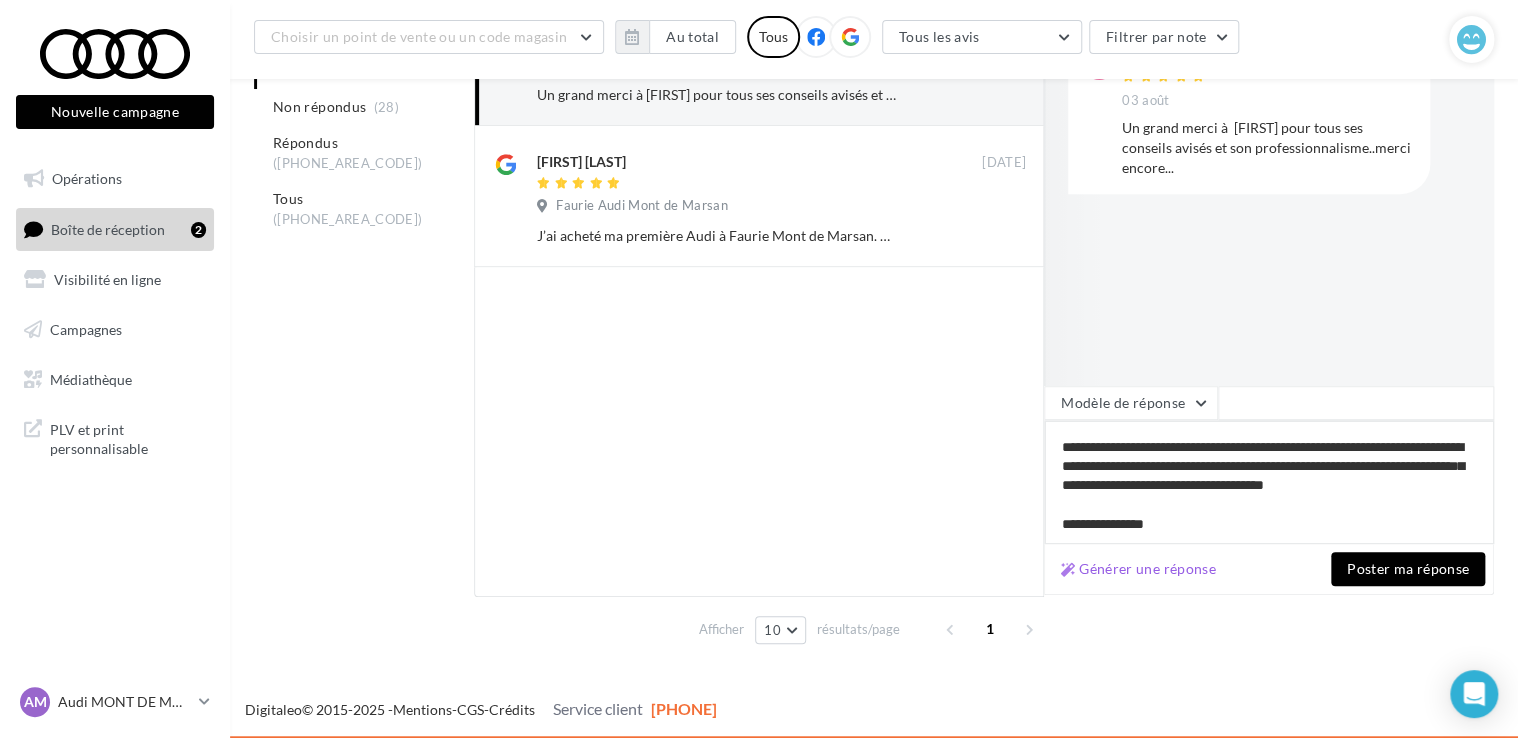 type on "**********" 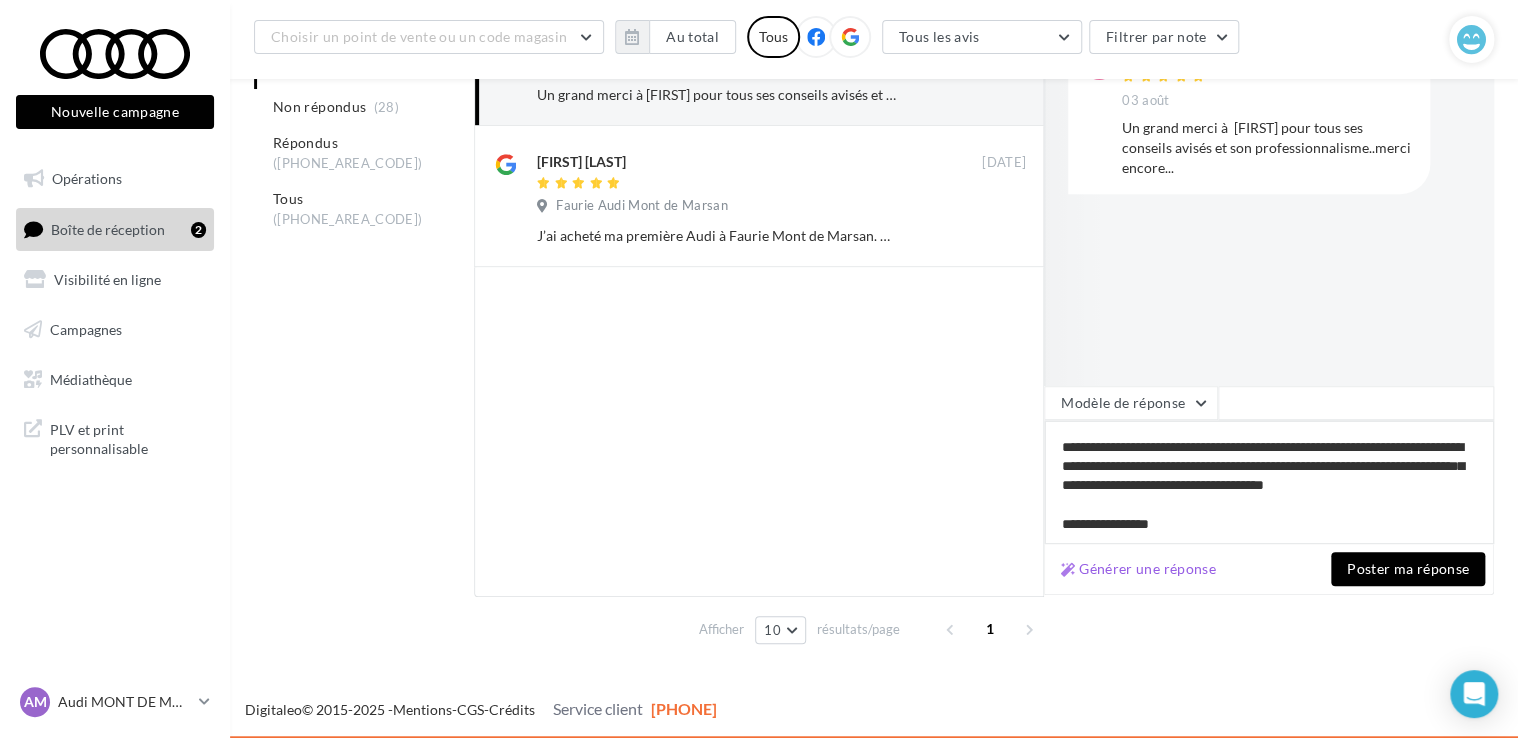 type on "**********" 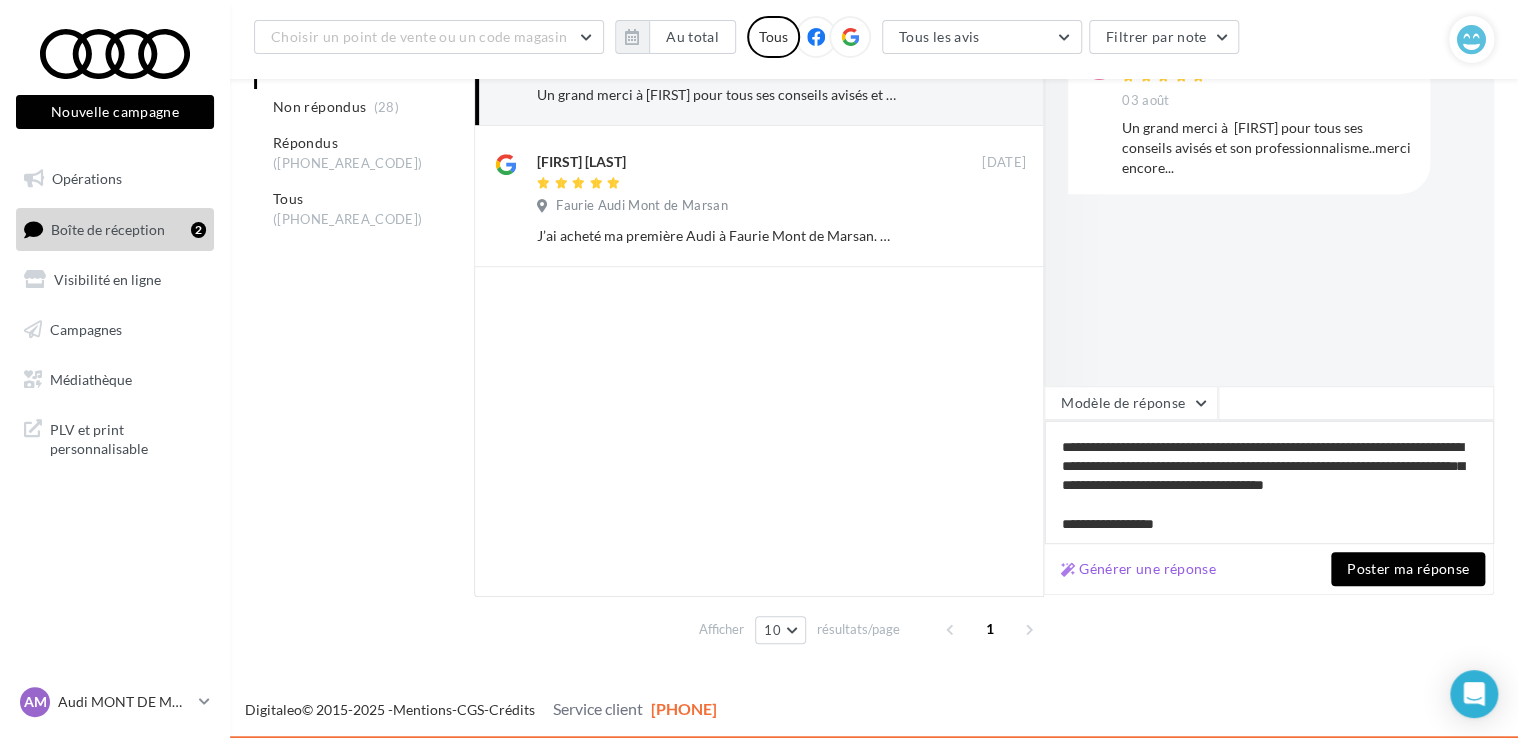 type on "**********" 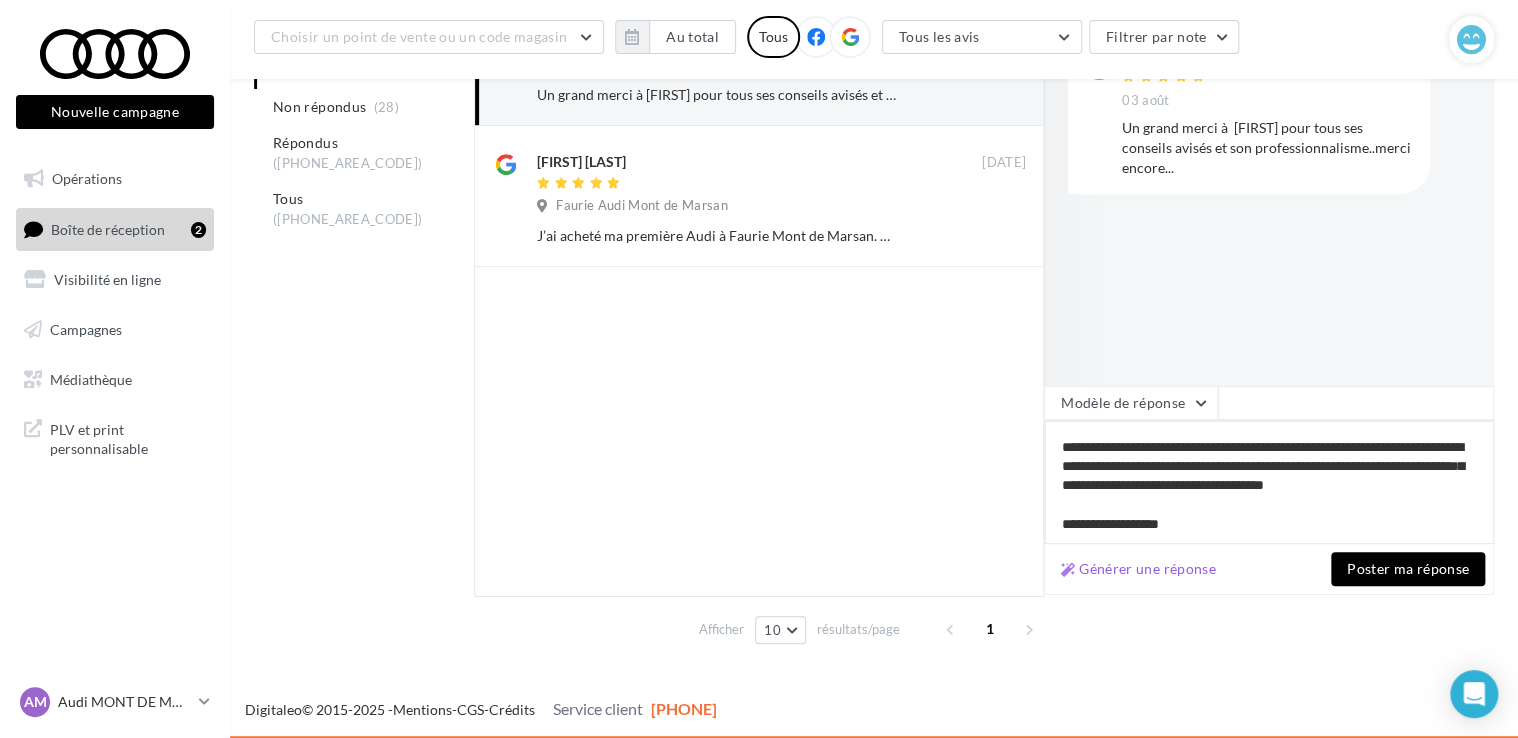 type on "**********" 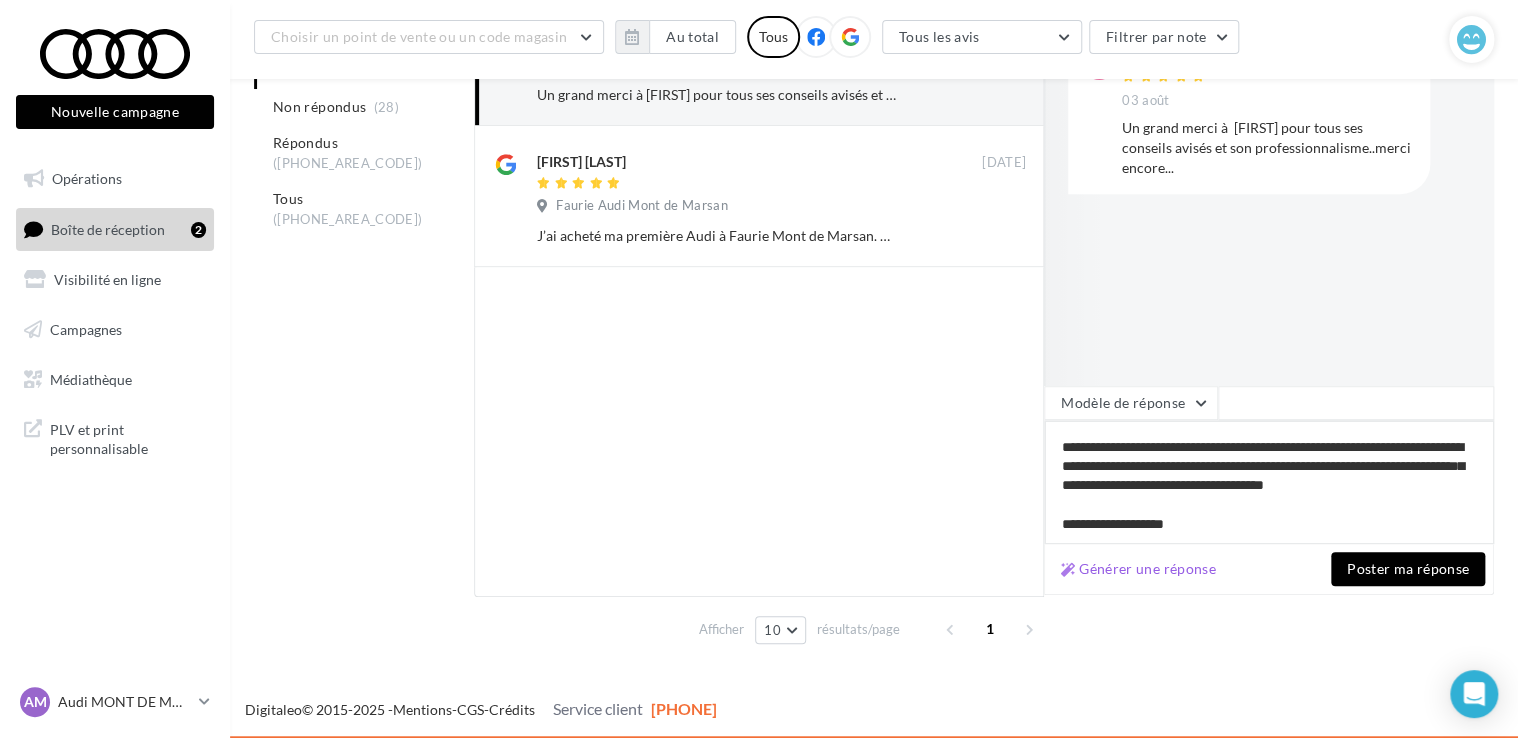 type on "**********" 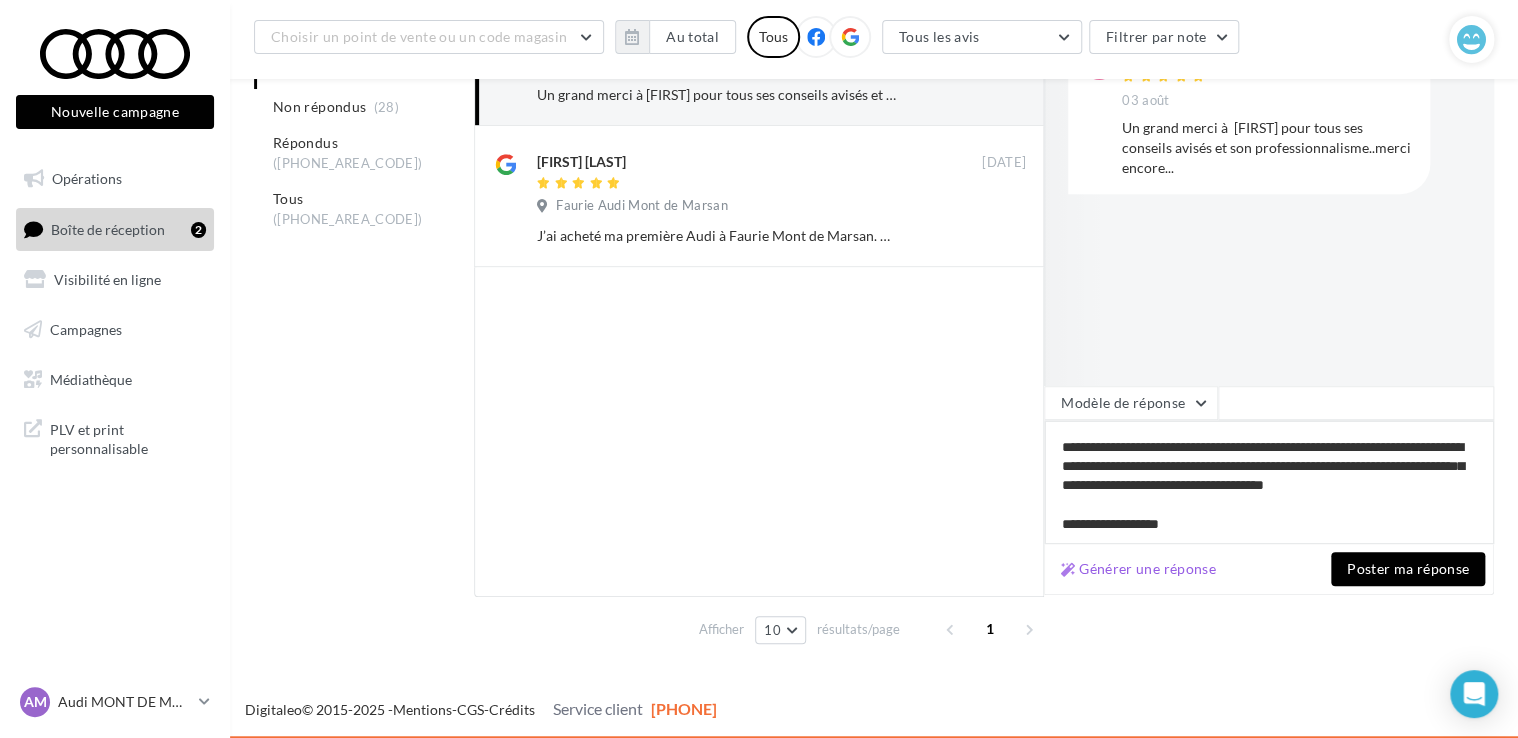 type on "**********" 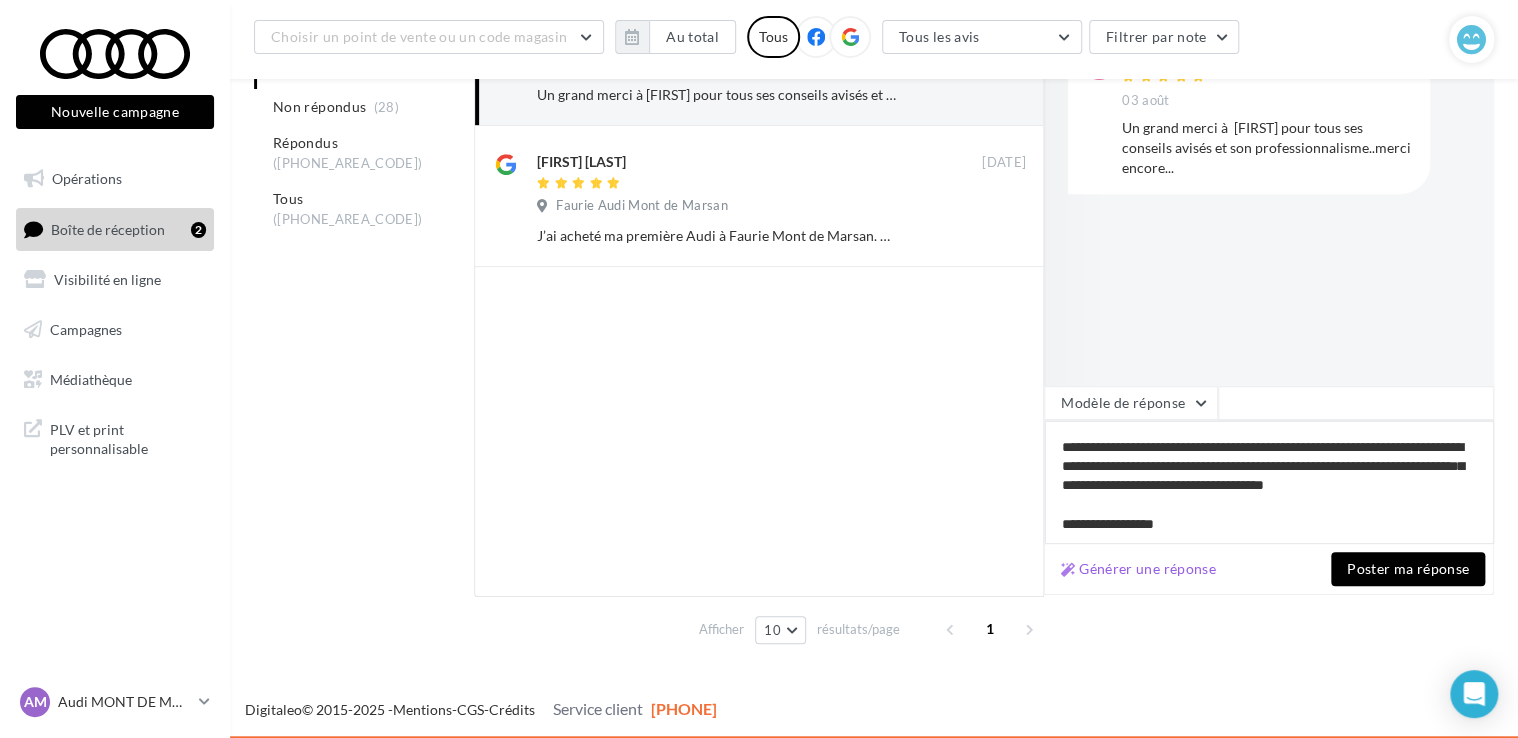 type on "**********" 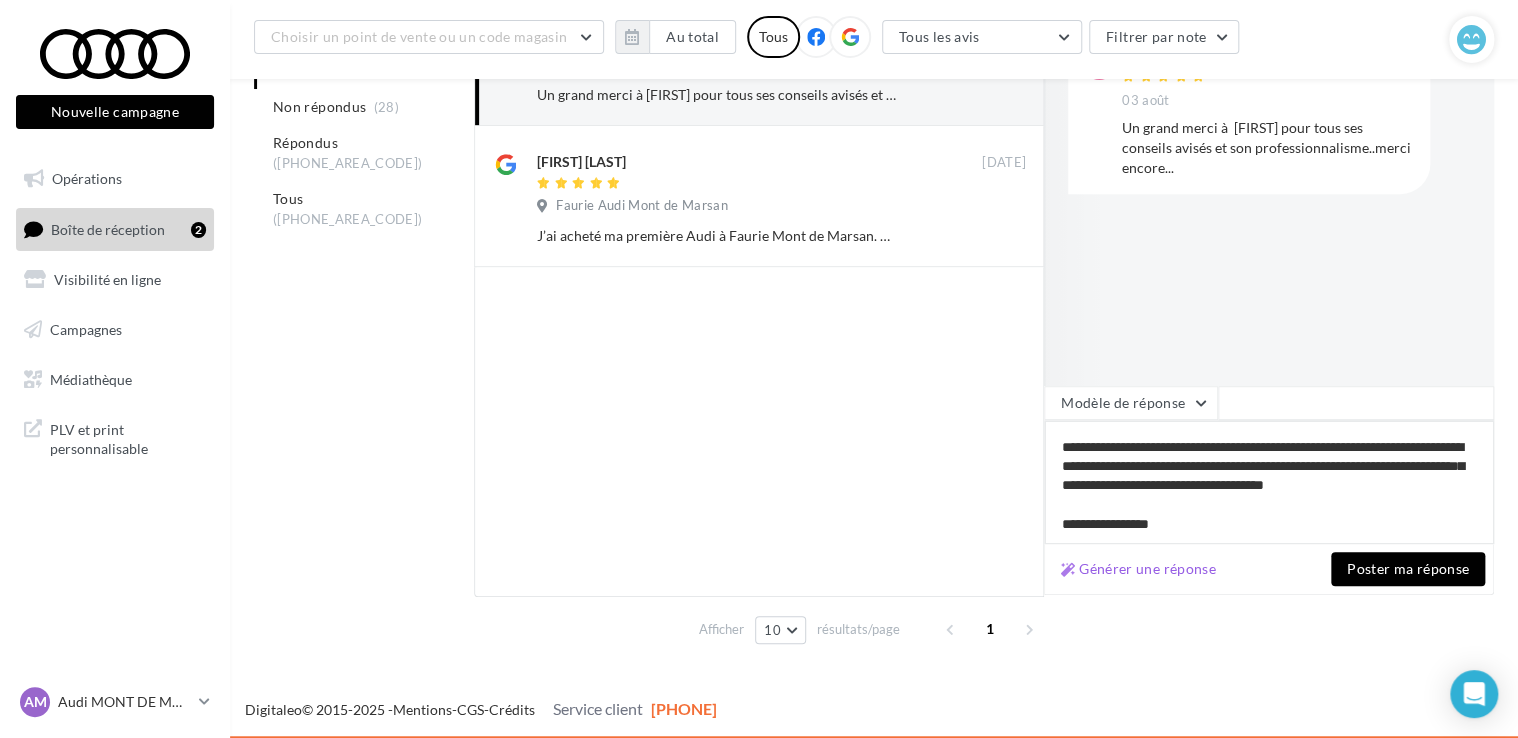 type on "**********" 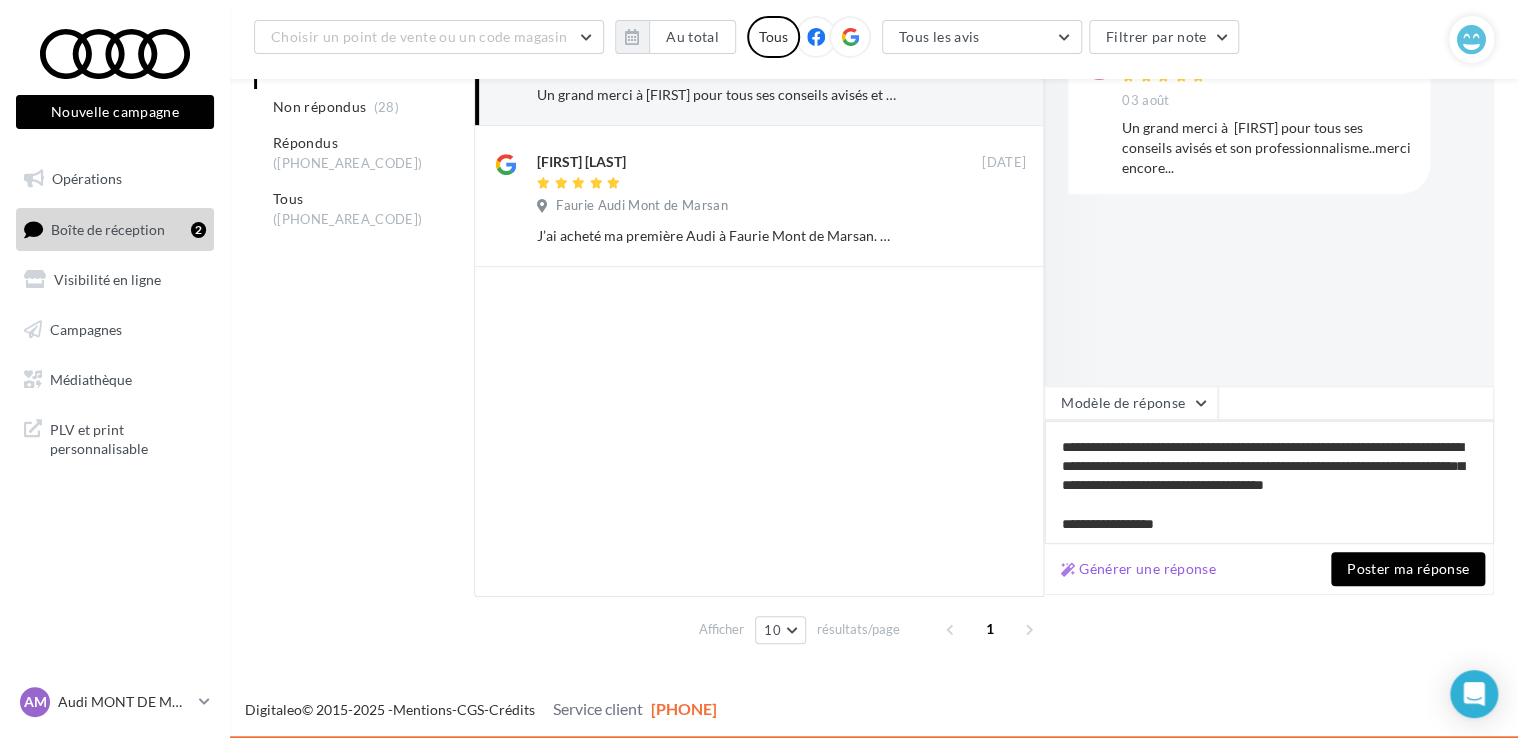 type on "**********" 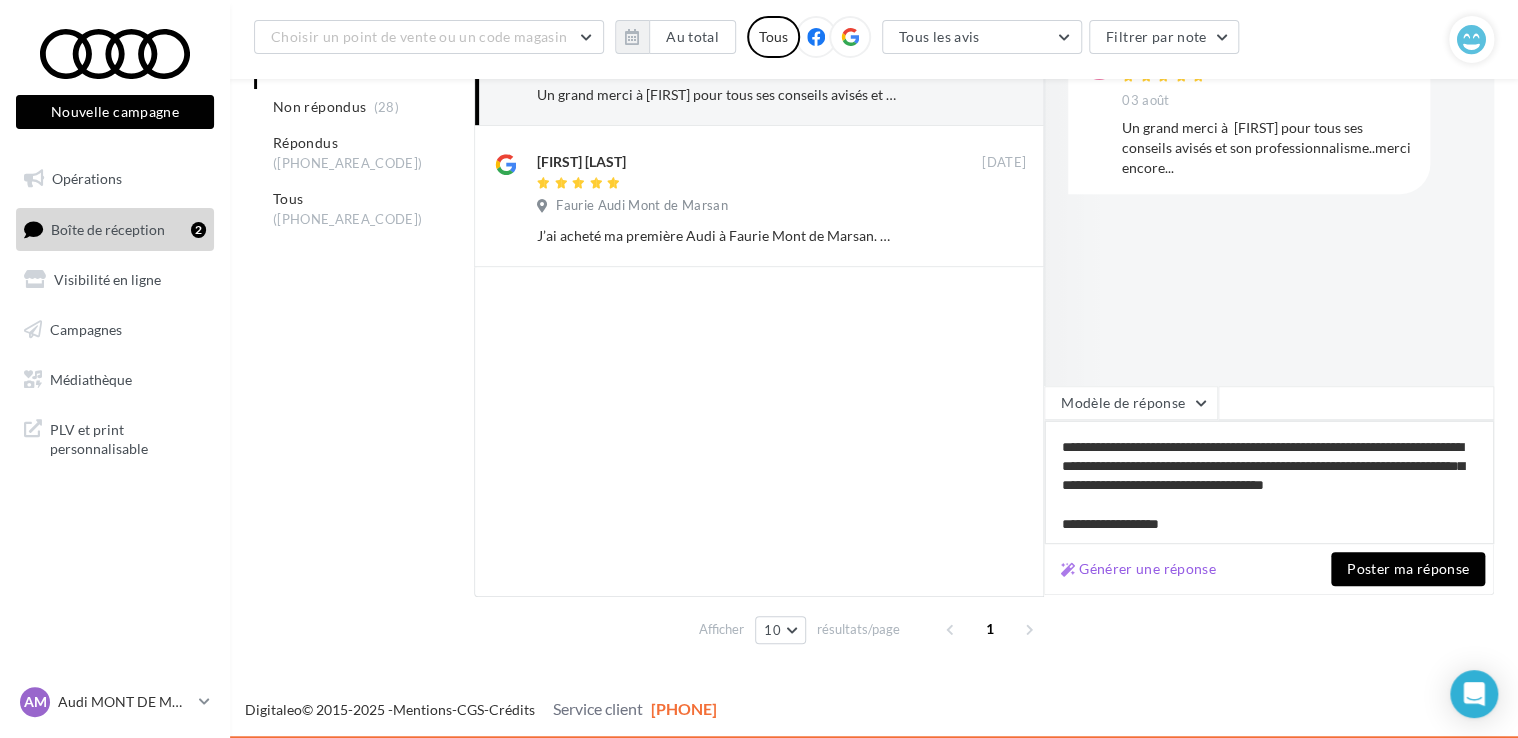 type on "**********" 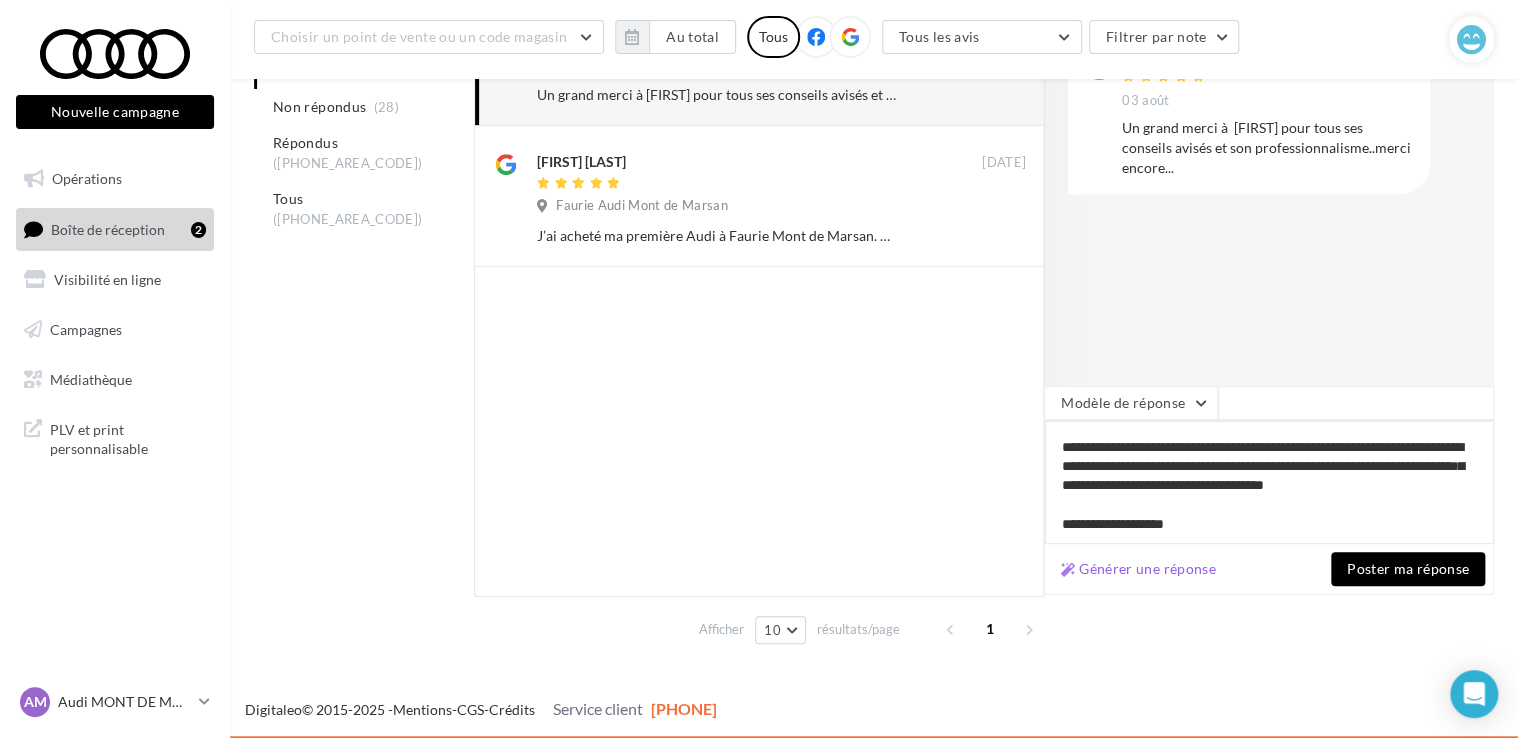 type on "**********" 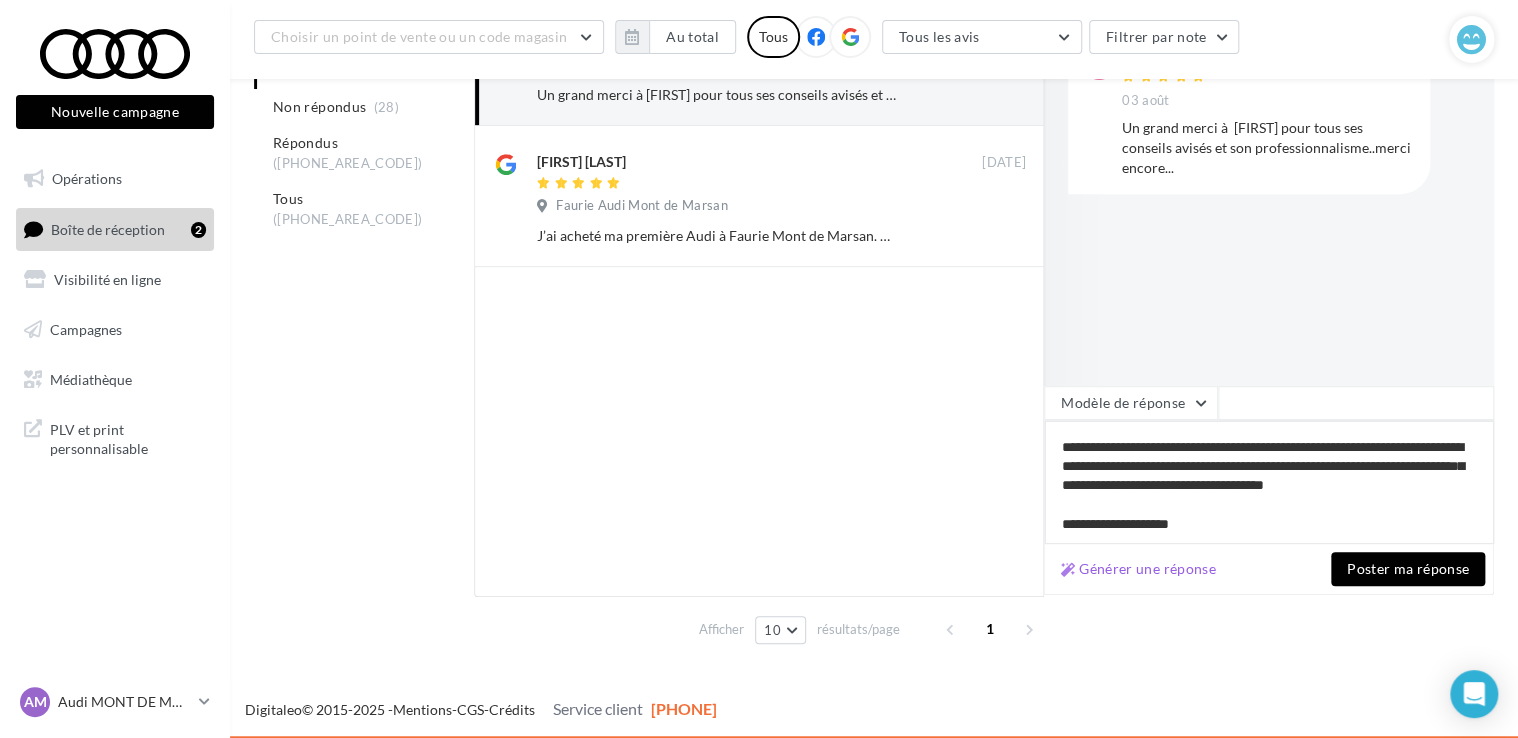 type on "**********" 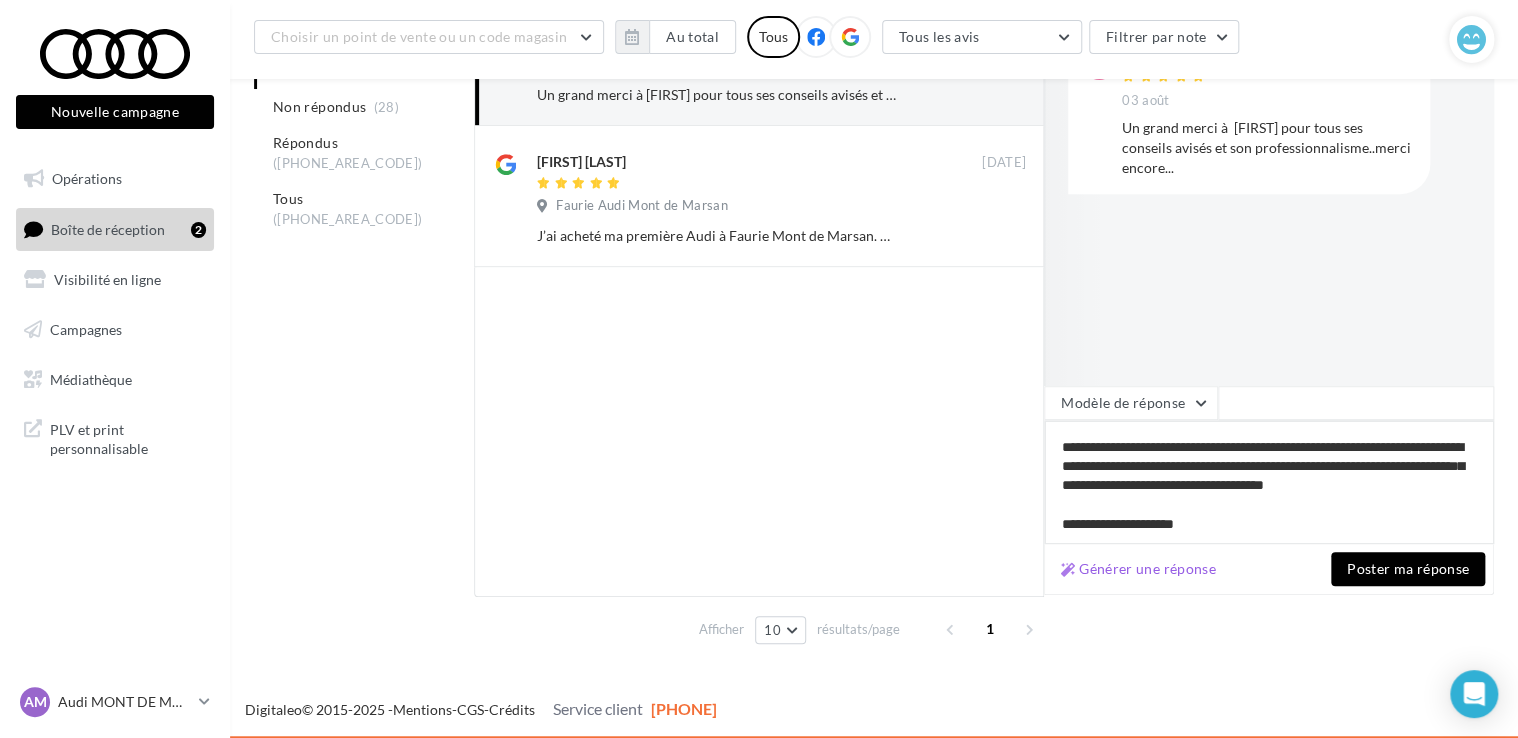 type on "**********" 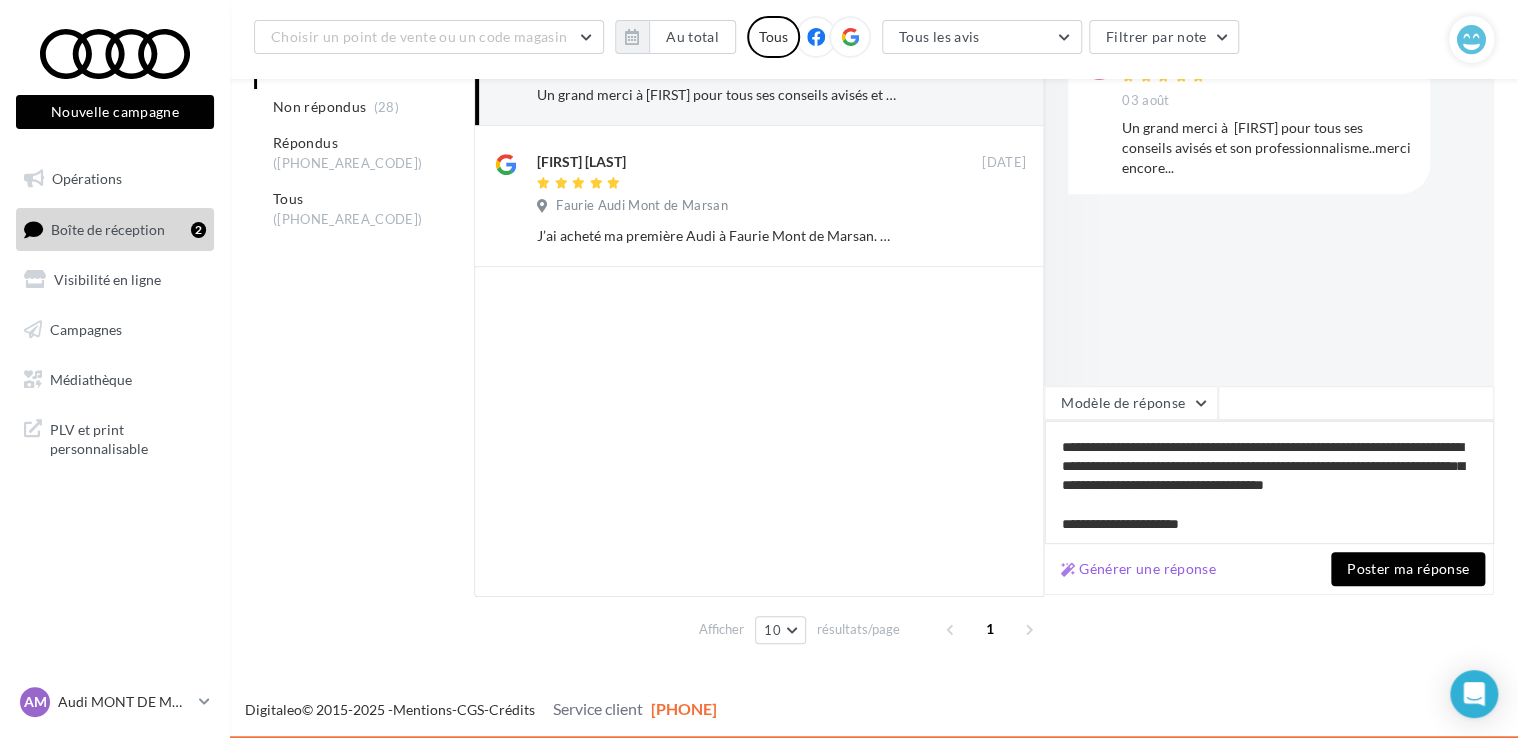 type on "**********" 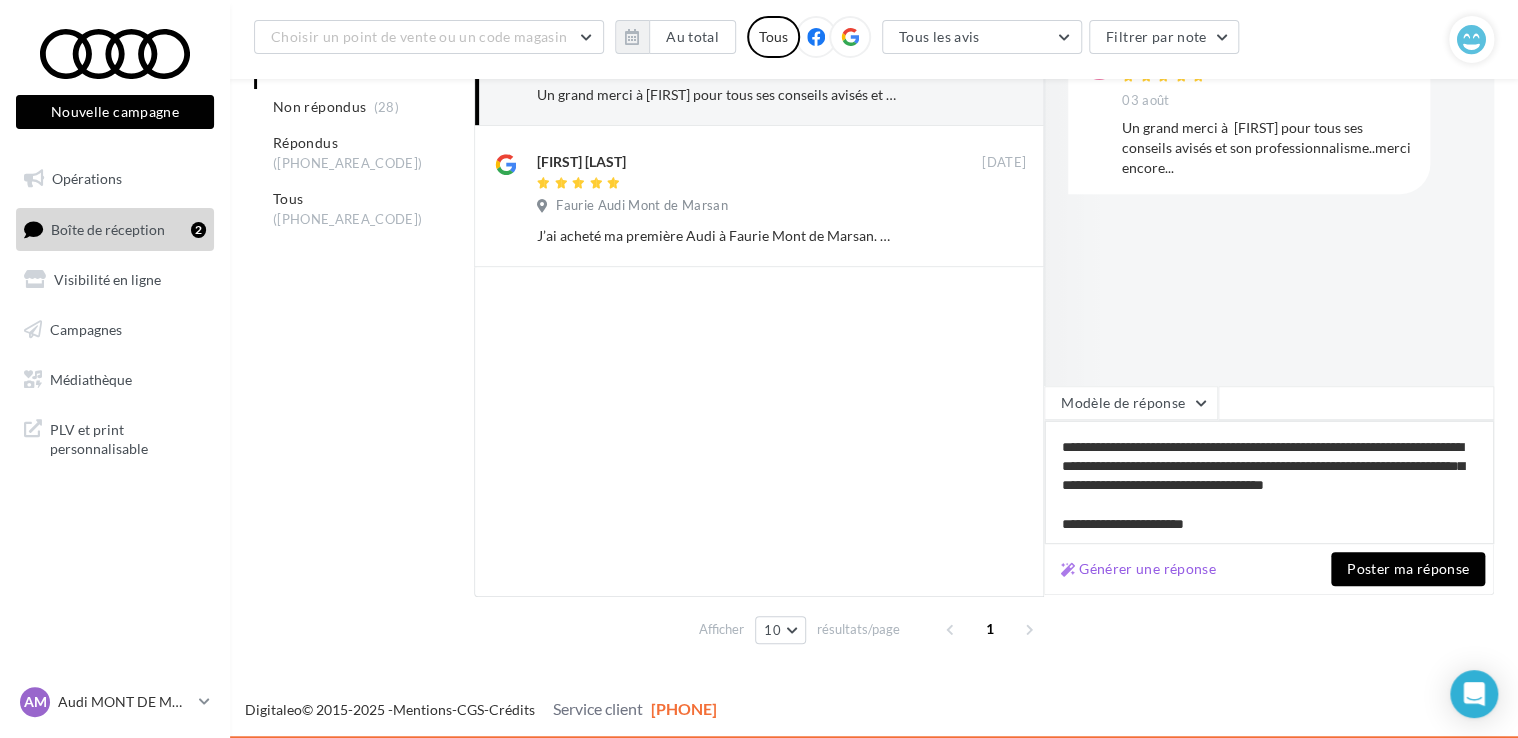 type on "**********" 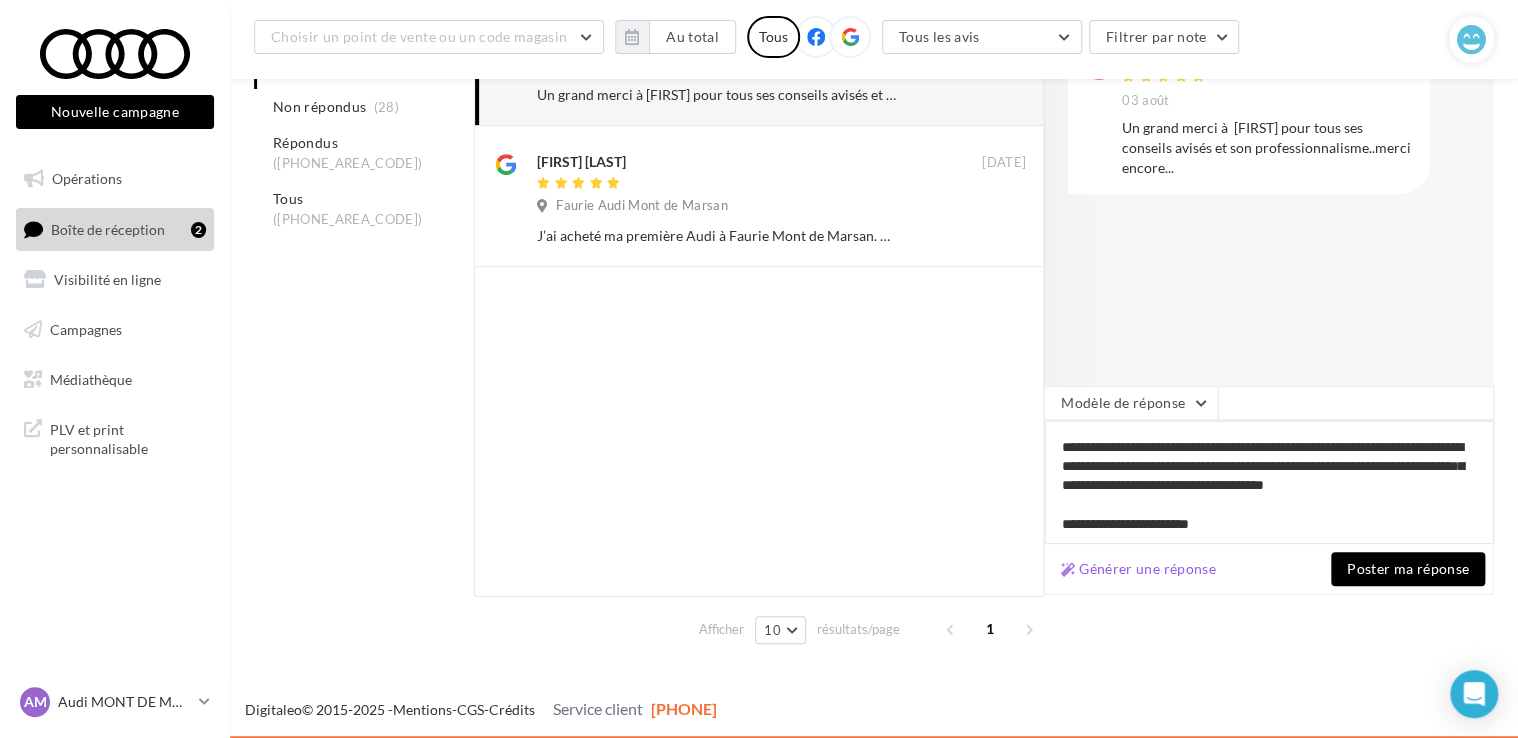 type on "**********" 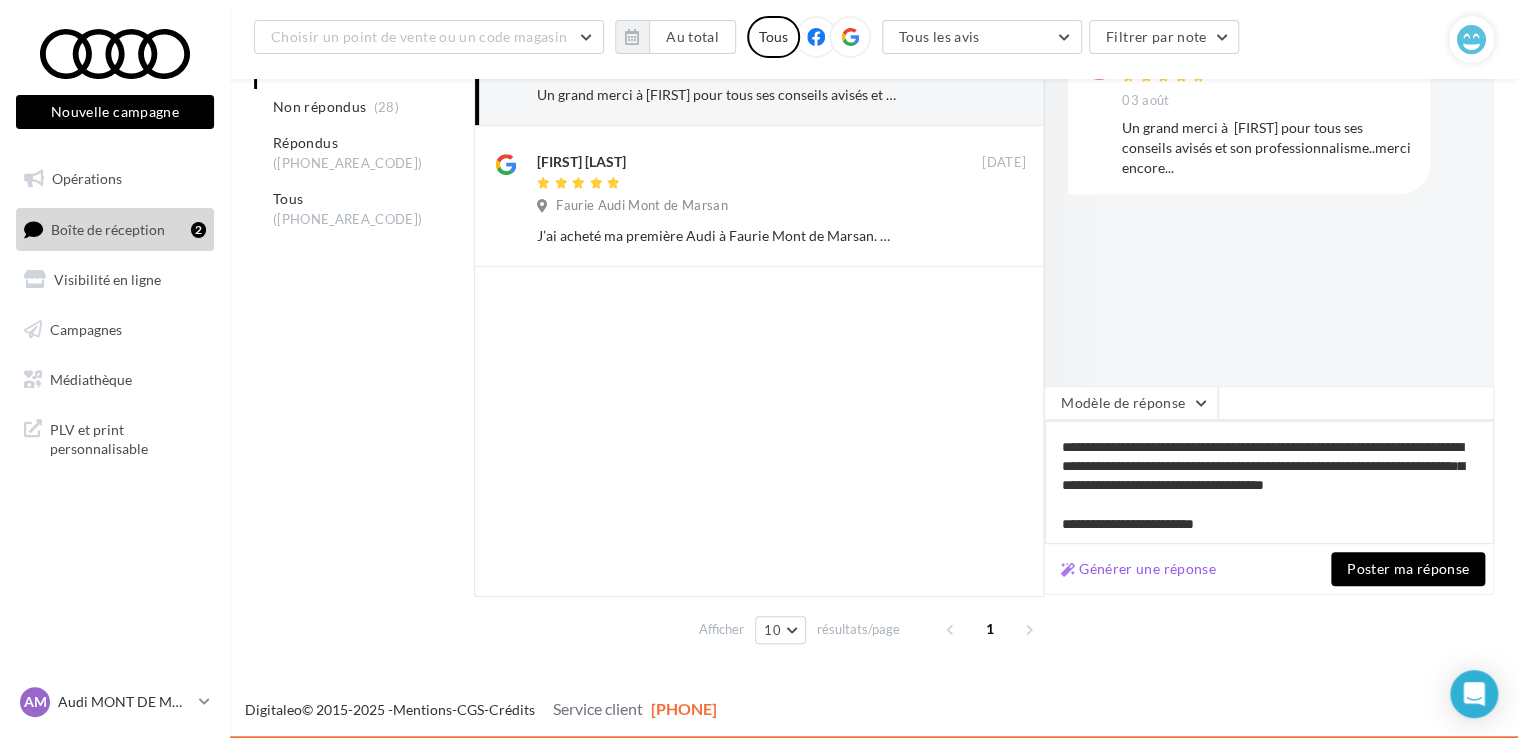 type on "**********" 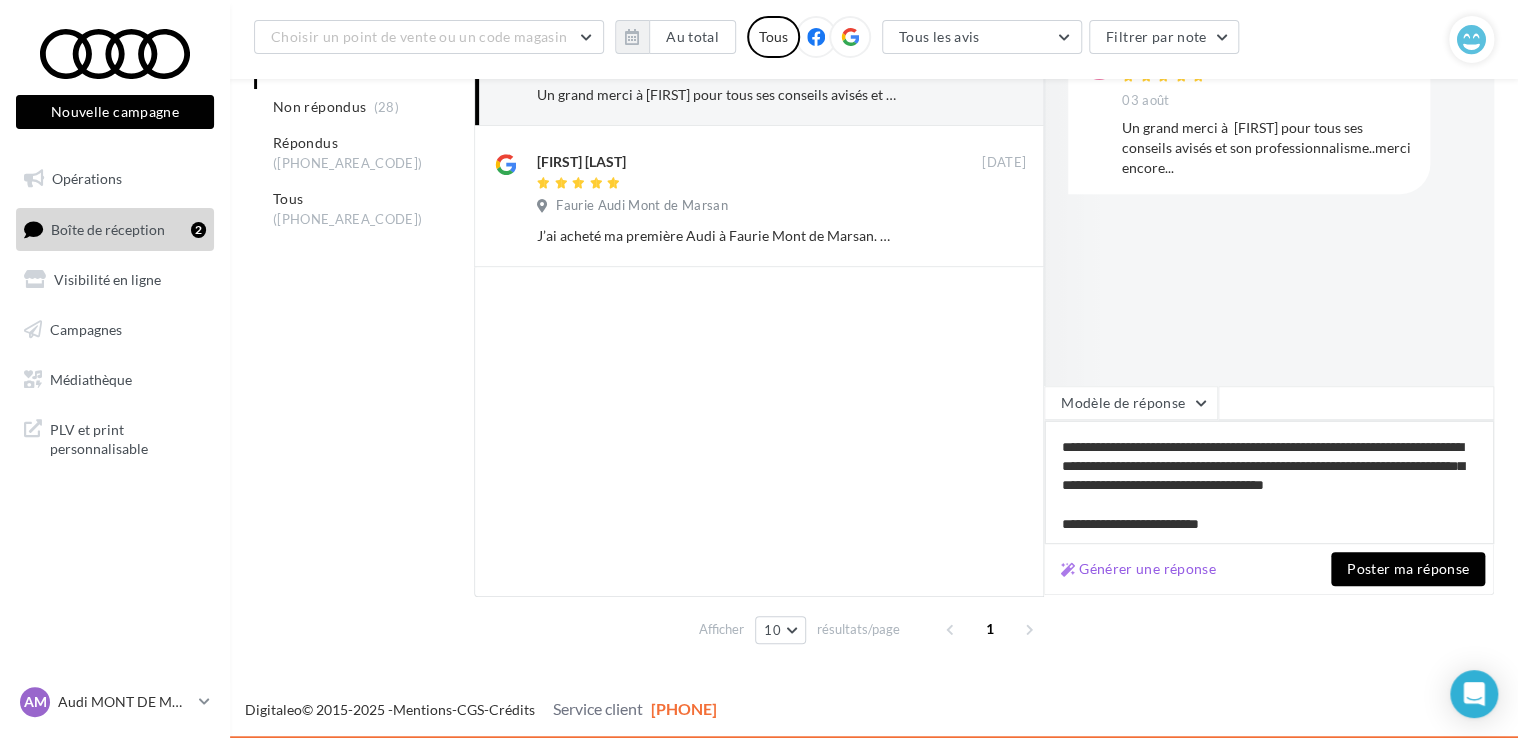 type on "**********" 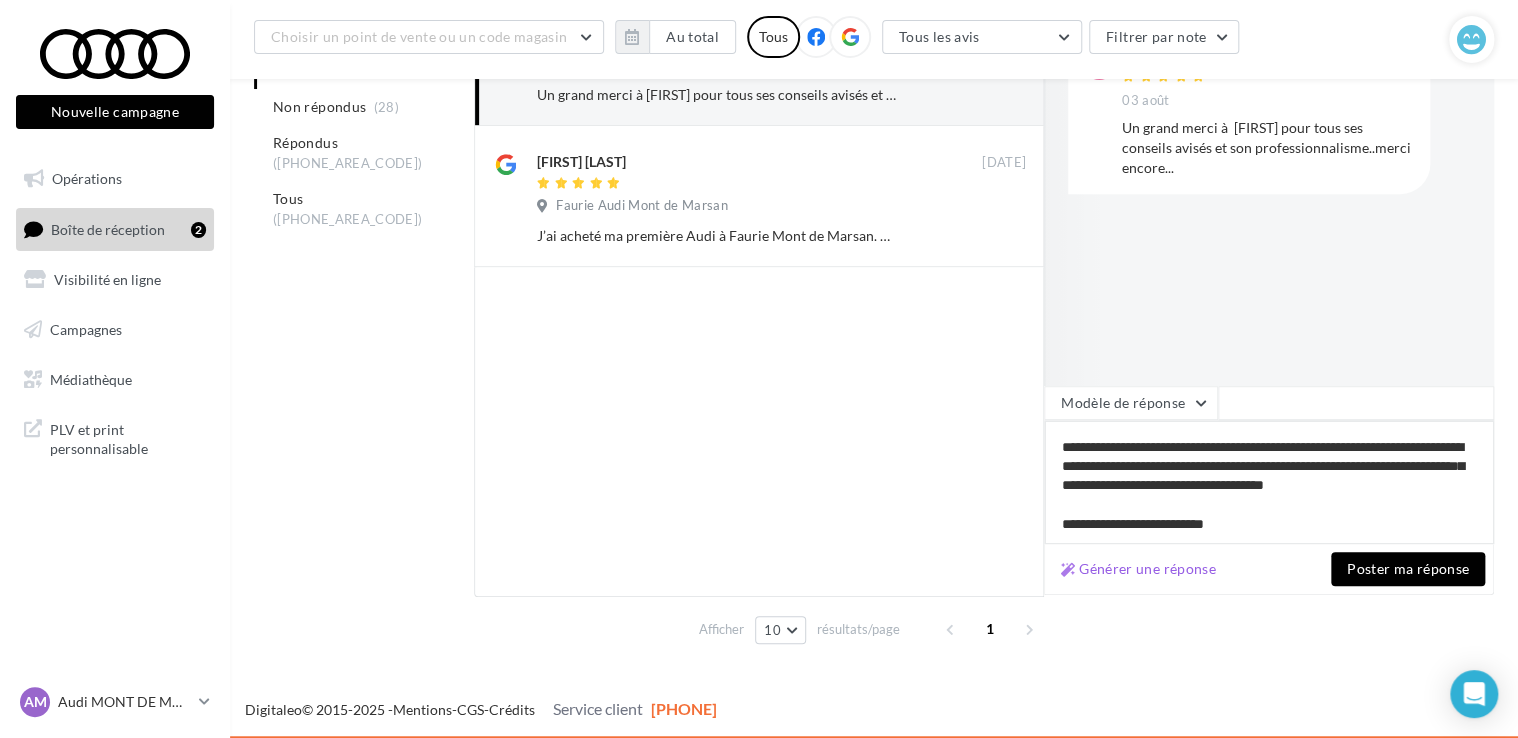 type on "**********" 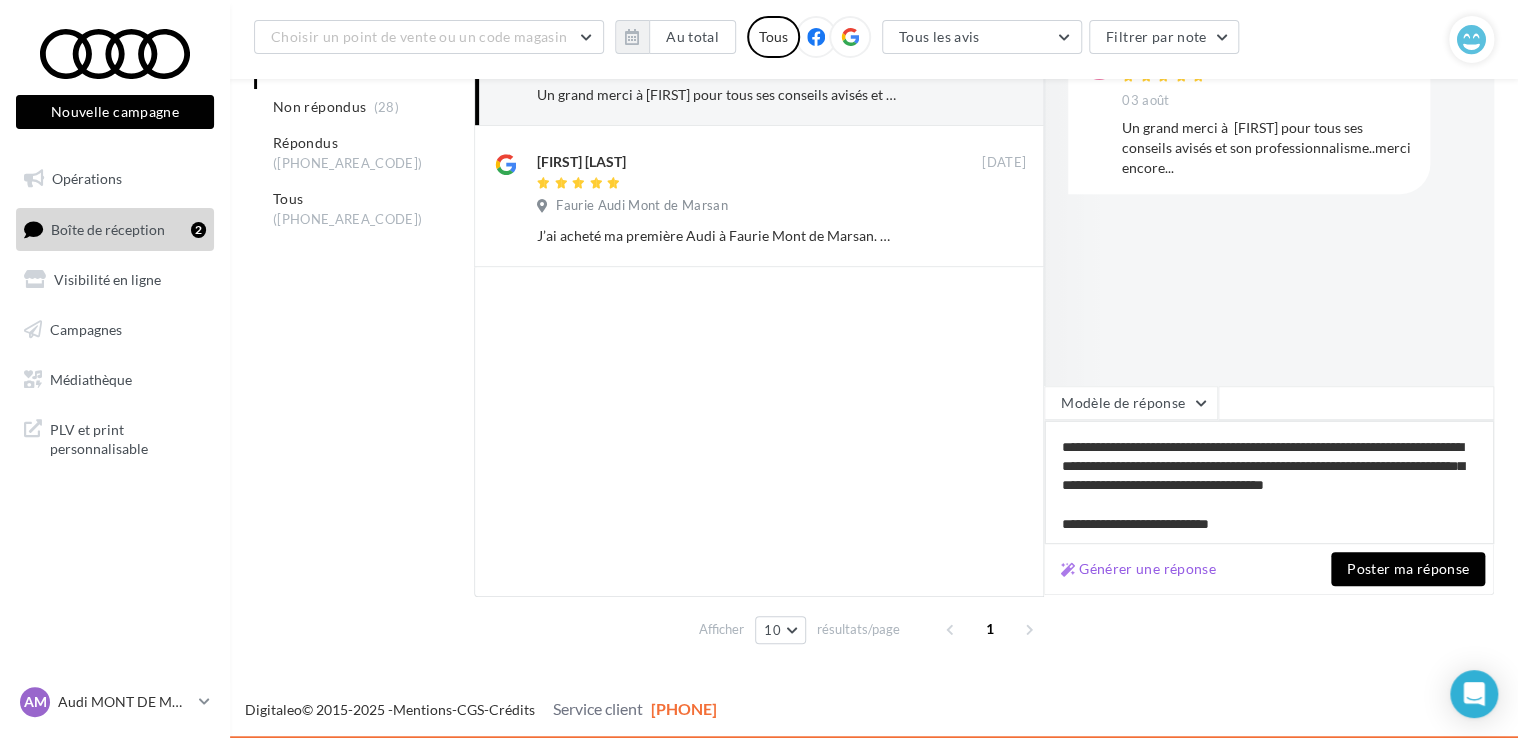type on "**********" 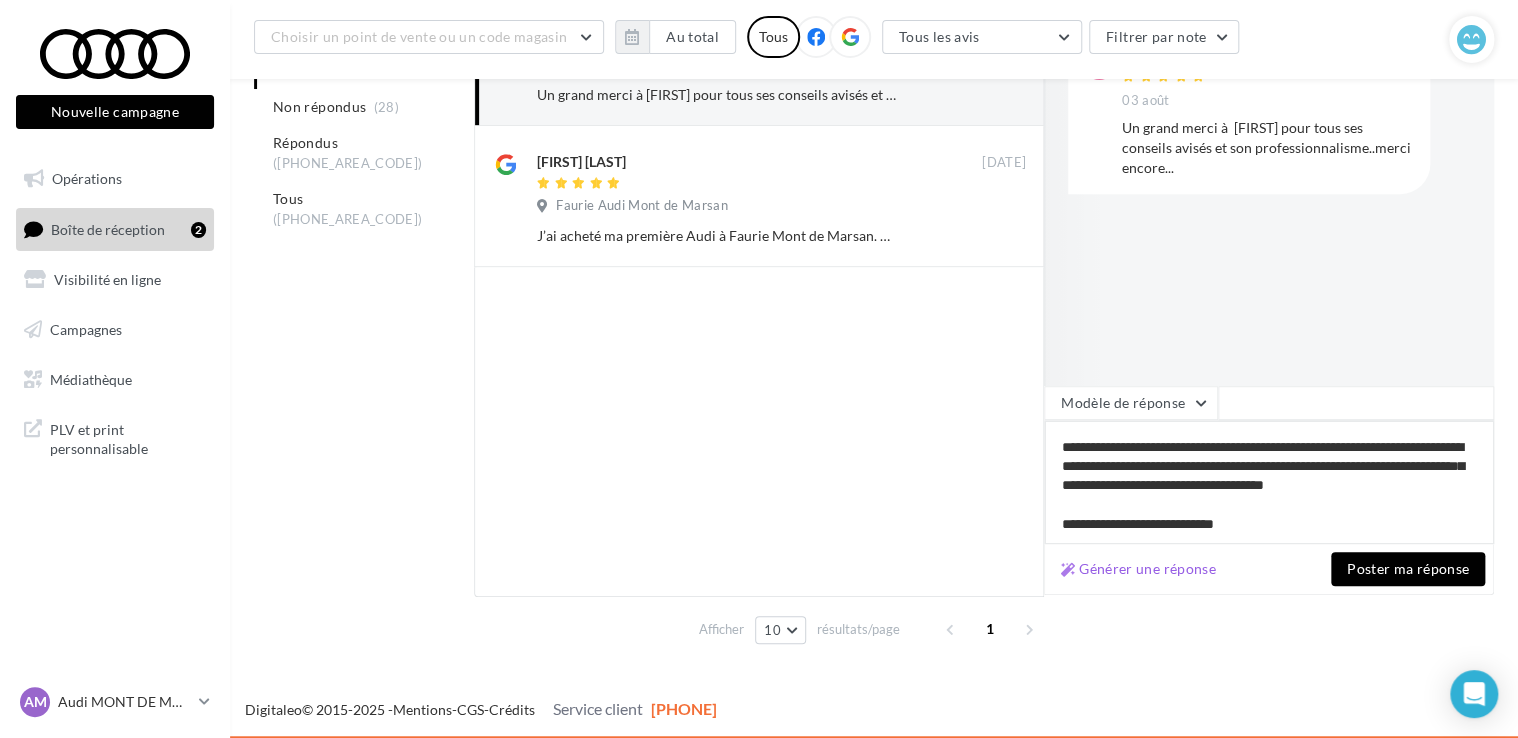type on "**********" 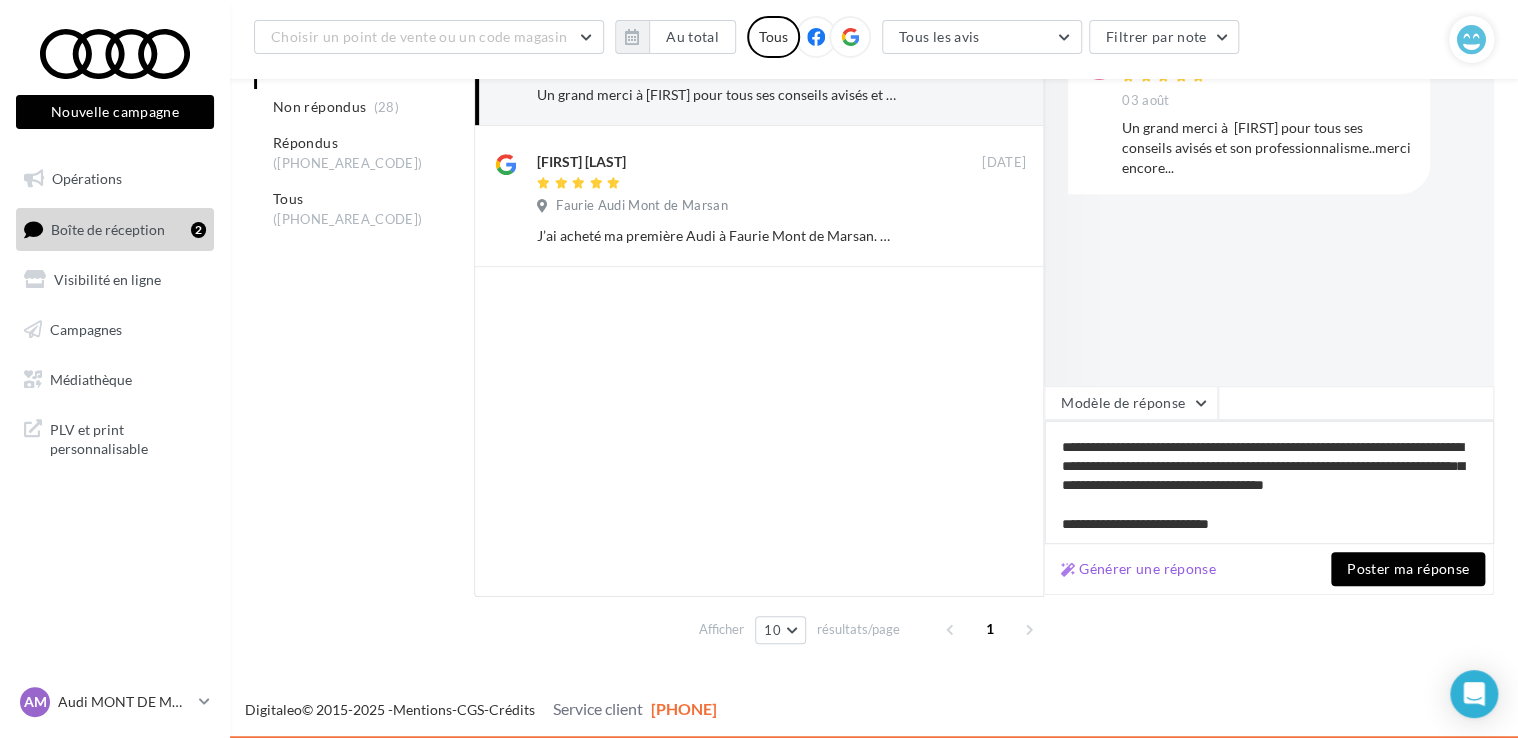 type on "**********" 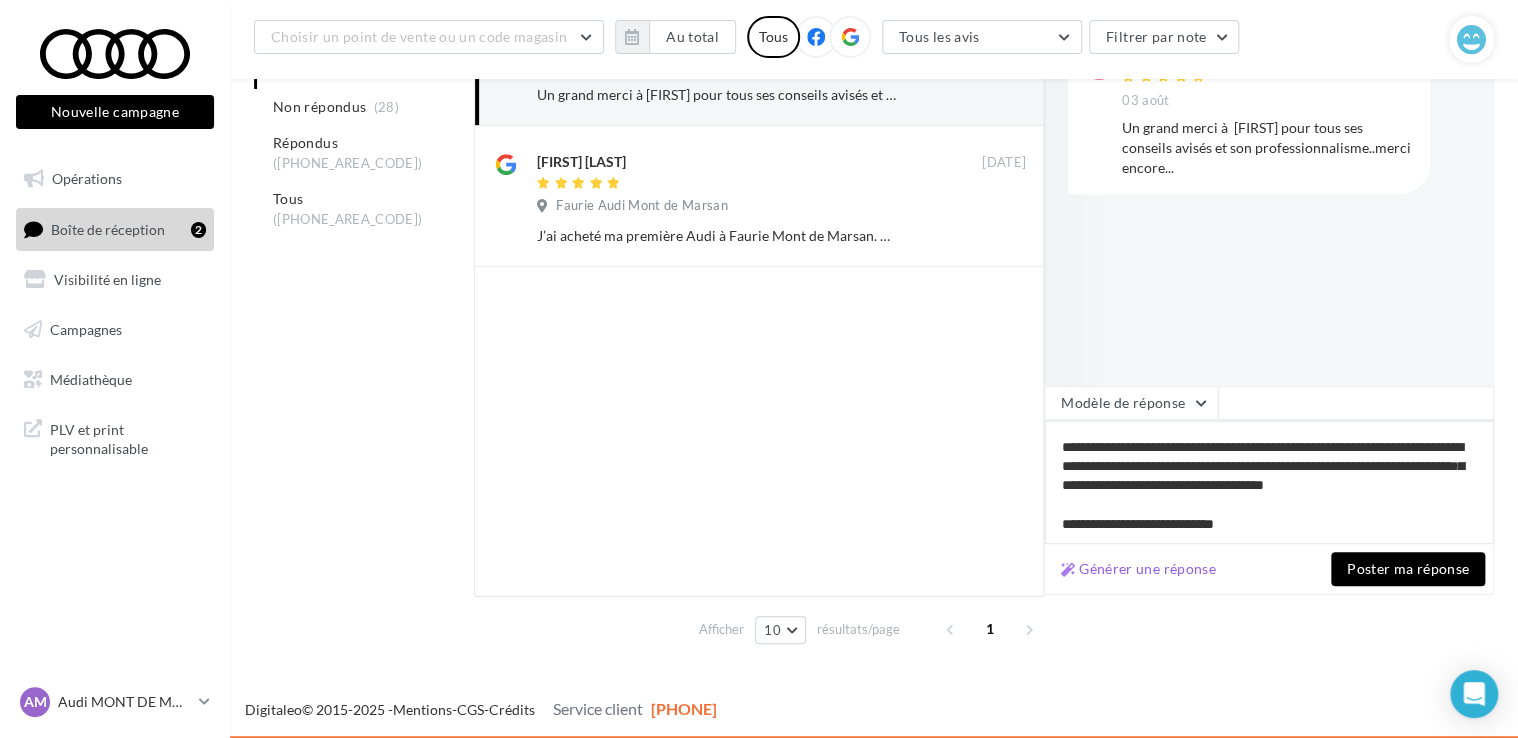 type on "**********" 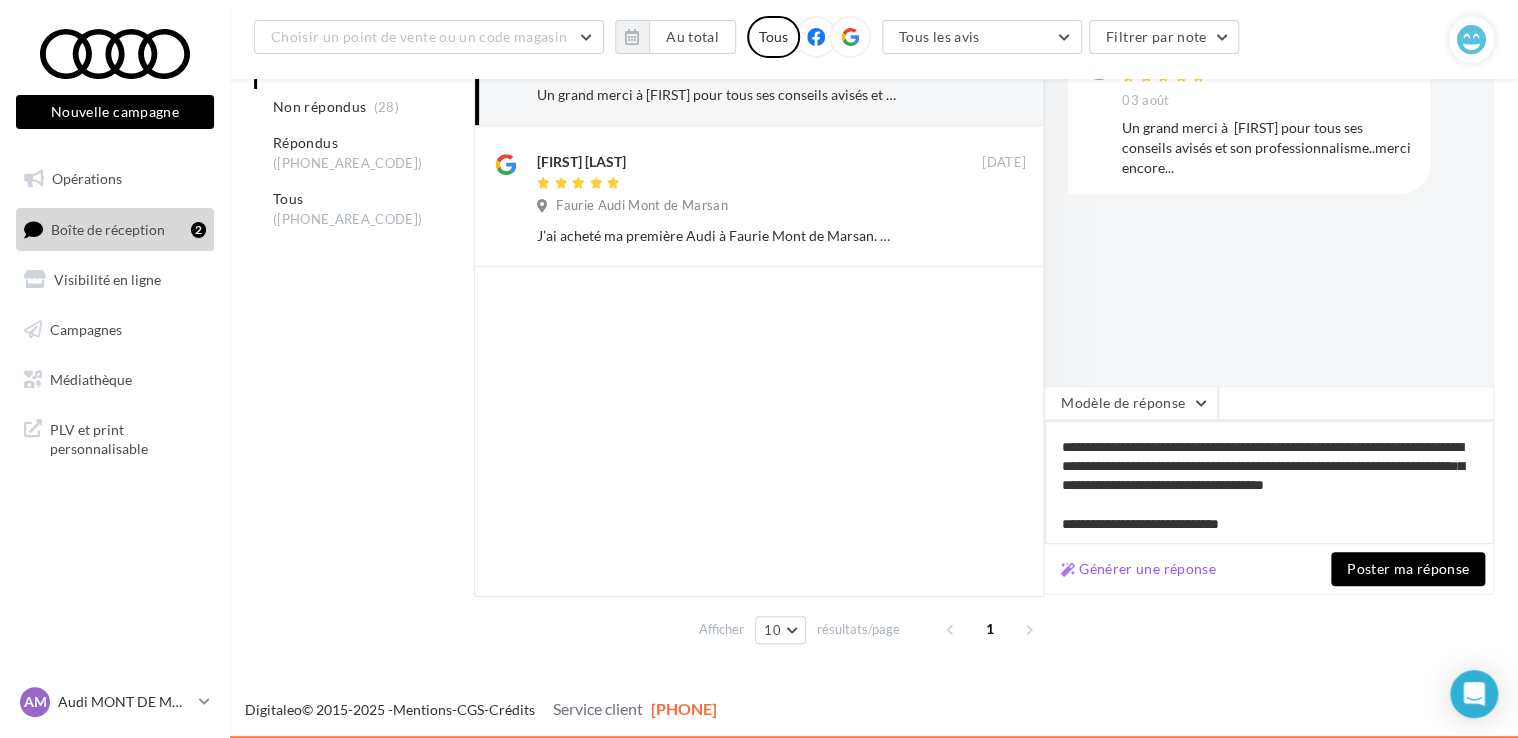 type on "**********" 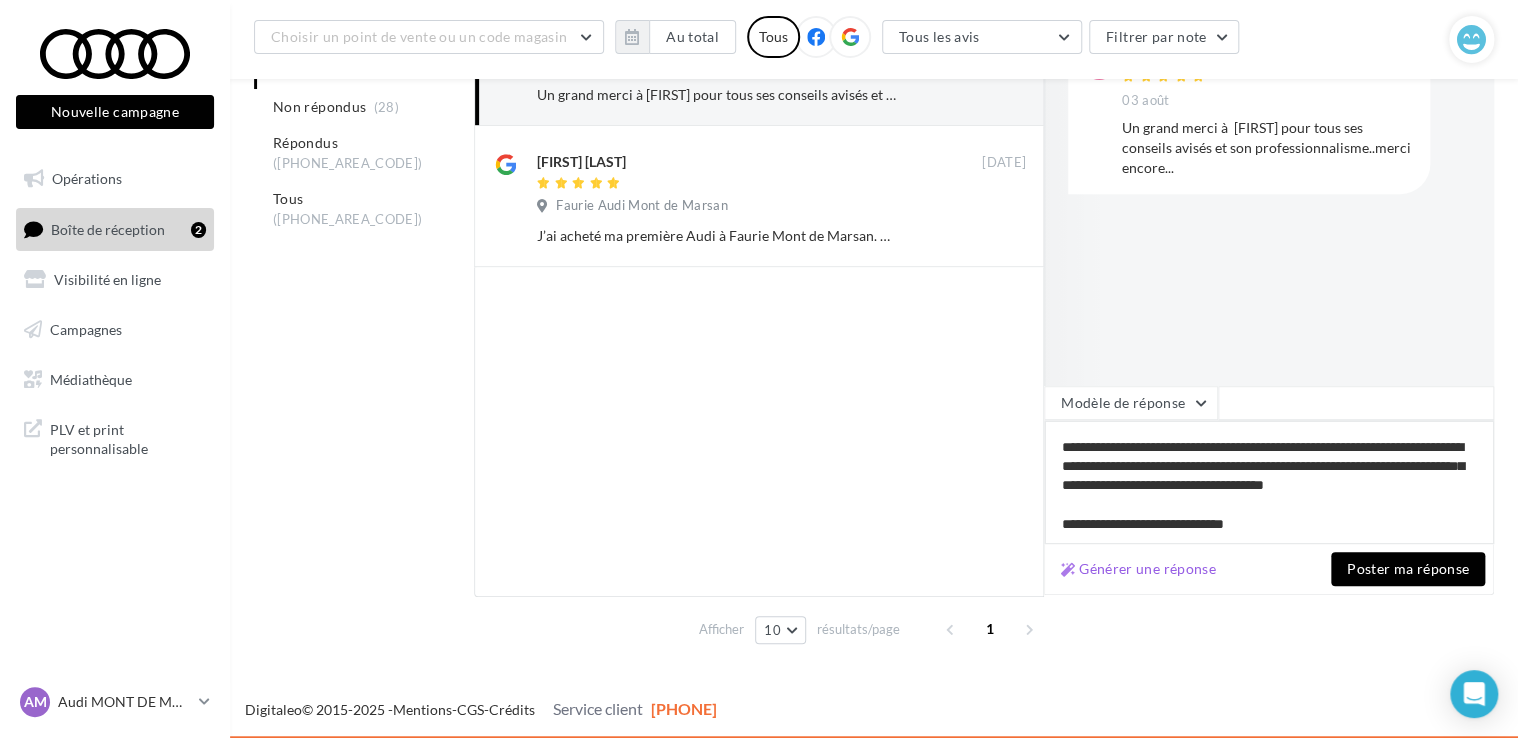 type on "**********" 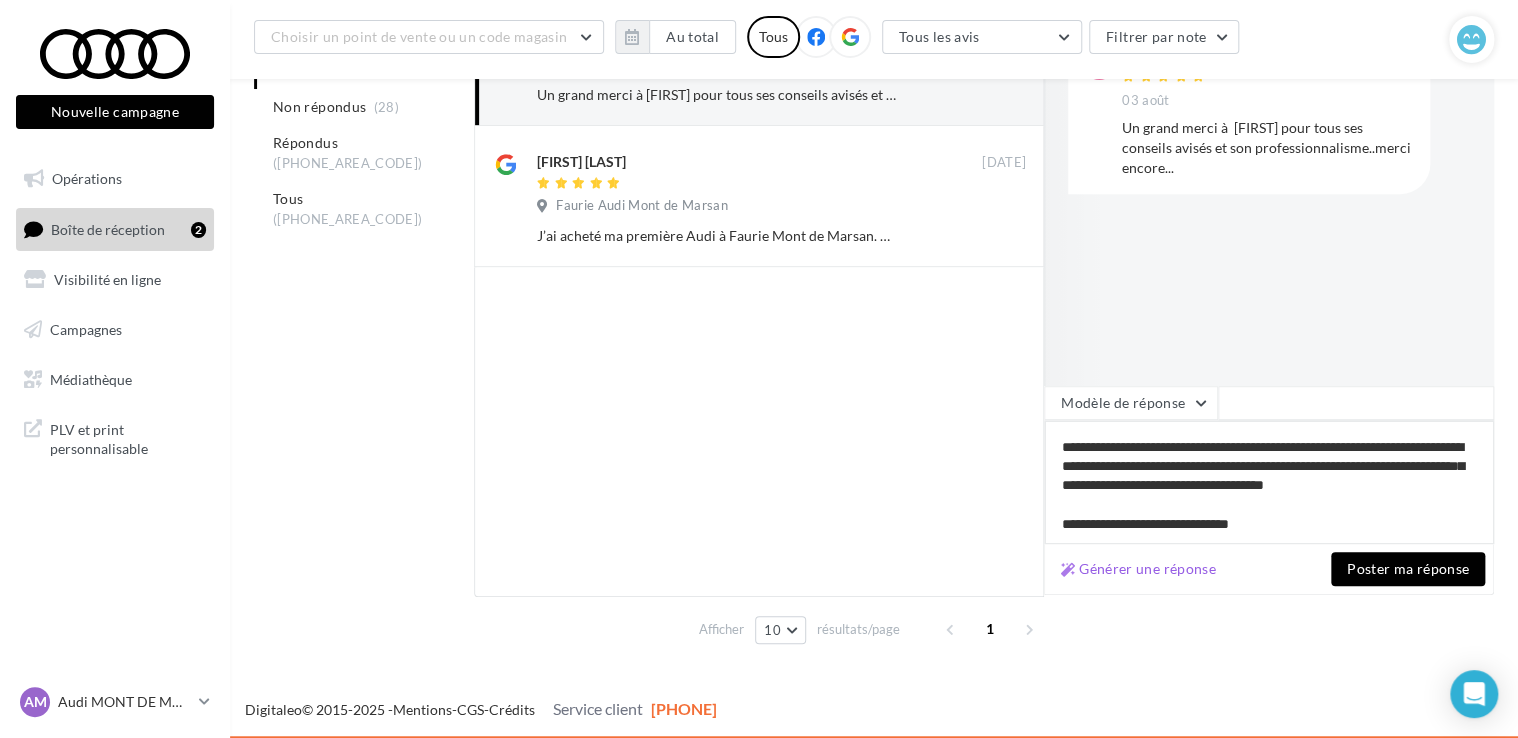 type on "**********" 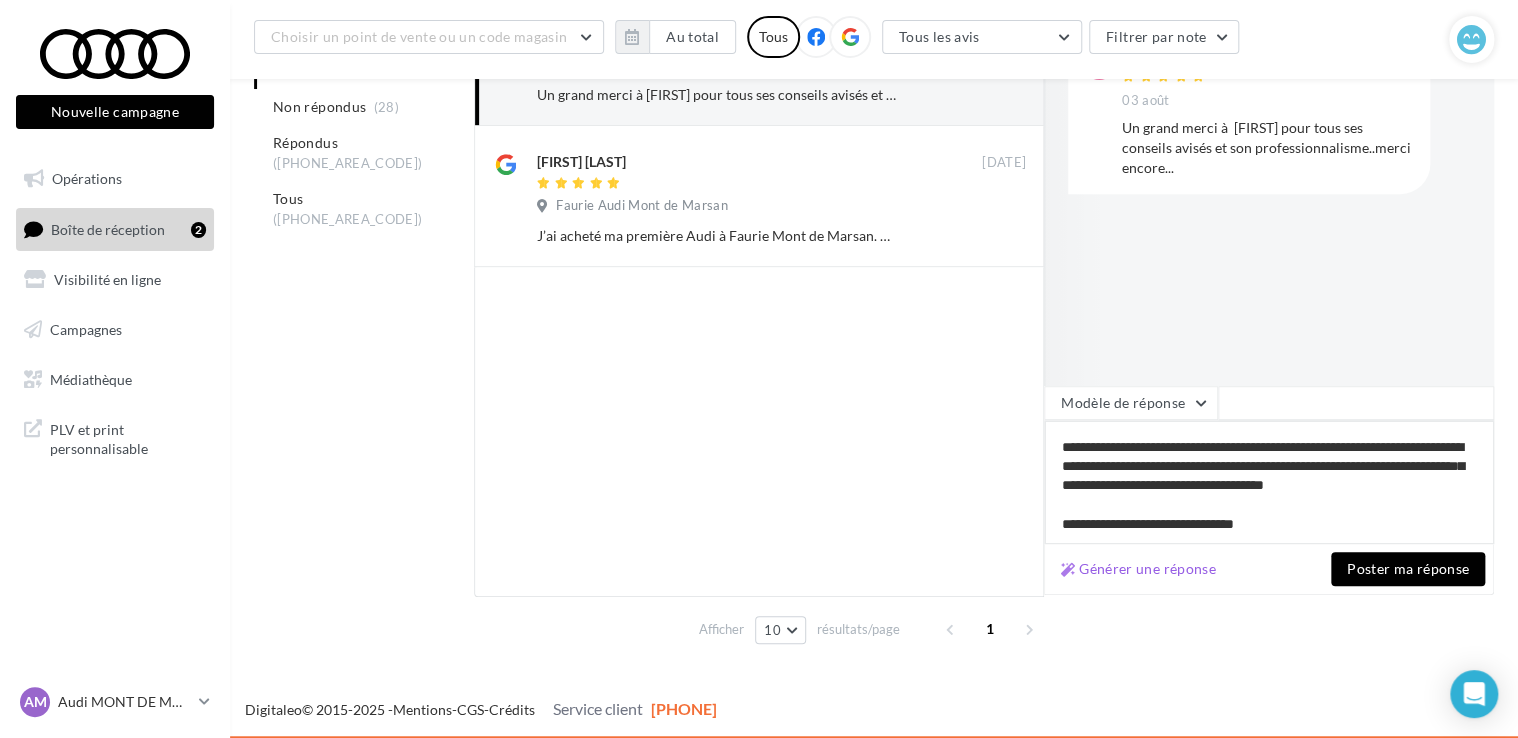 type on "**********" 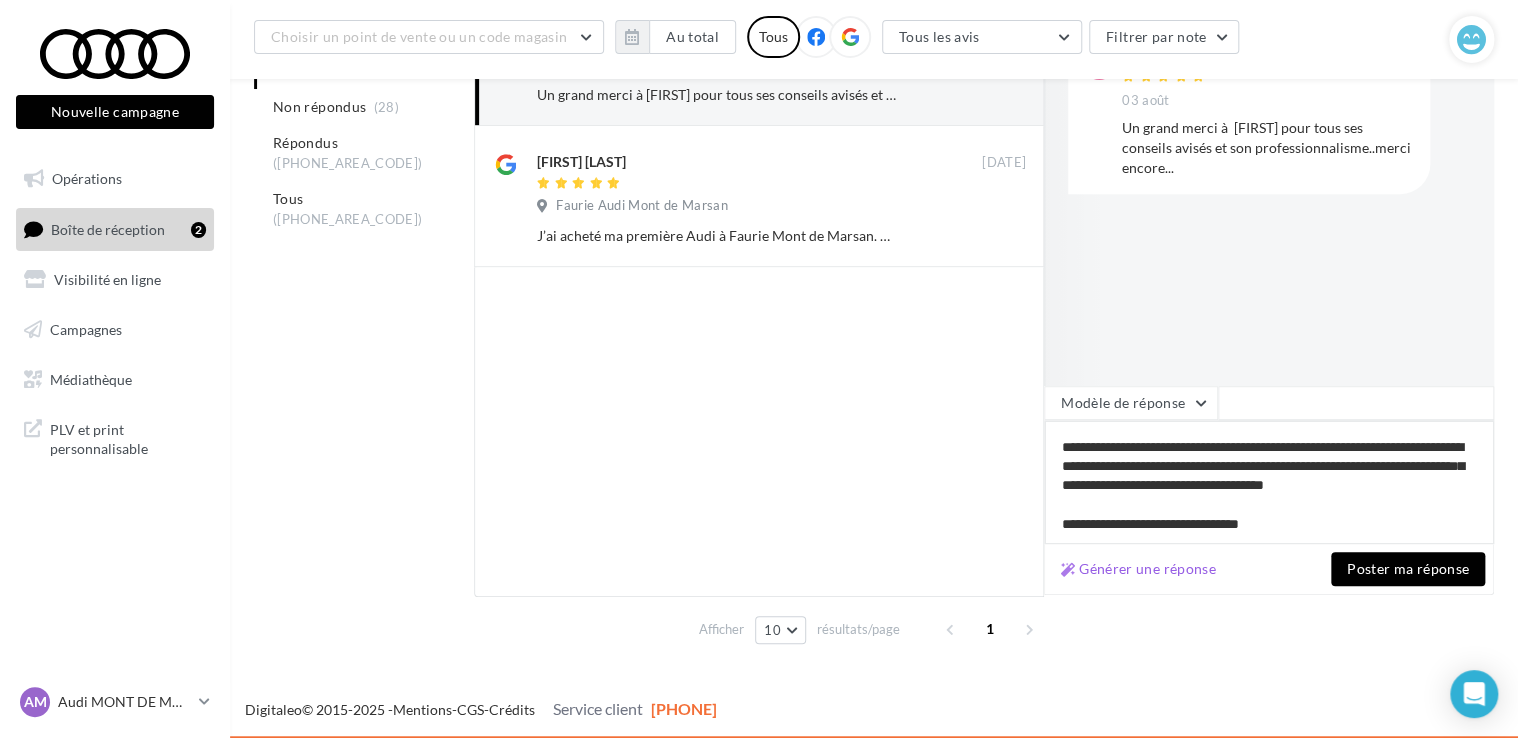 scroll, scrollTop: 0, scrollLeft: 0, axis: both 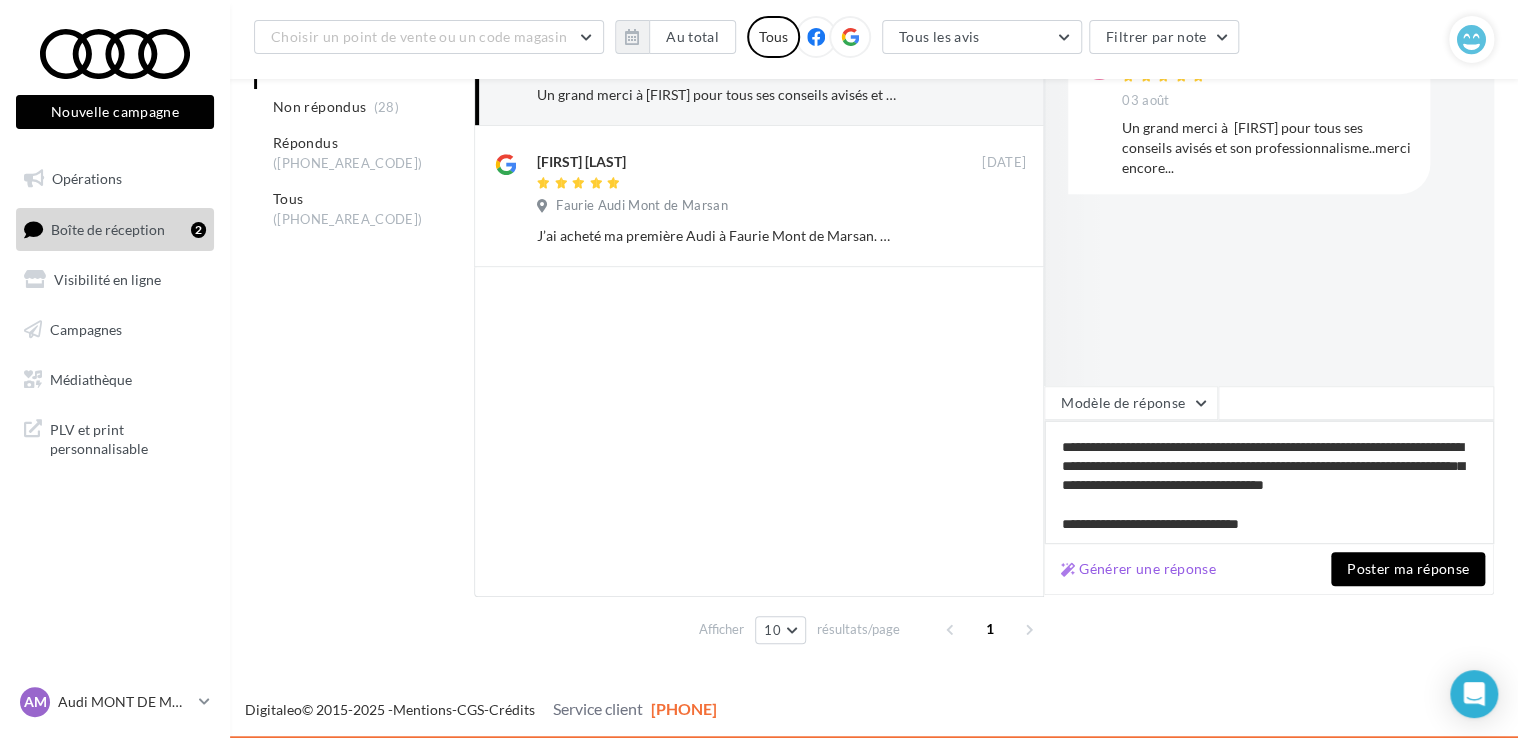 type on "**********" 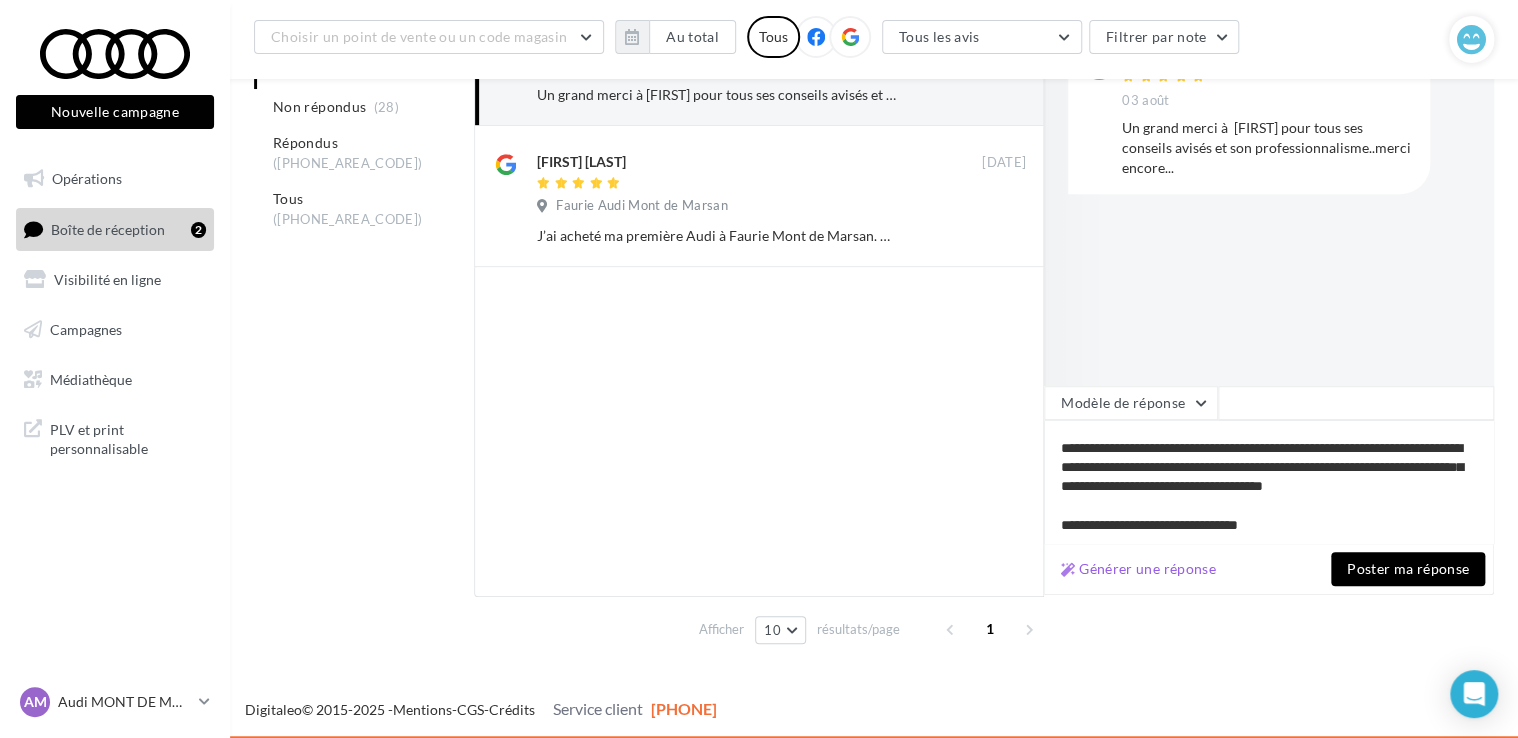 click on "Poster ma réponse" at bounding box center (1408, 569) 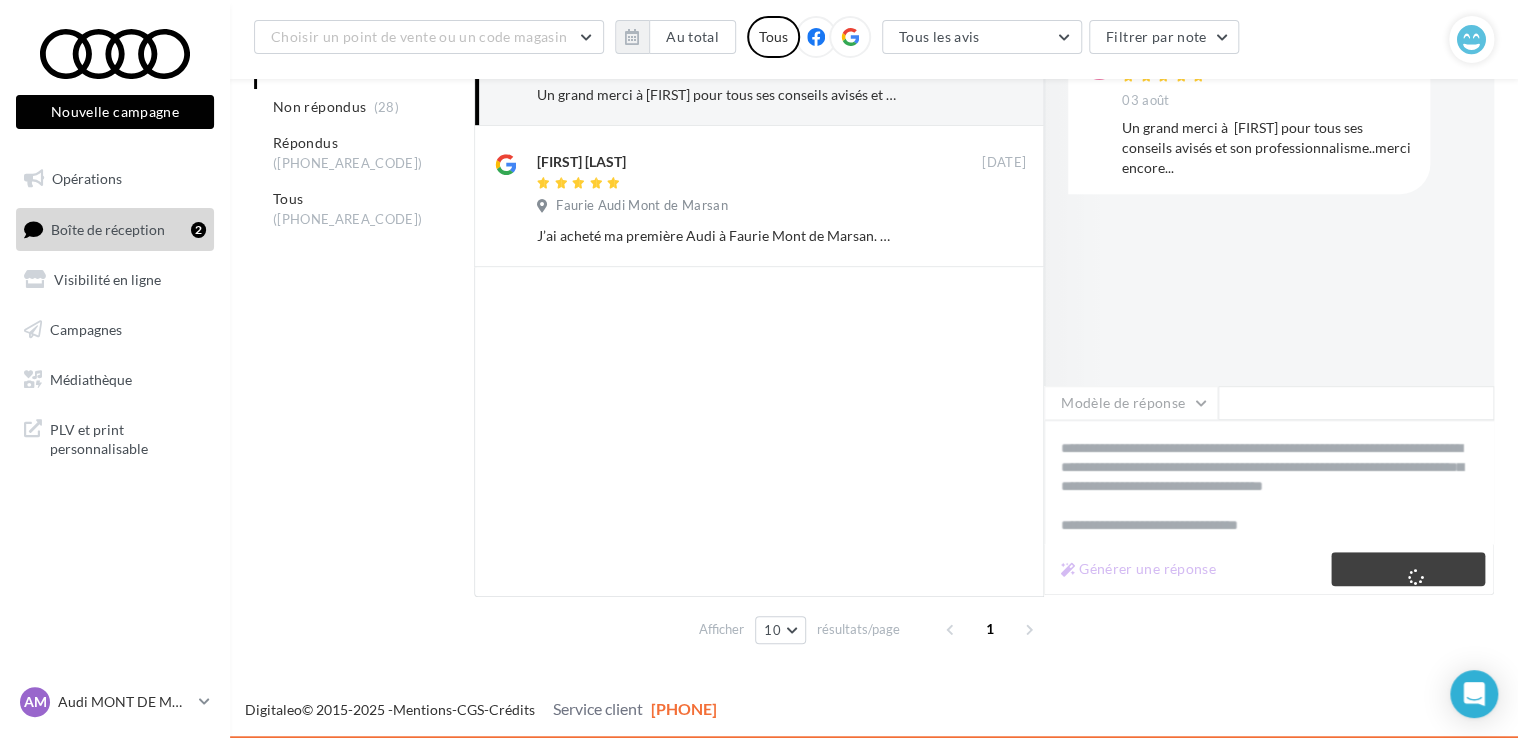 scroll, scrollTop: 48, scrollLeft: 0, axis: vertical 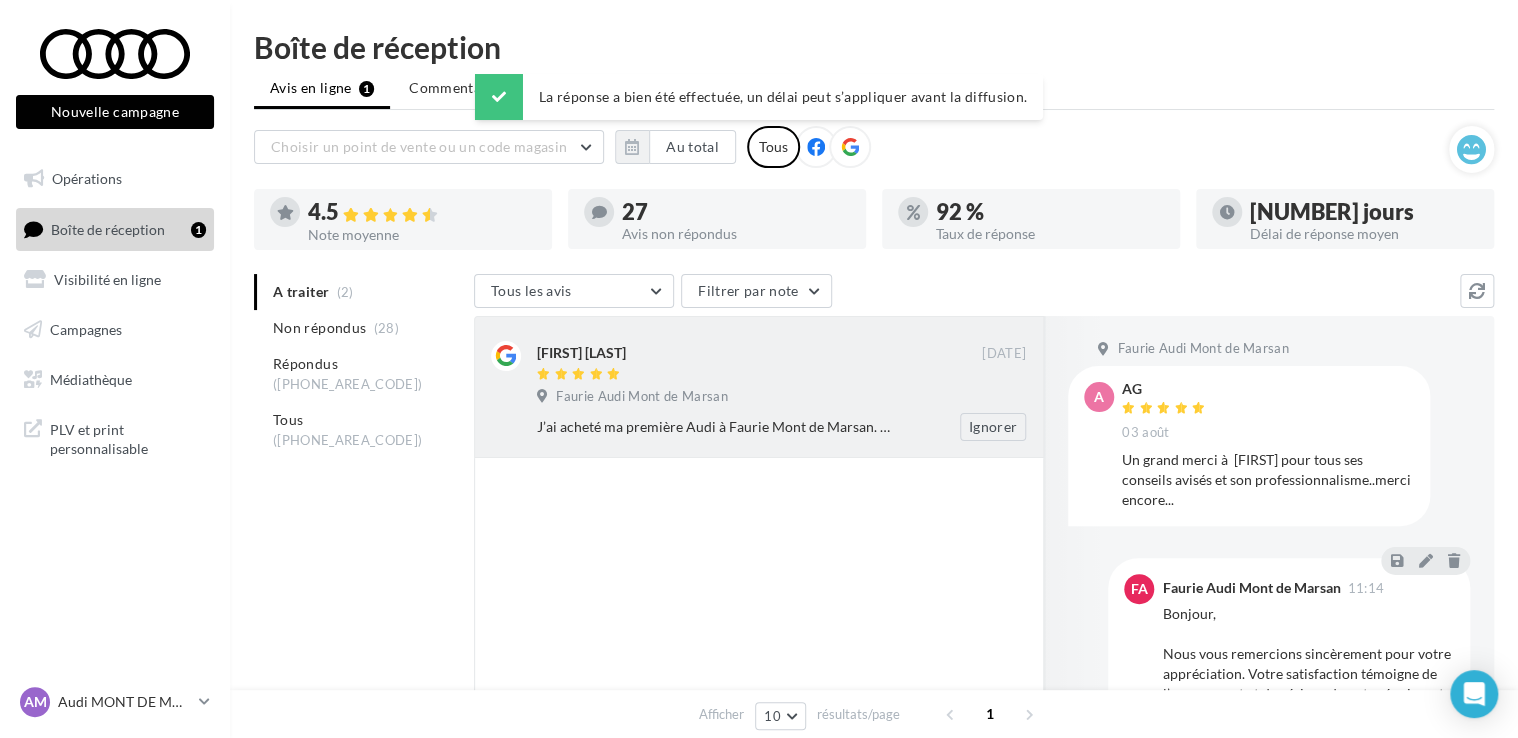 click at bounding box center (759, 375) 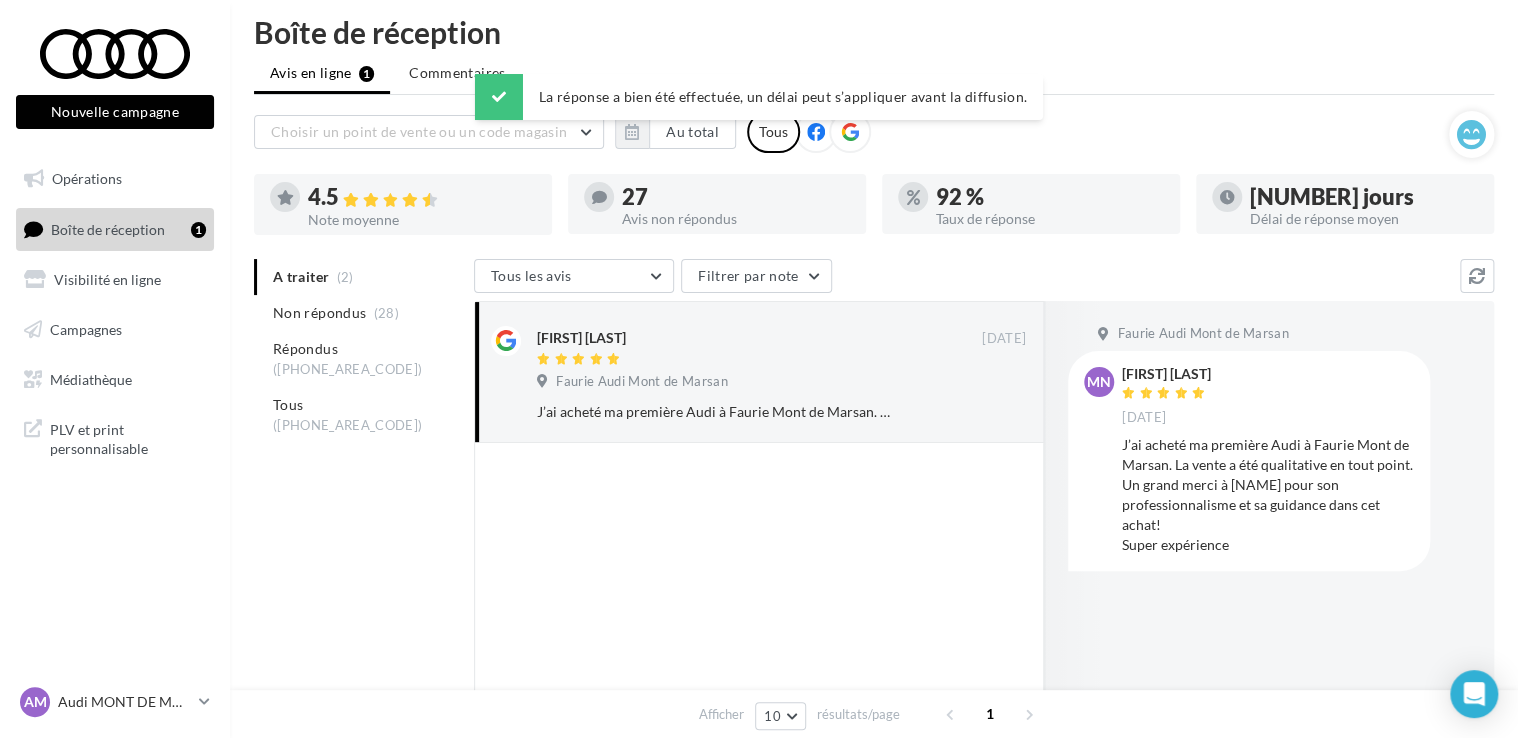 scroll, scrollTop: 100, scrollLeft: 0, axis: vertical 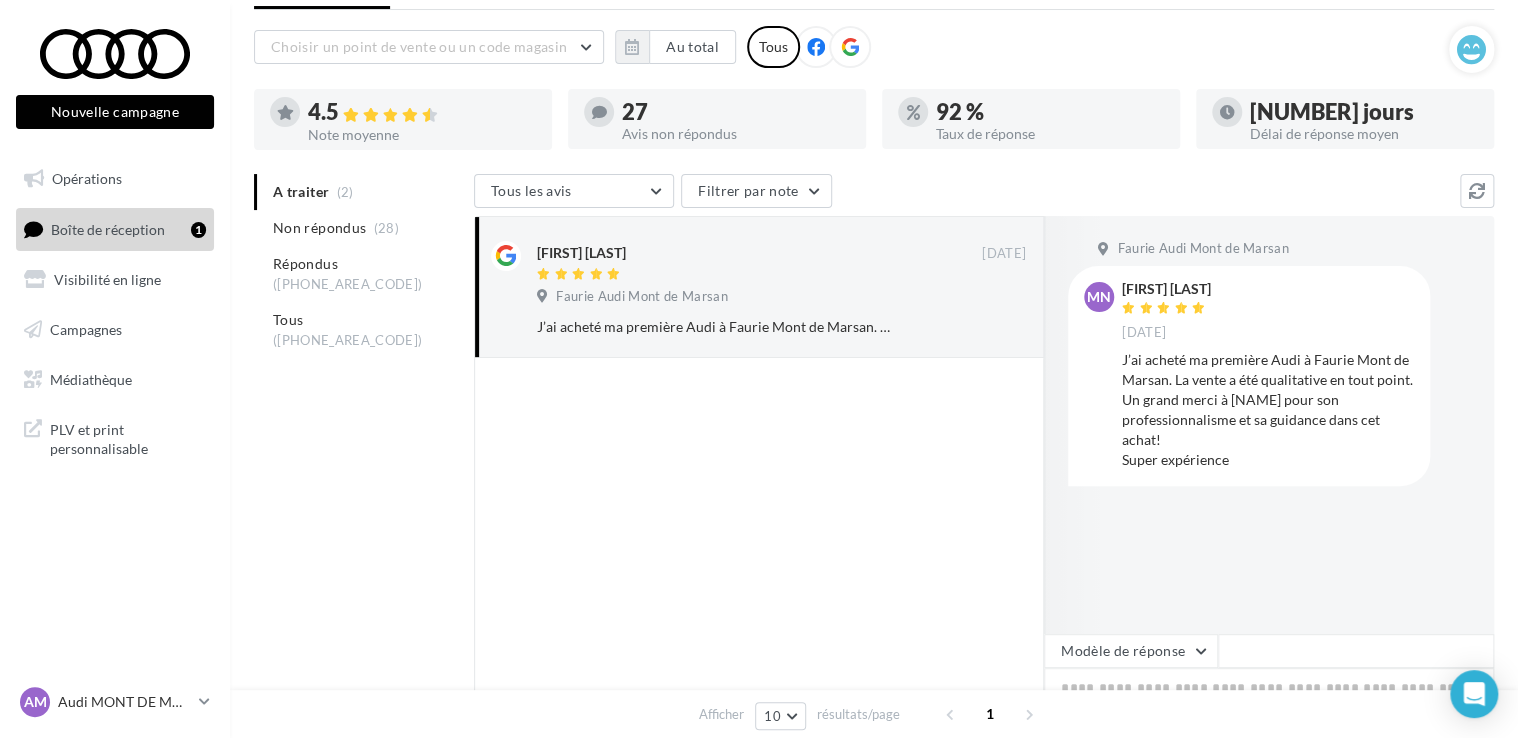 drag, startPoint x: 1122, startPoint y: 358, endPoint x: 1269, endPoint y: 458, distance: 177.7892 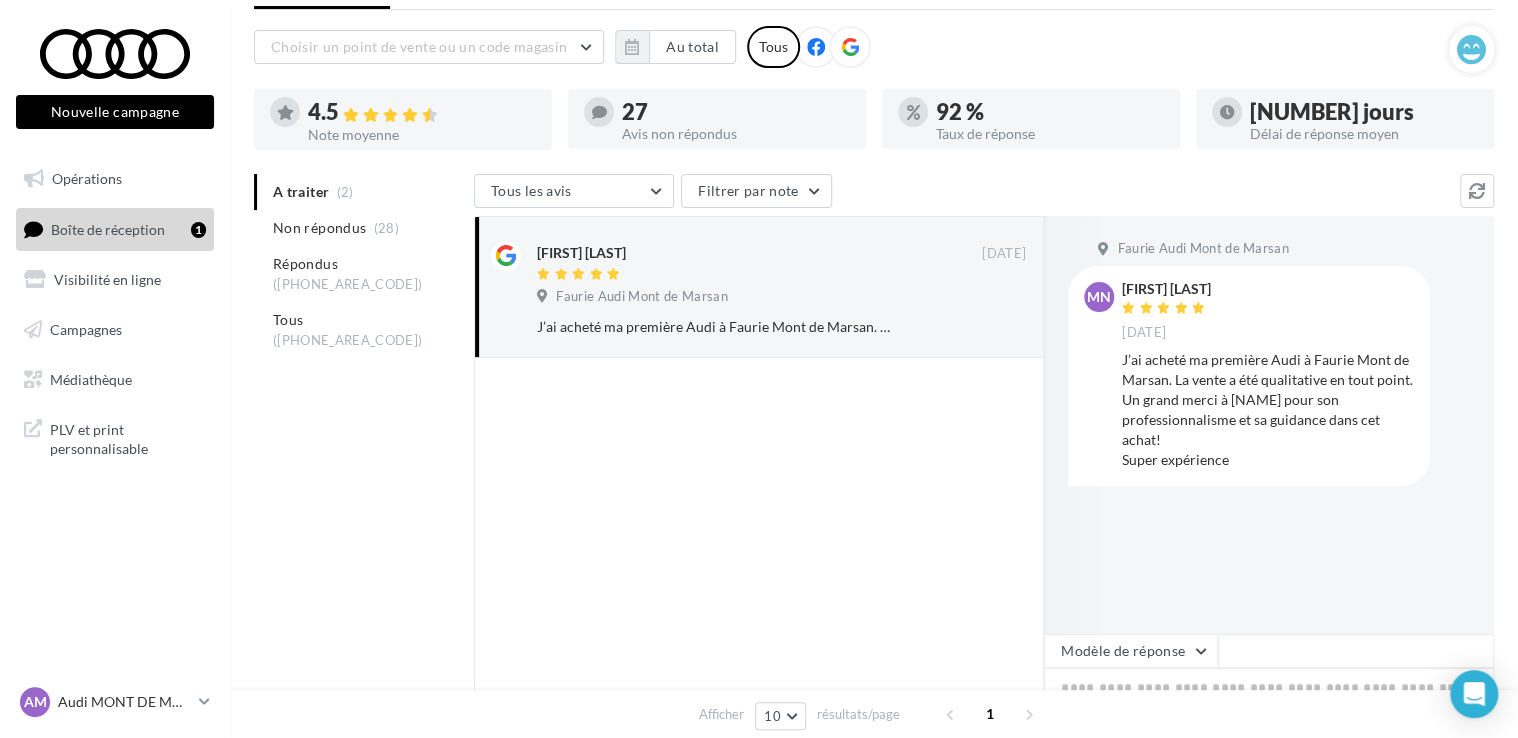 click on "J’ai acheté ma première Audi à Faurie Mont de Marsan. La vente a été qualitative en tout point. Un grand merci à [NAME] pour son professionnalisme et sa guidance dans cet achat!
Super expérience" at bounding box center [1268, 410] 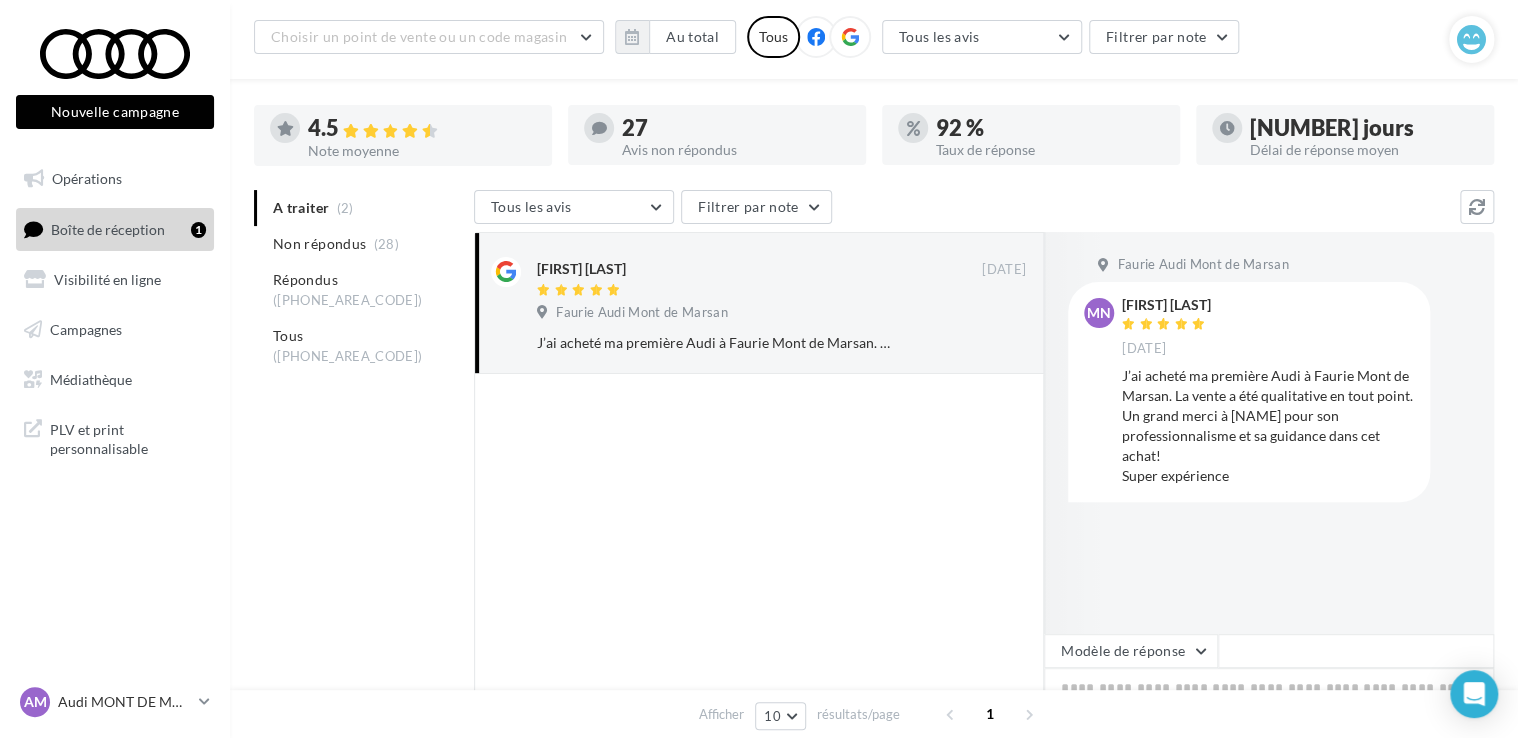 scroll, scrollTop: 200, scrollLeft: 0, axis: vertical 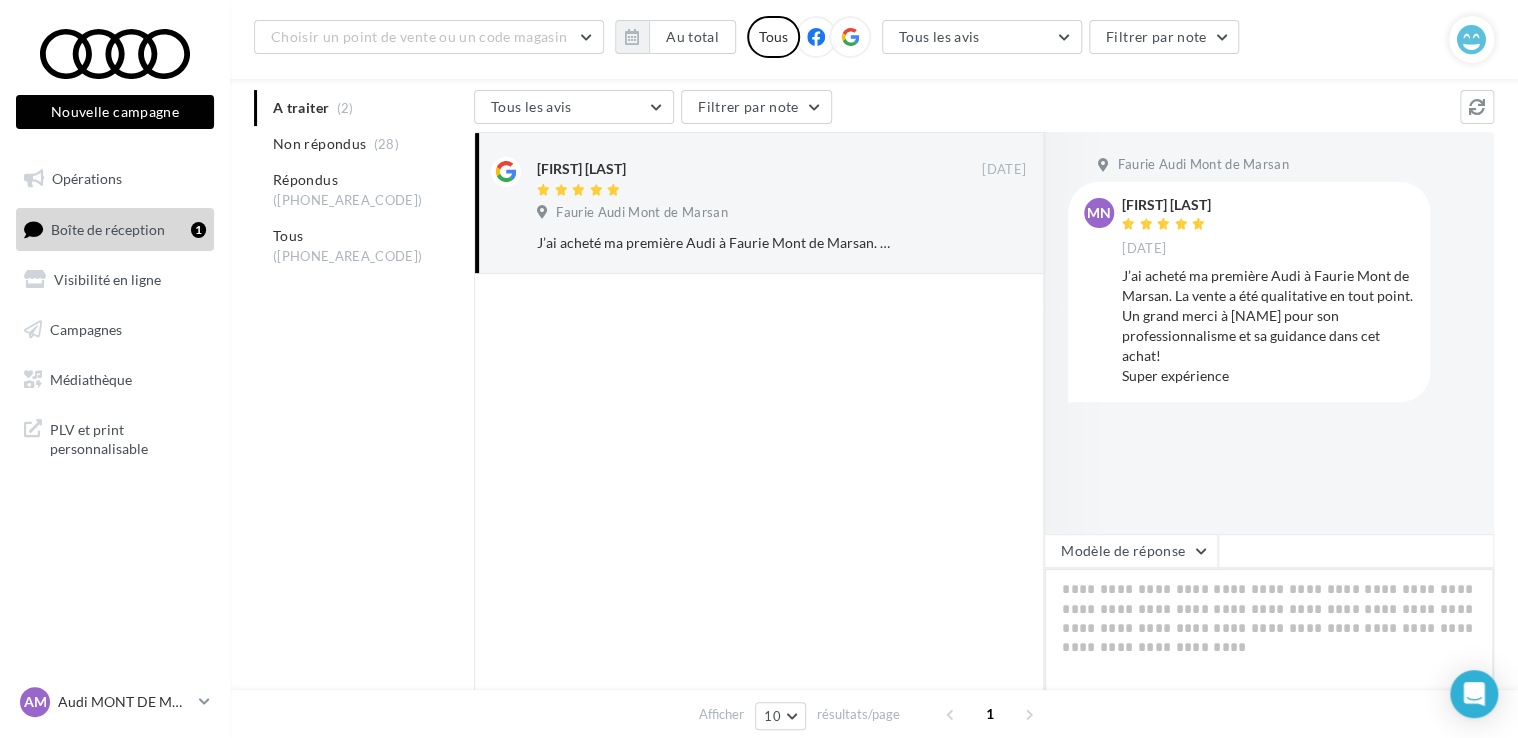 click at bounding box center [1269, 630] 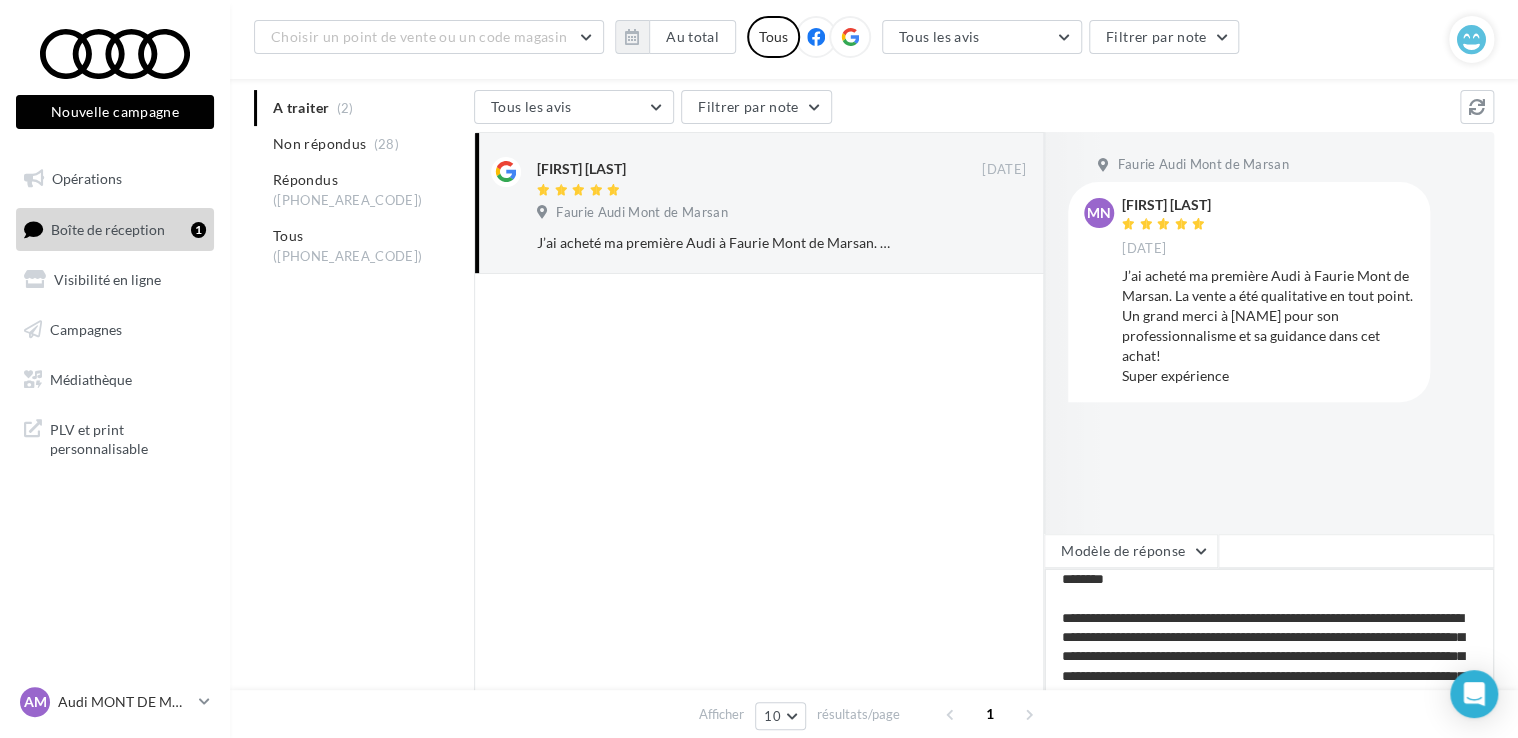 scroll, scrollTop: 0, scrollLeft: 0, axis: both 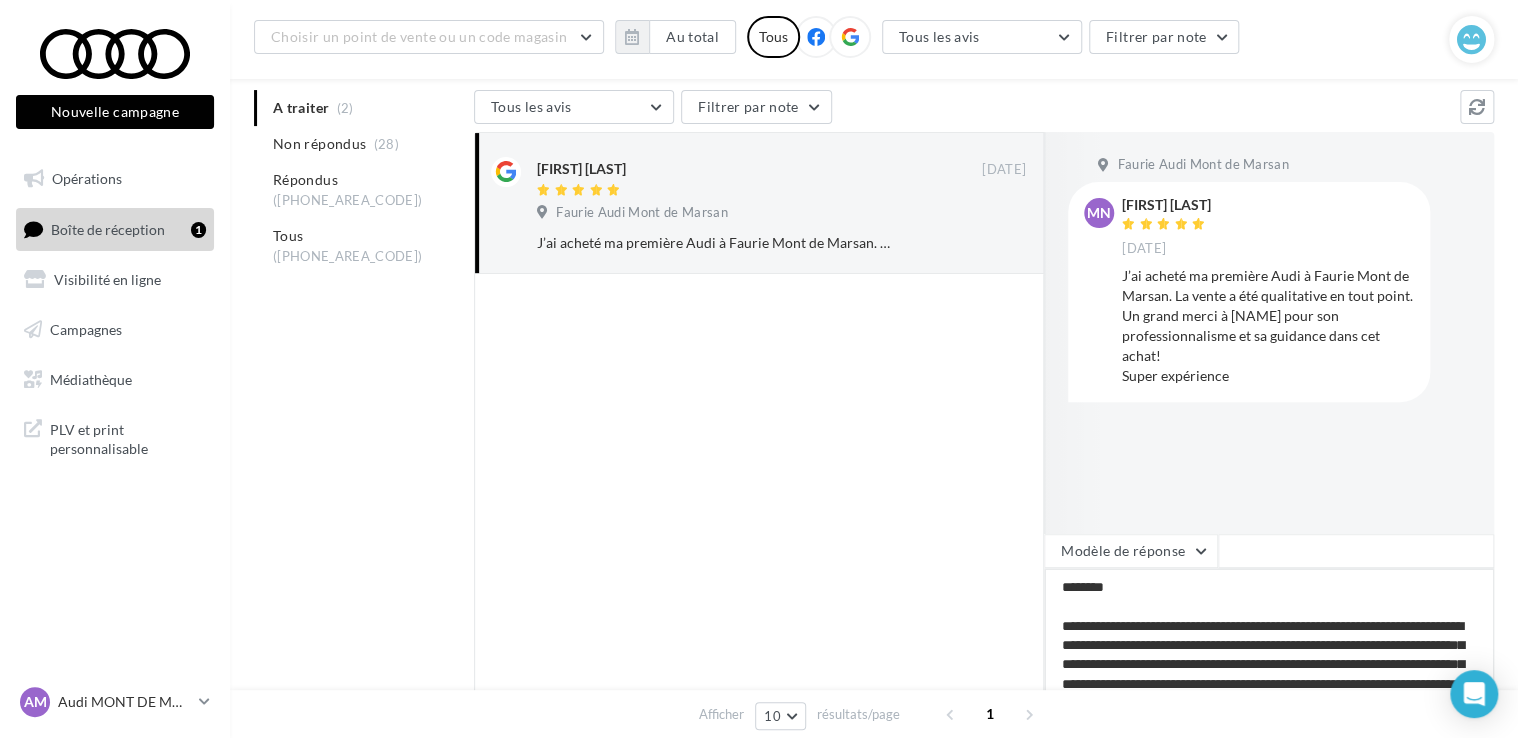click on "**********" at bounding box center [1269, 630] 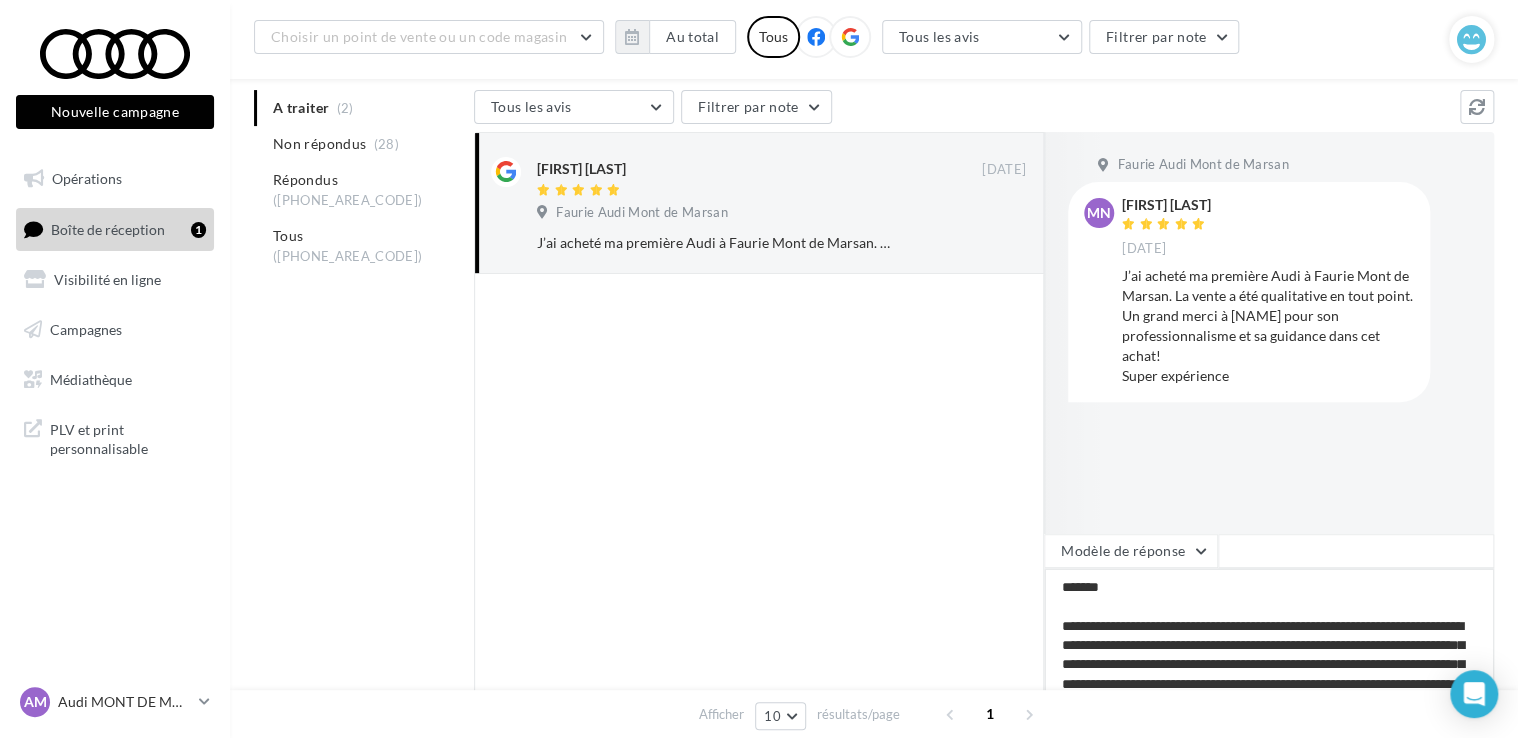 type on "**********" 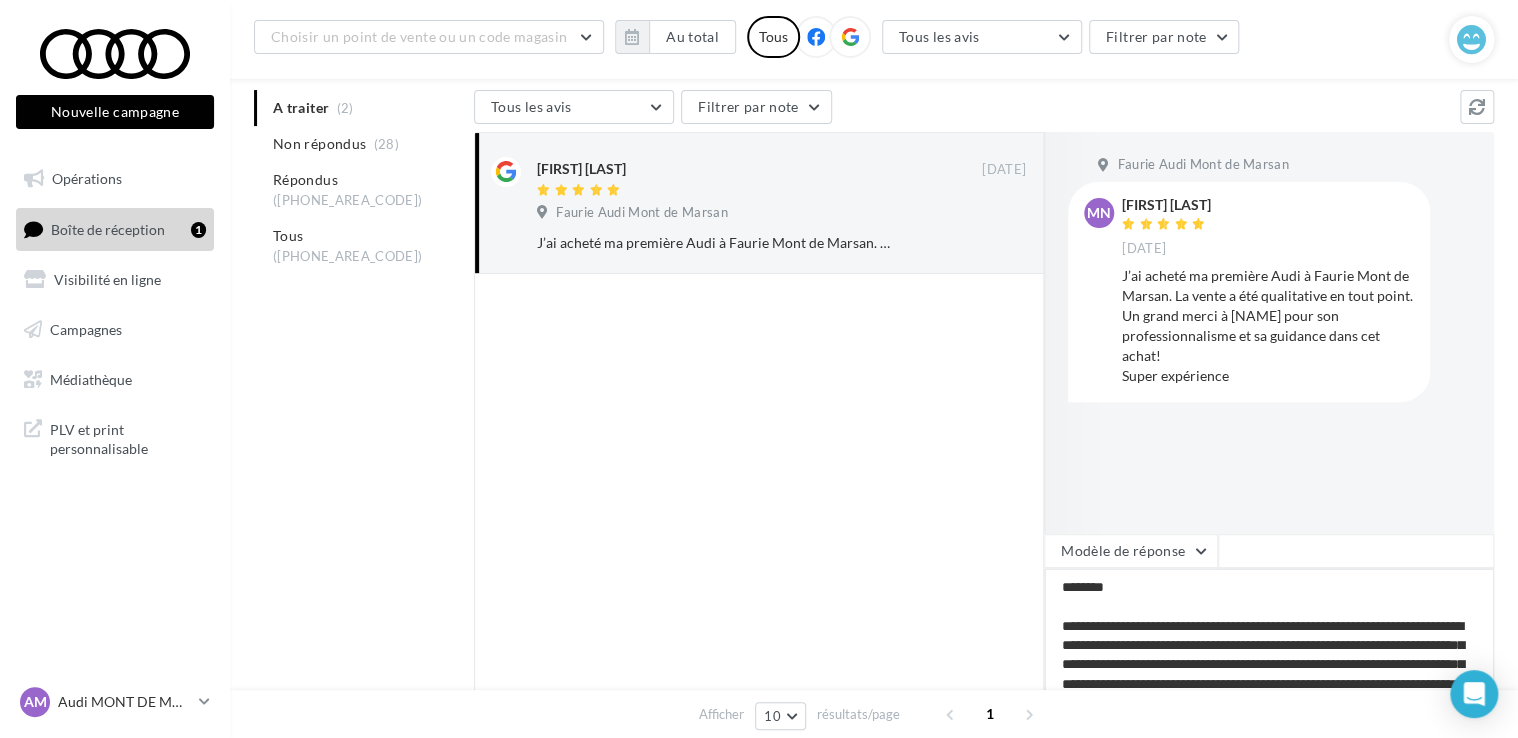 type on "**********" 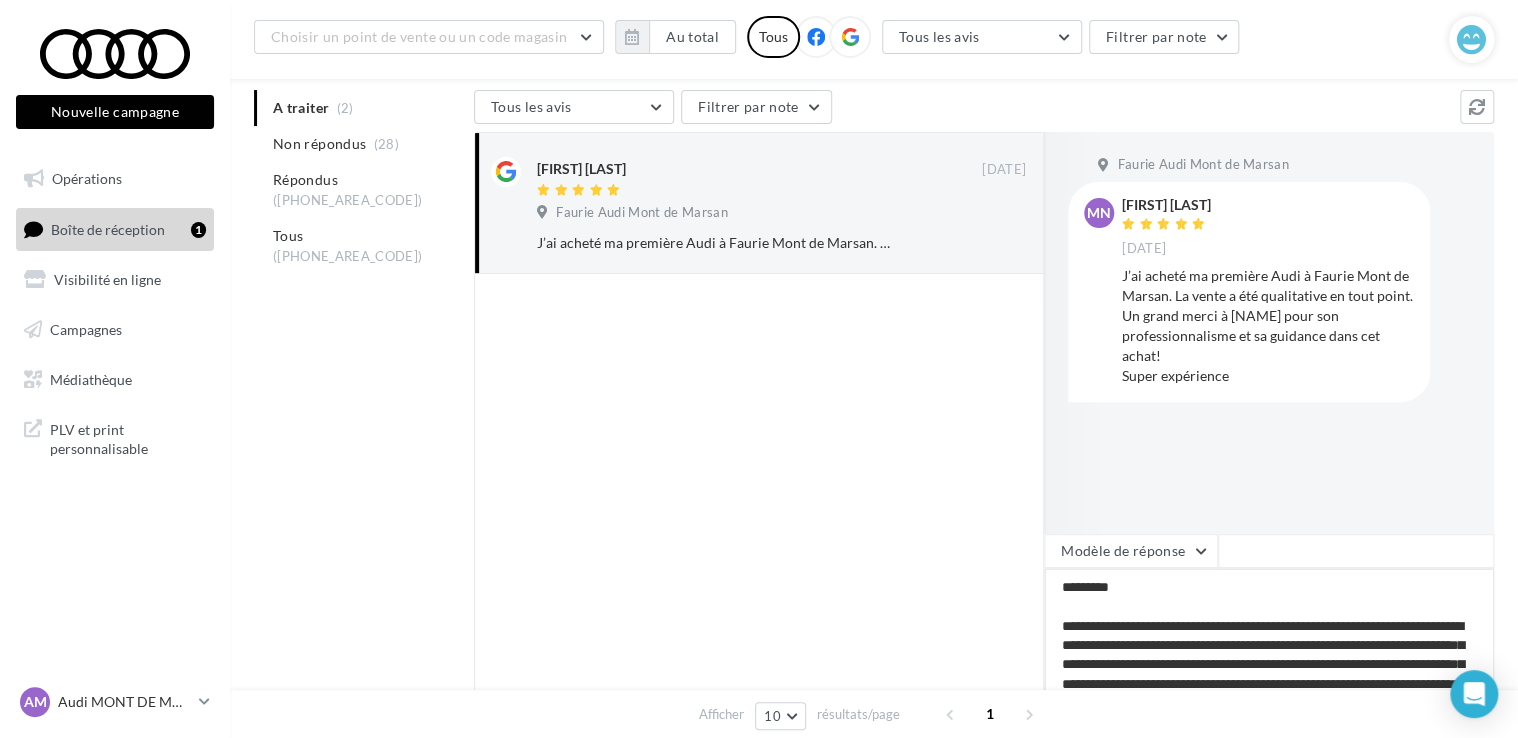 type on "**********" 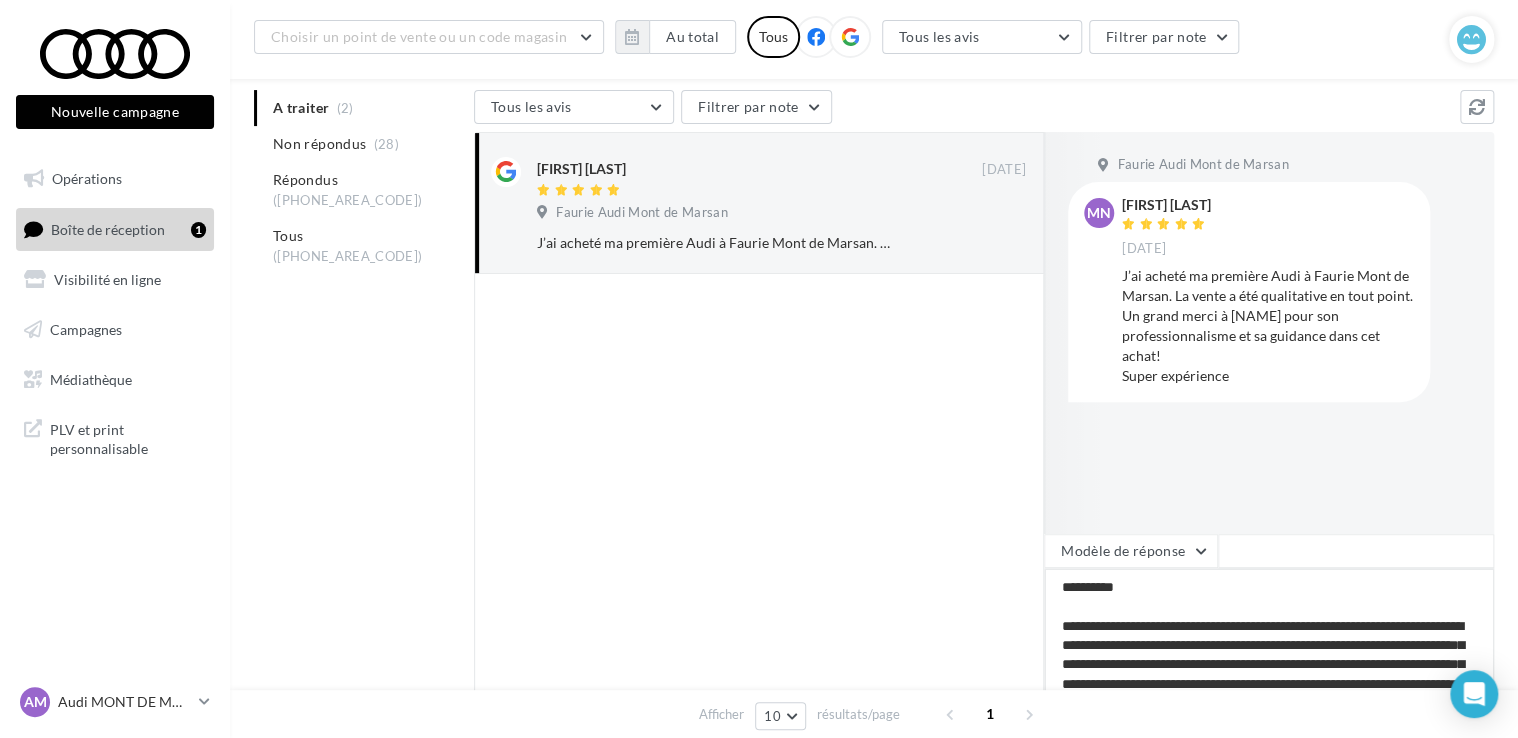 type on "**********" 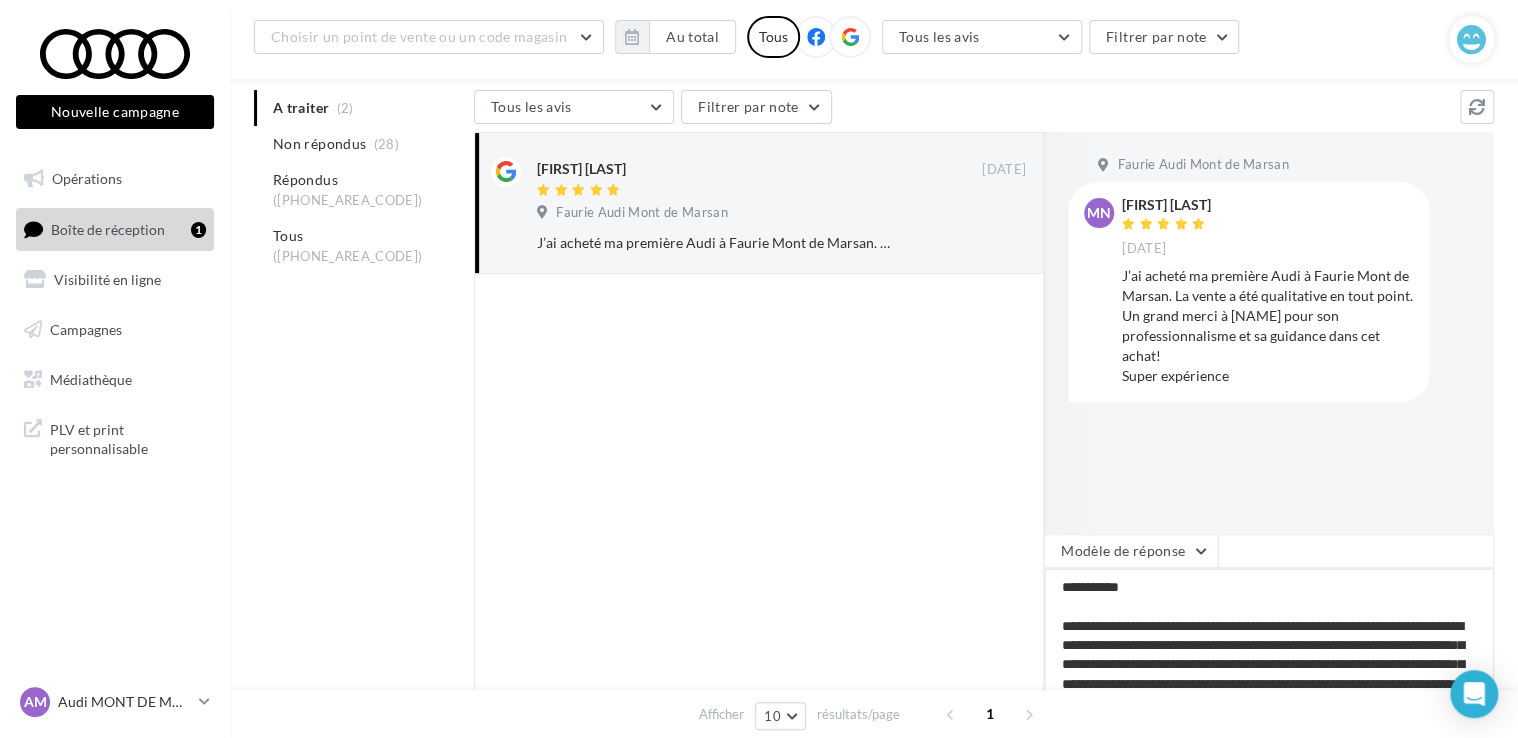 type on "**********" 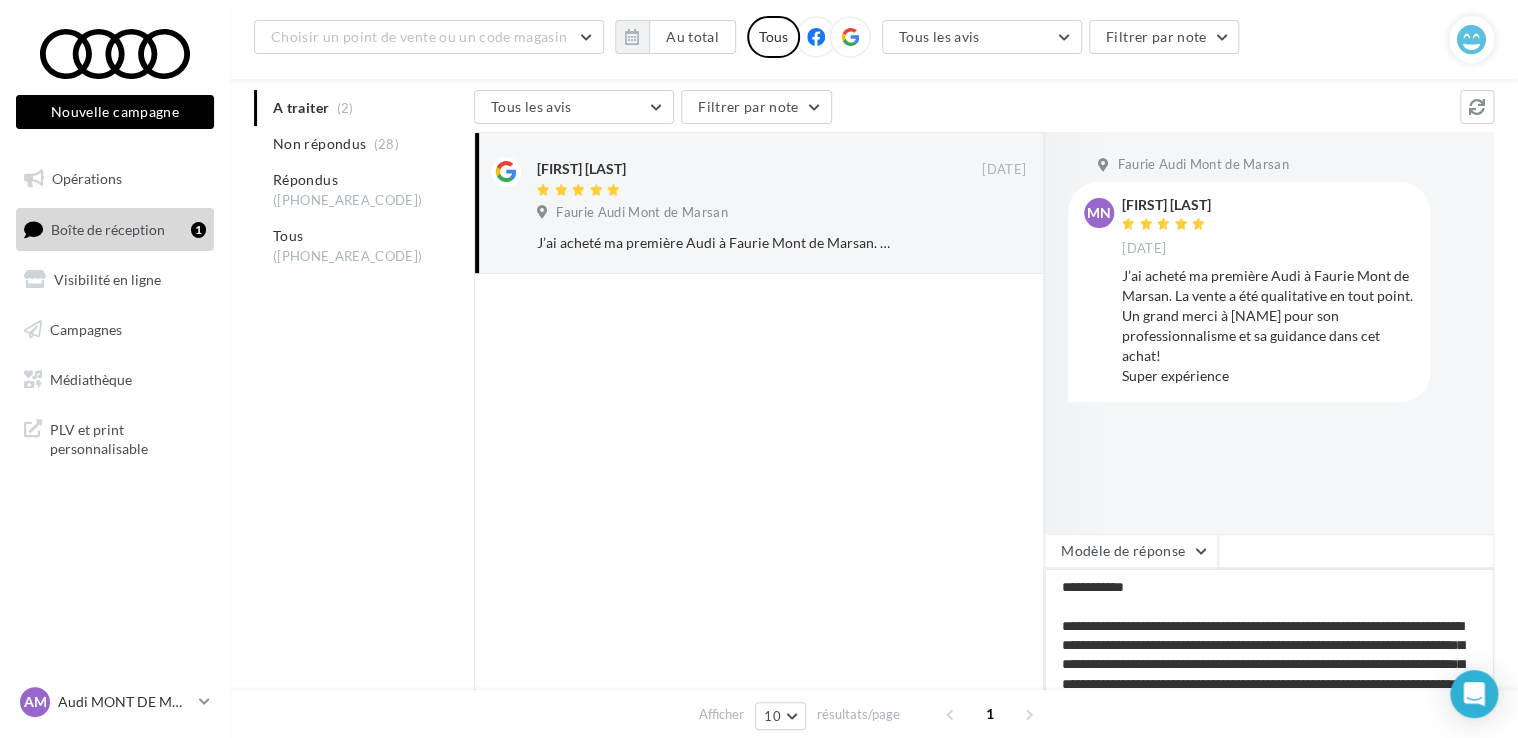 type on "**********" 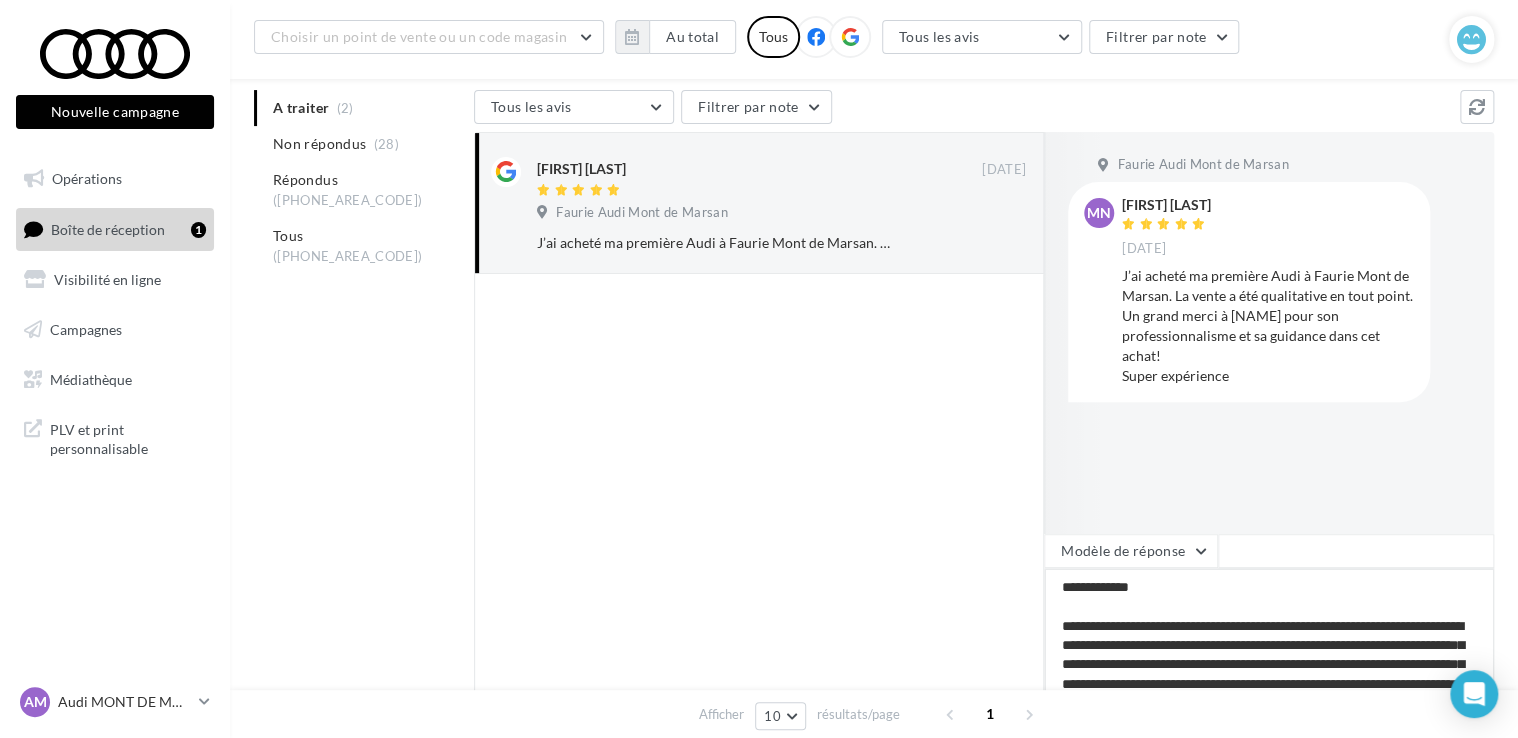 type on "**********" 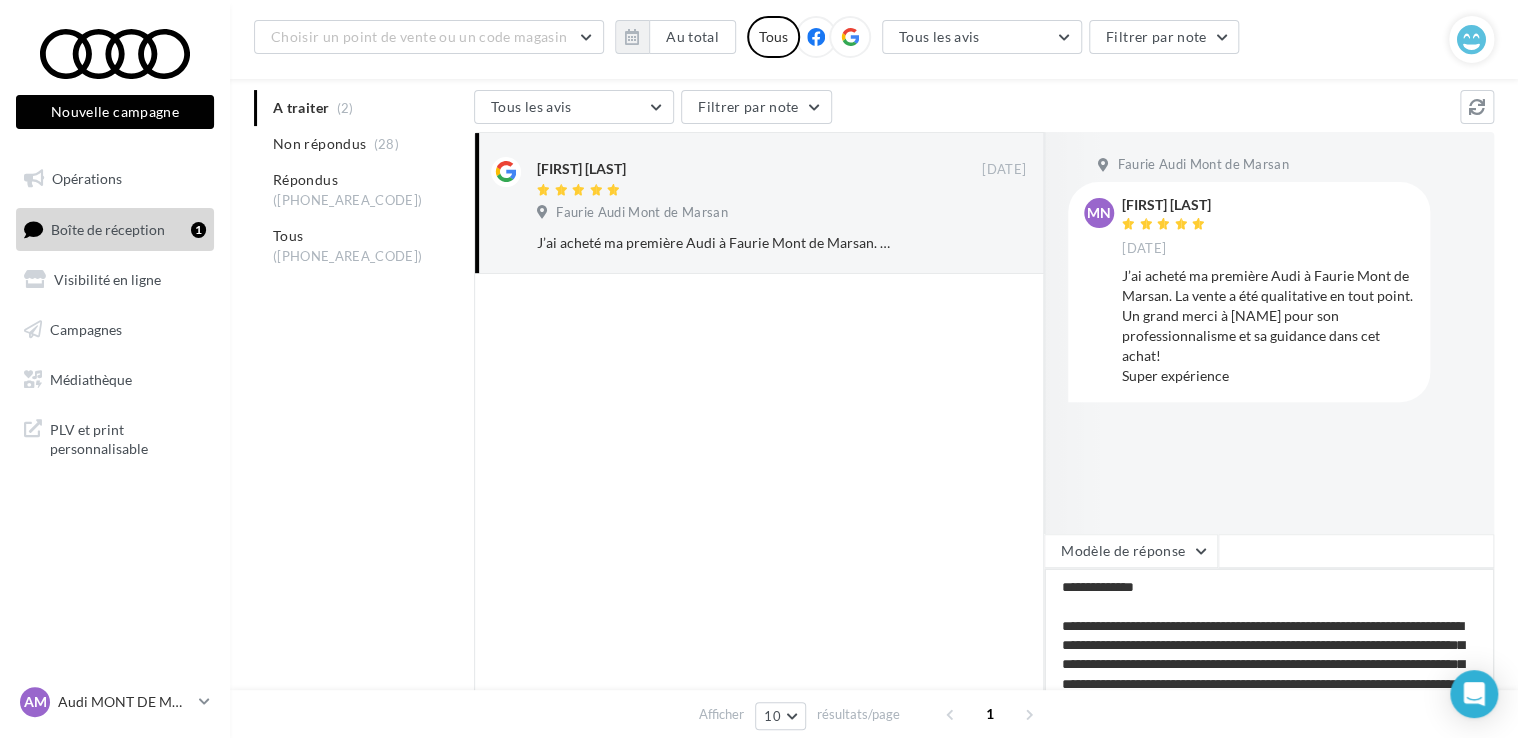 type on "**********" 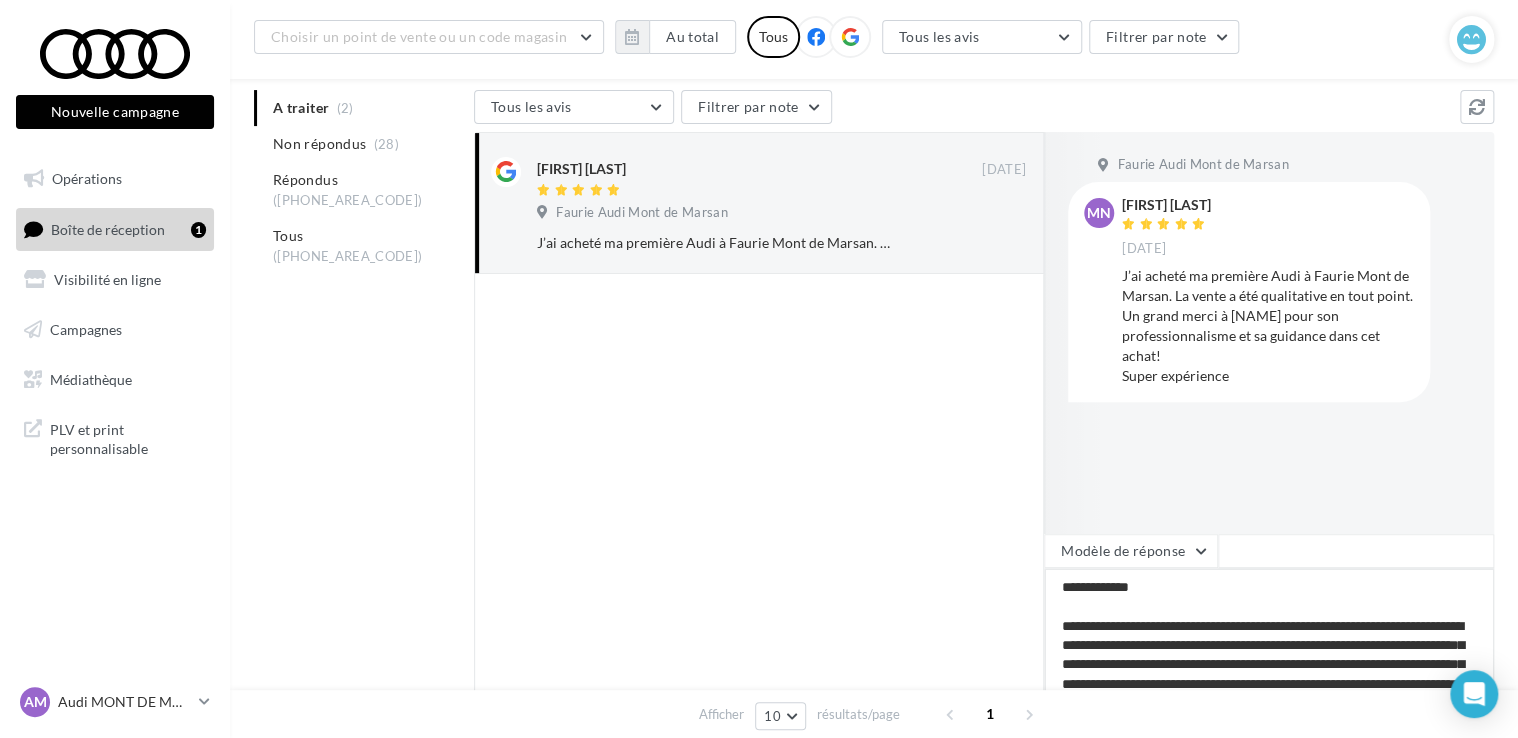 type on "**********" 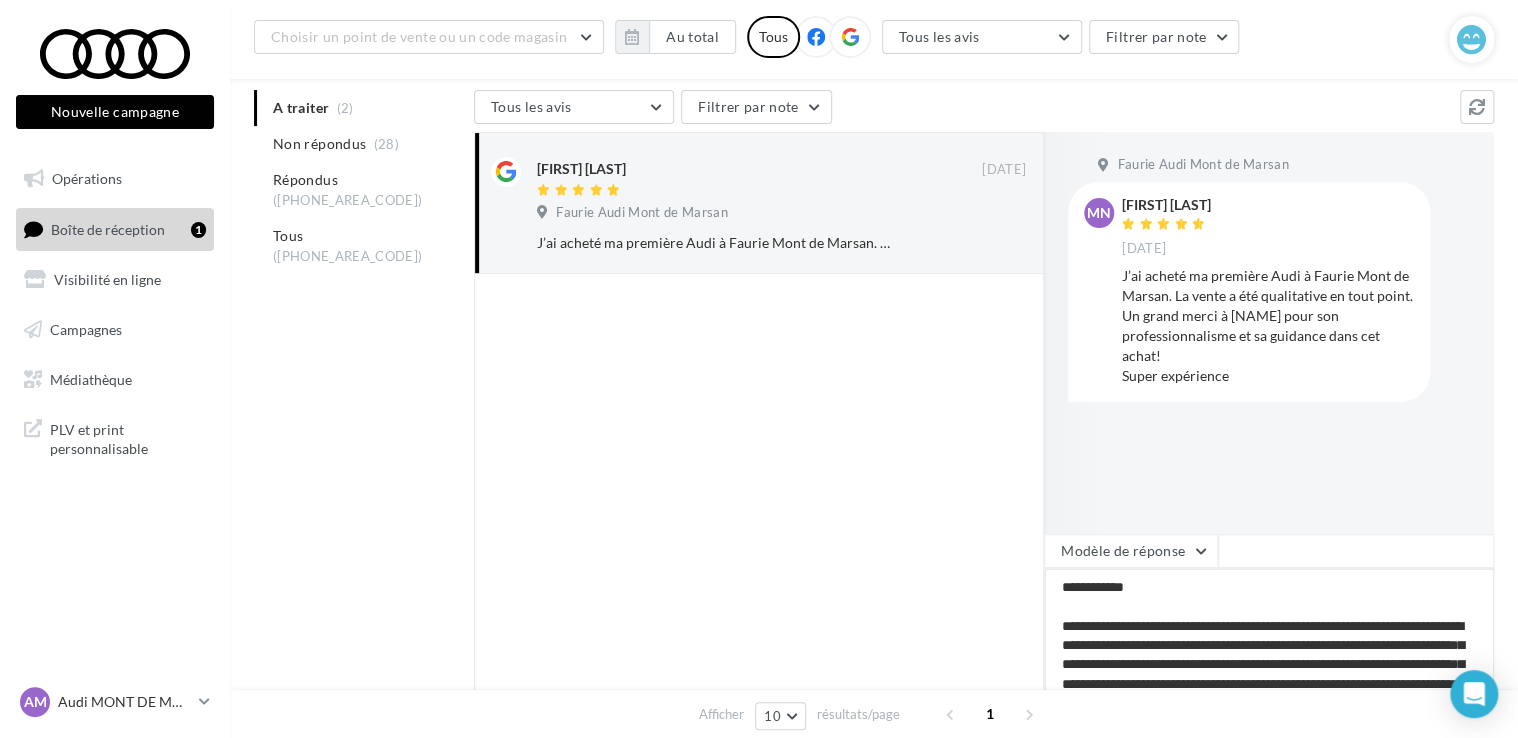 type on "**********" 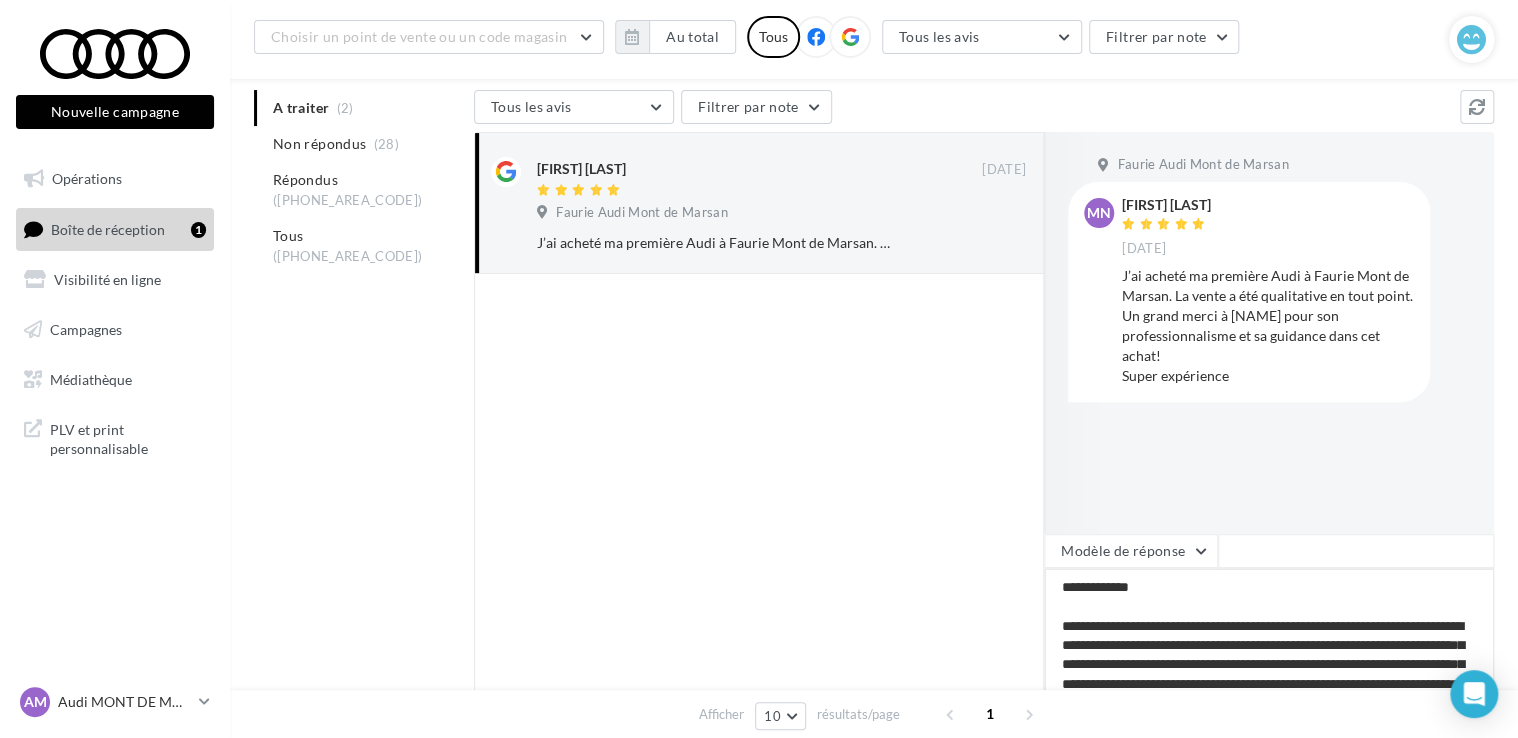 type on "**********" 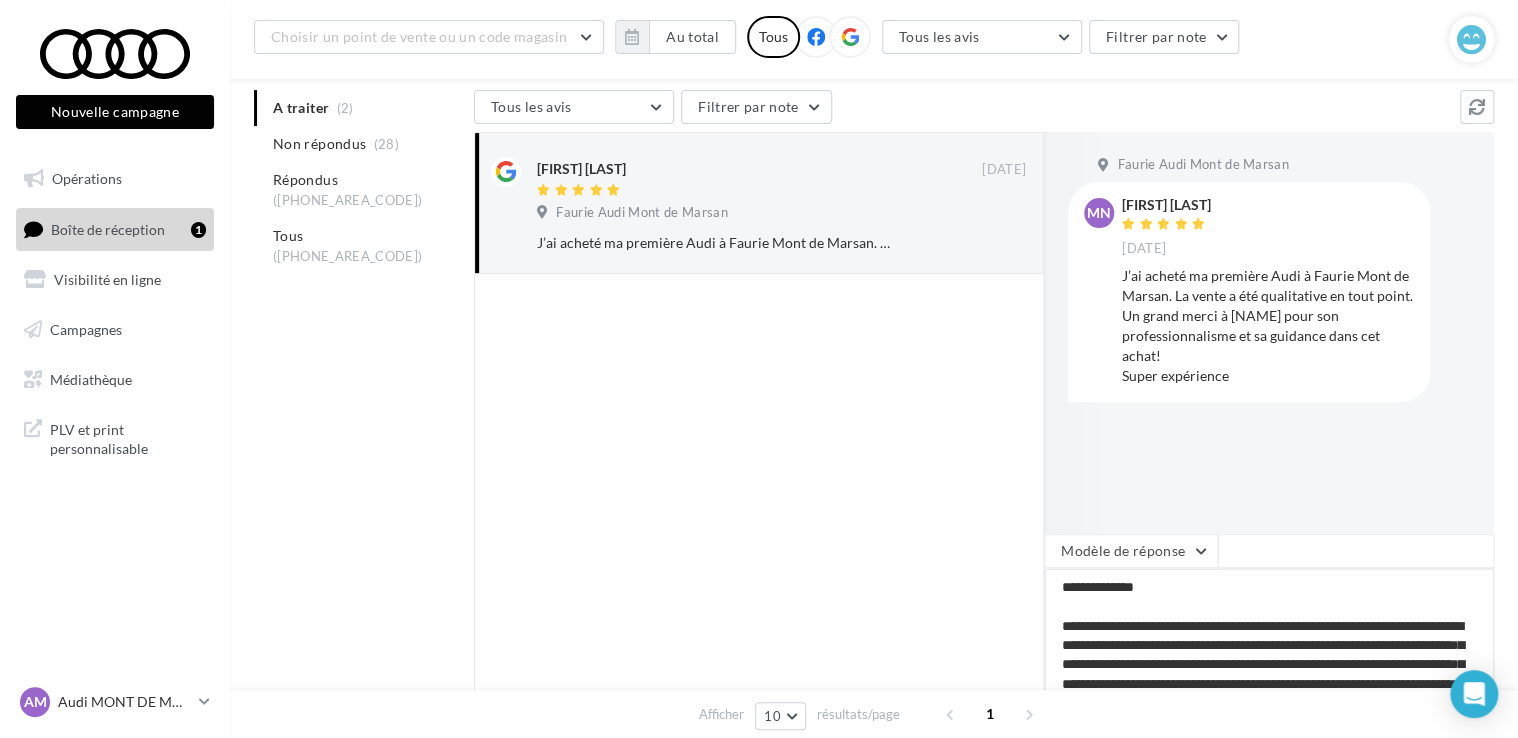 type on "**********" 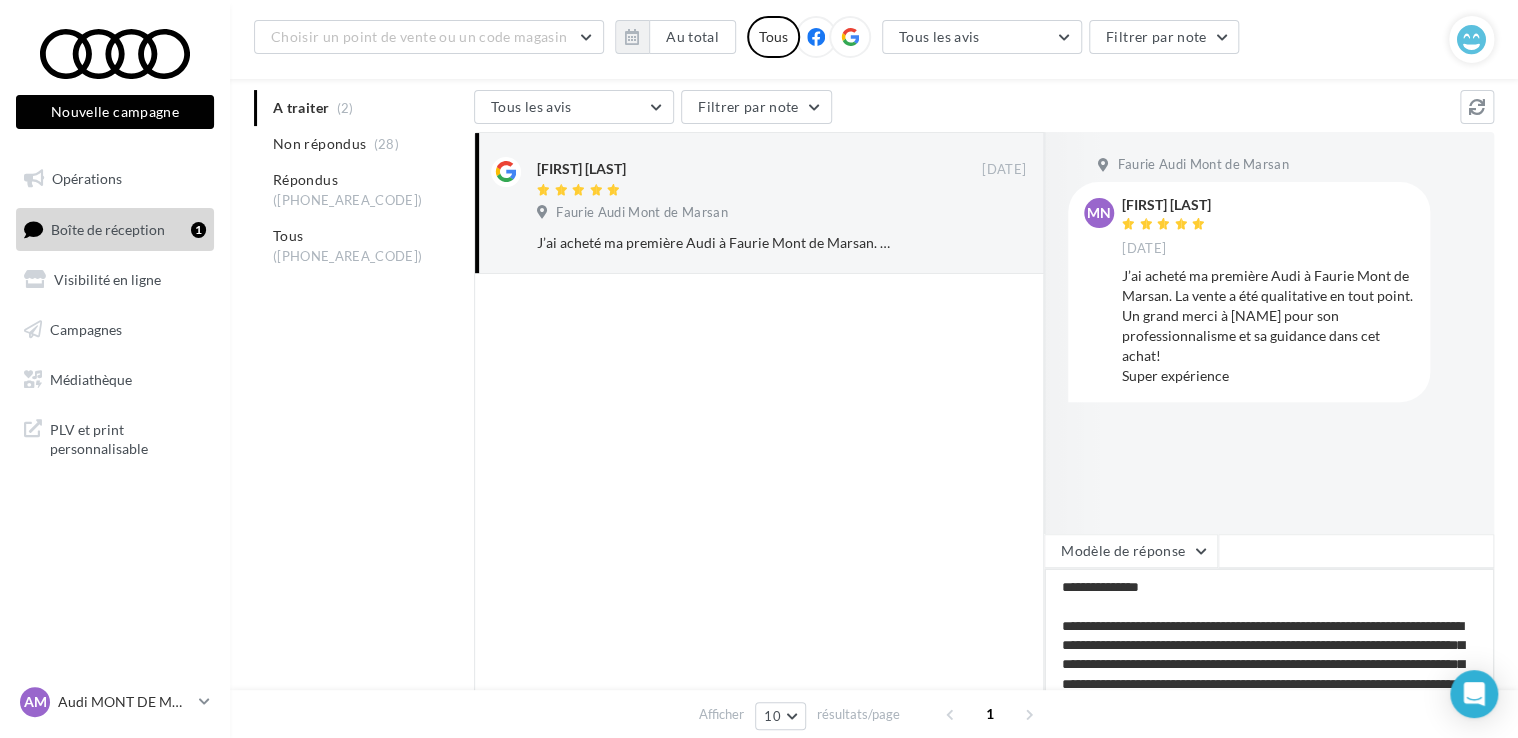 type on "**********" 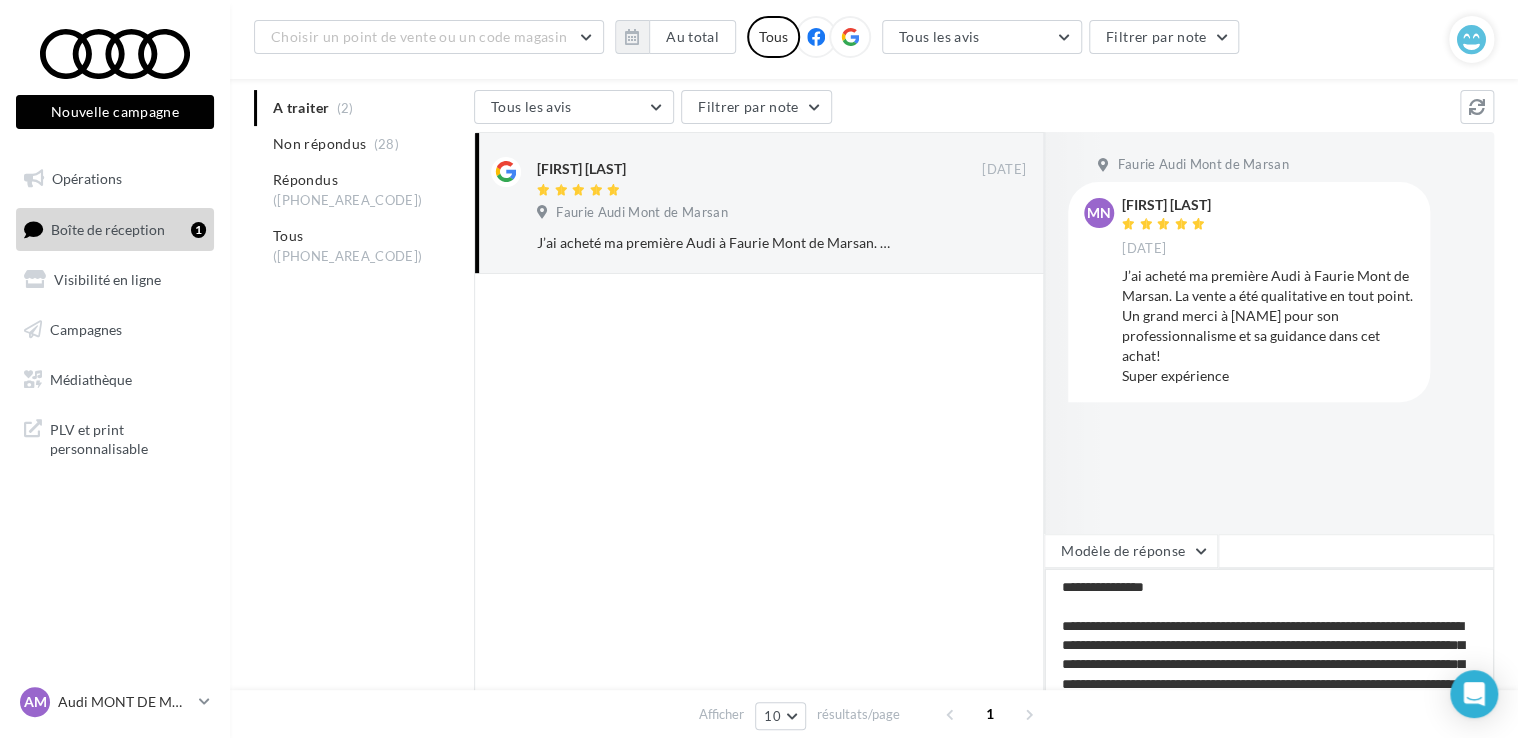 type on "**********" 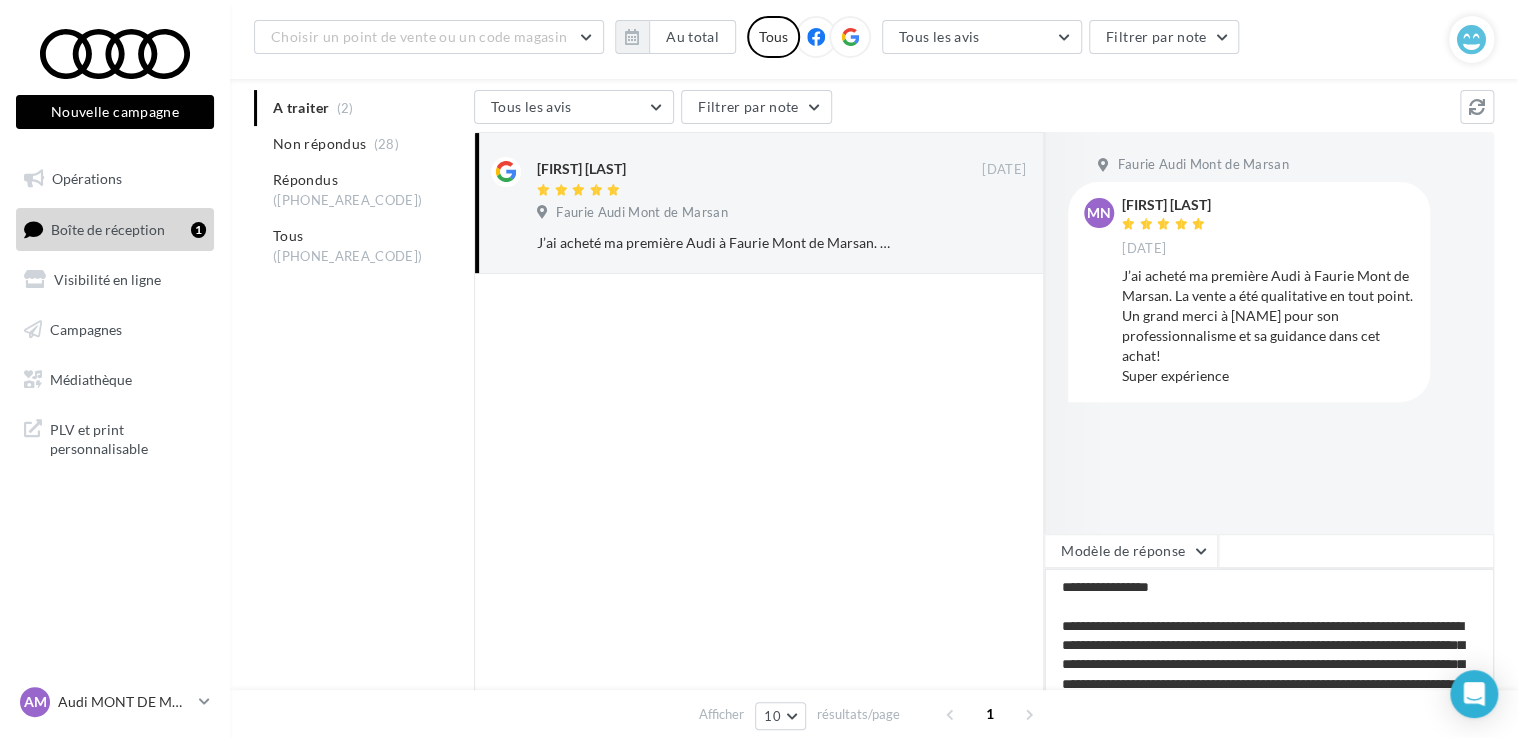 type on "**********" 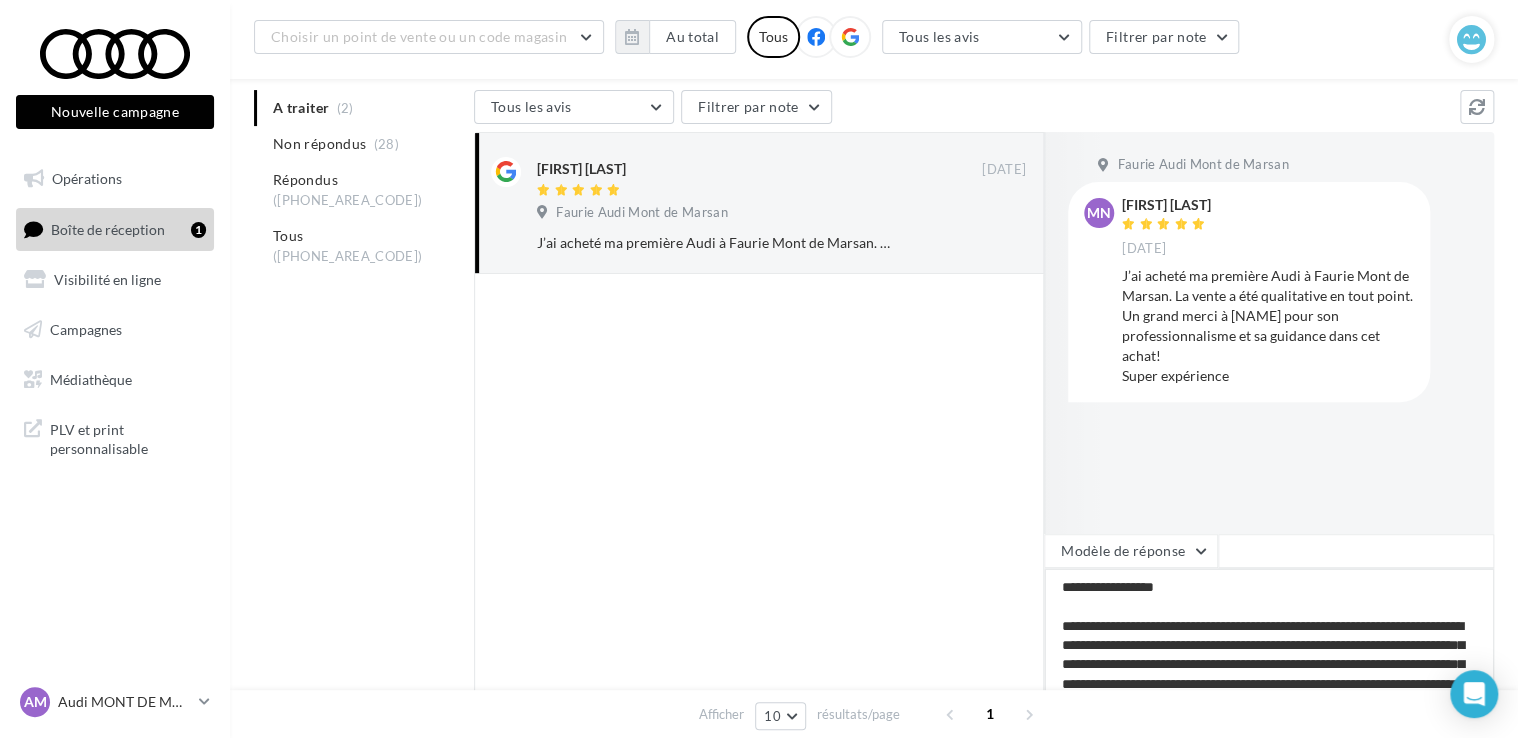 type on "**********" 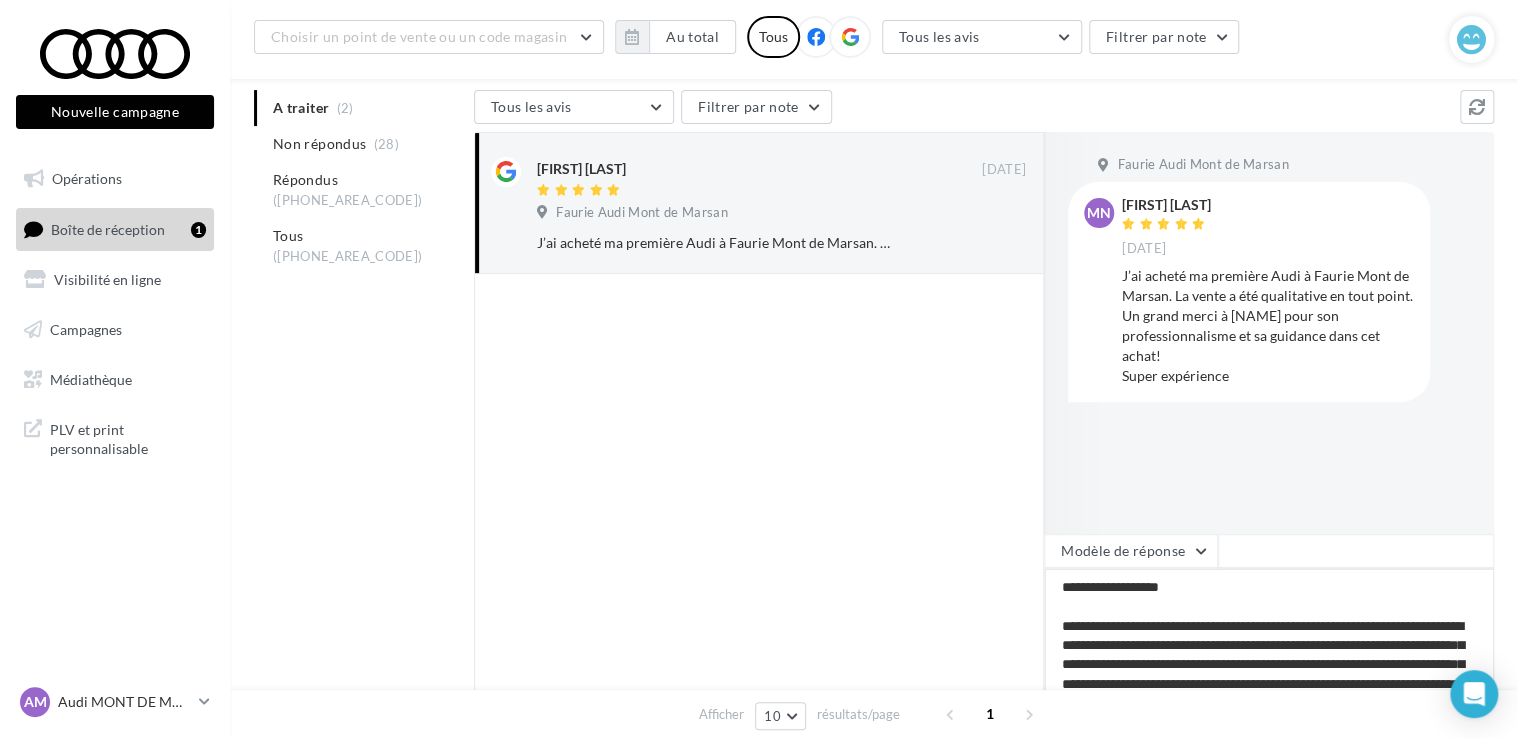 type on "**********" 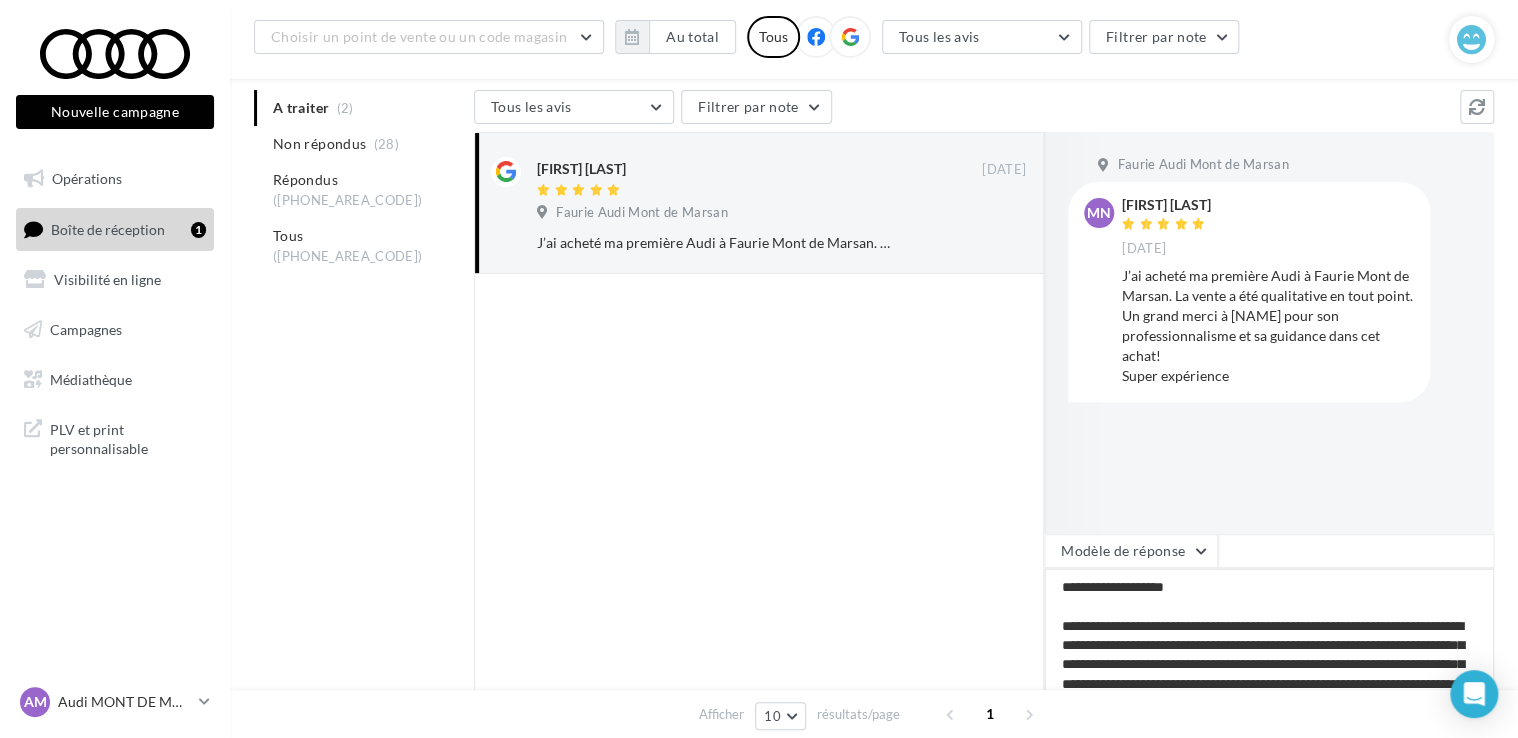 type on "**********" 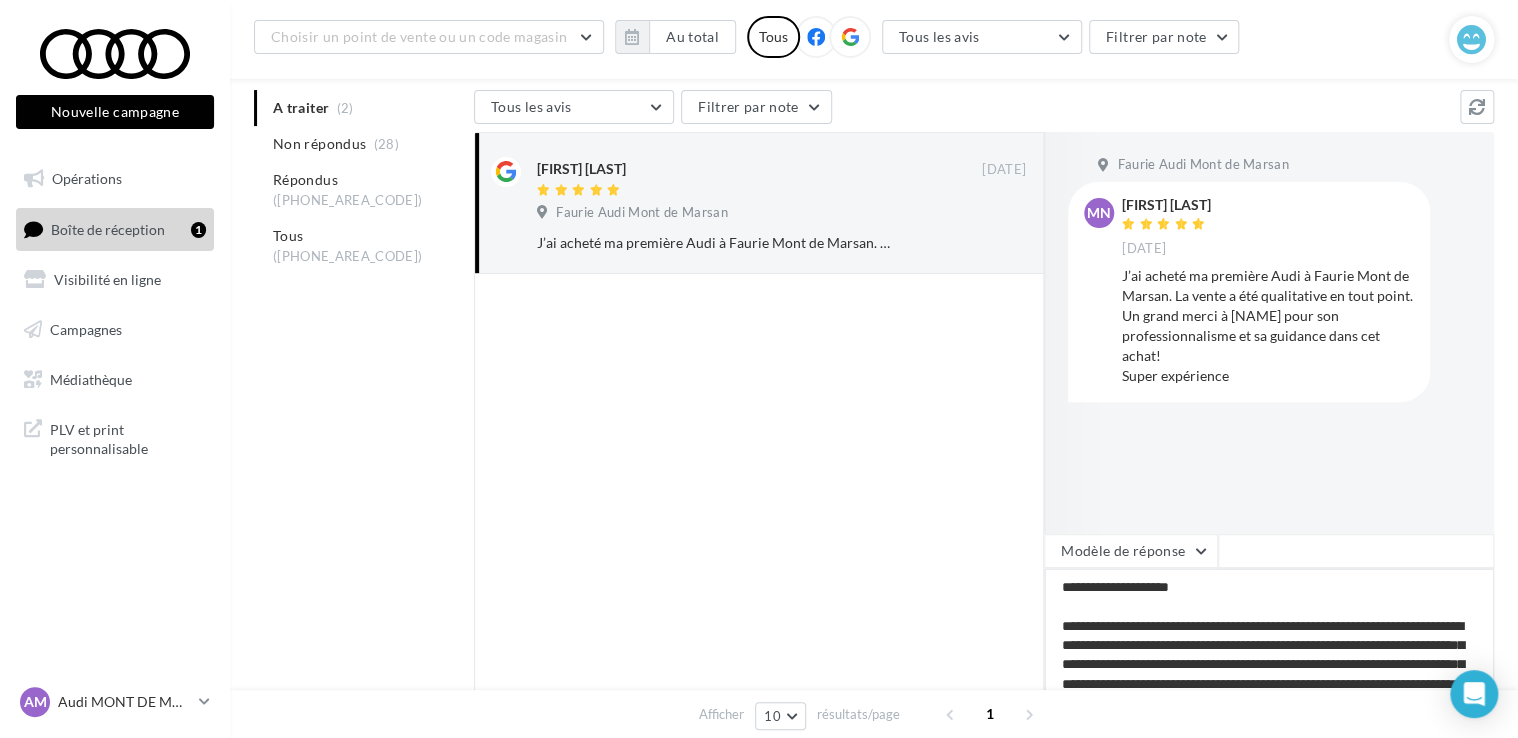 type on "**********" 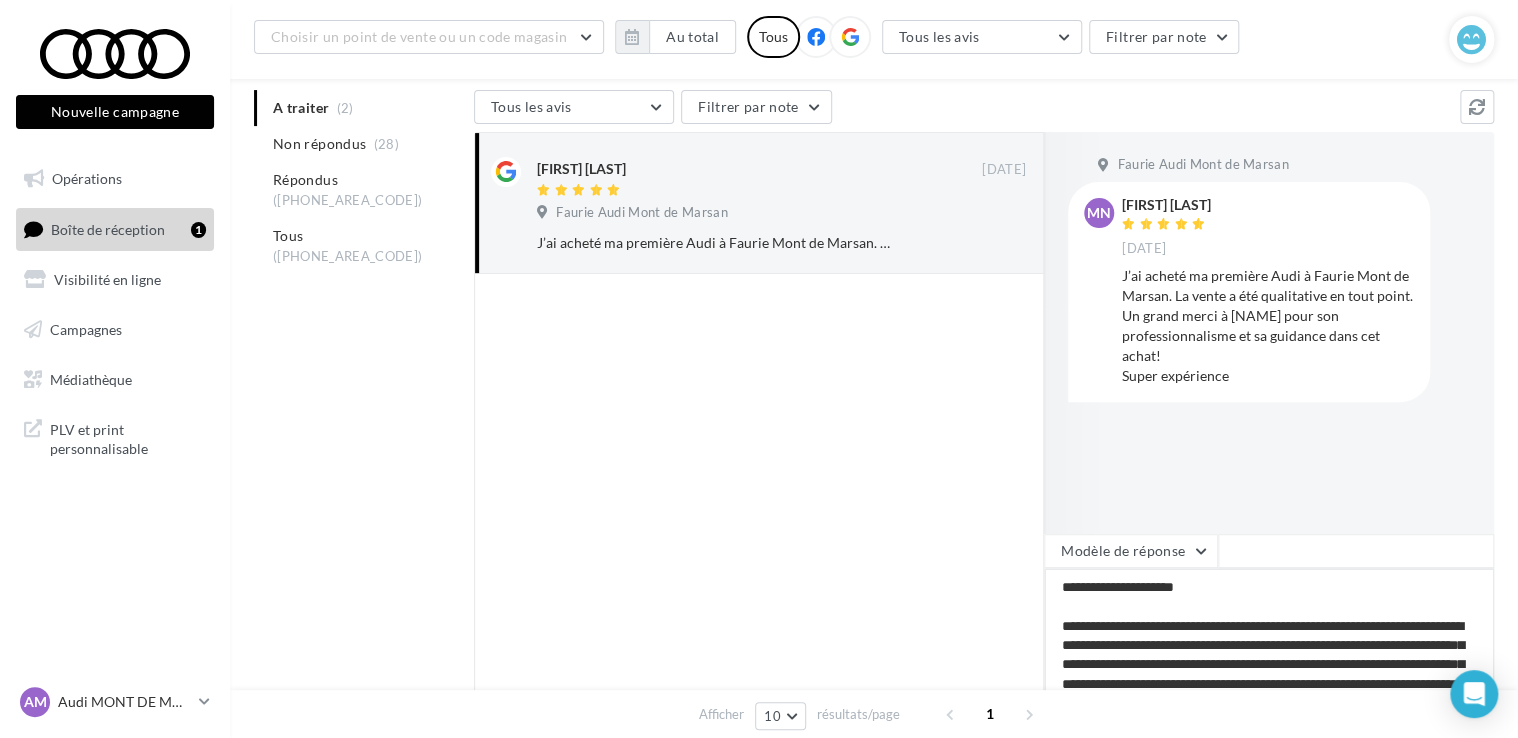 type on "**********" 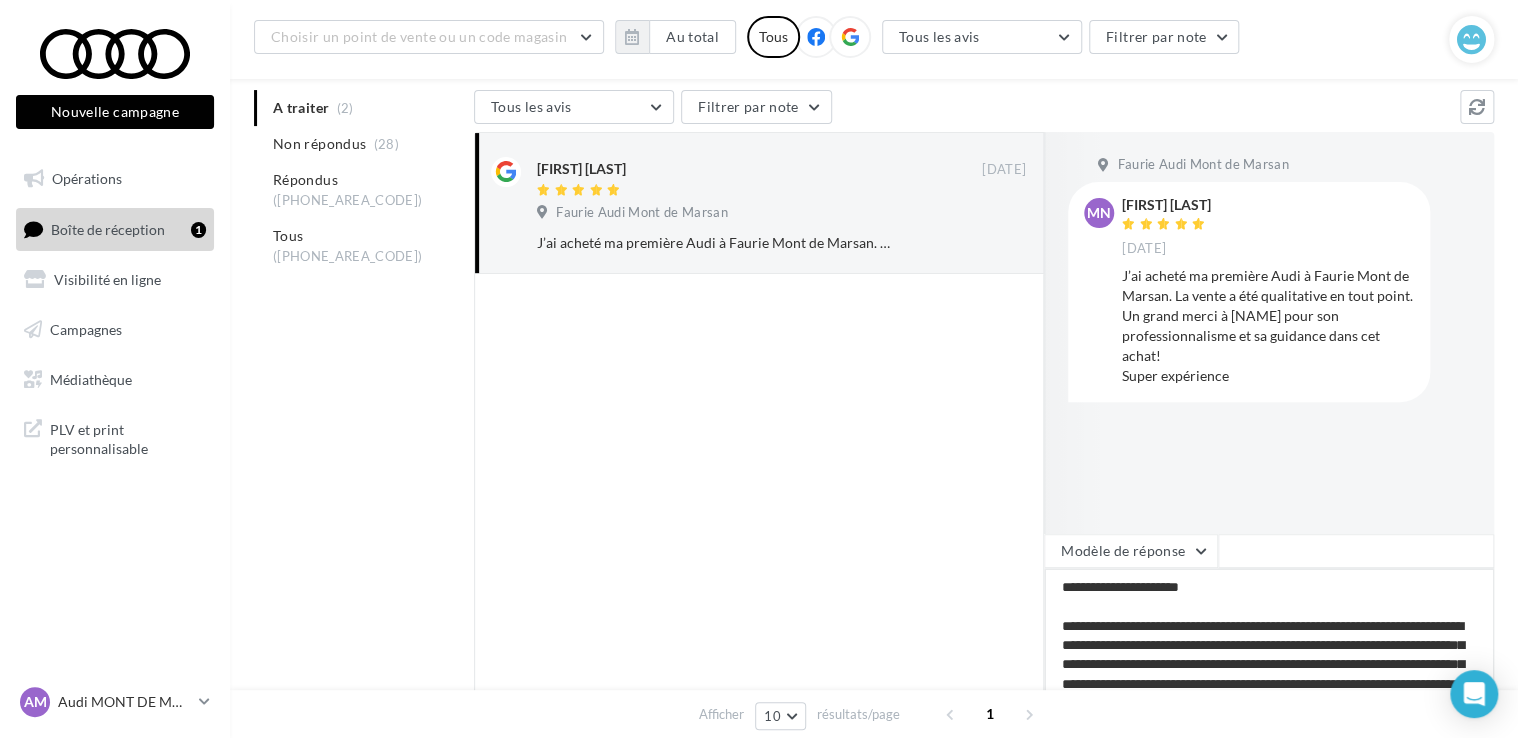 click on "**********" at bounding box center [1269, 630] 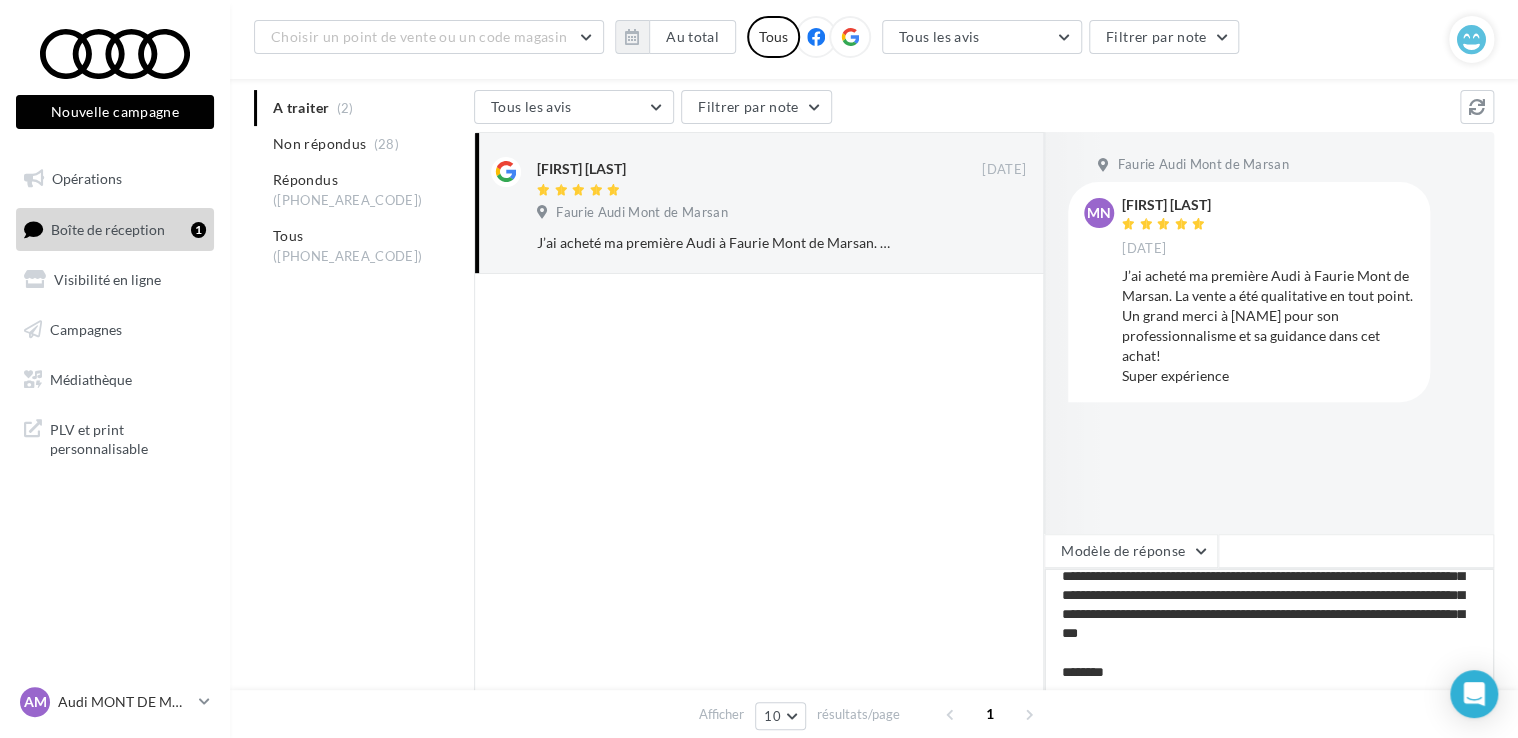 scroll, scrollTop: 126, scrollLeft: 0, axis: vertical 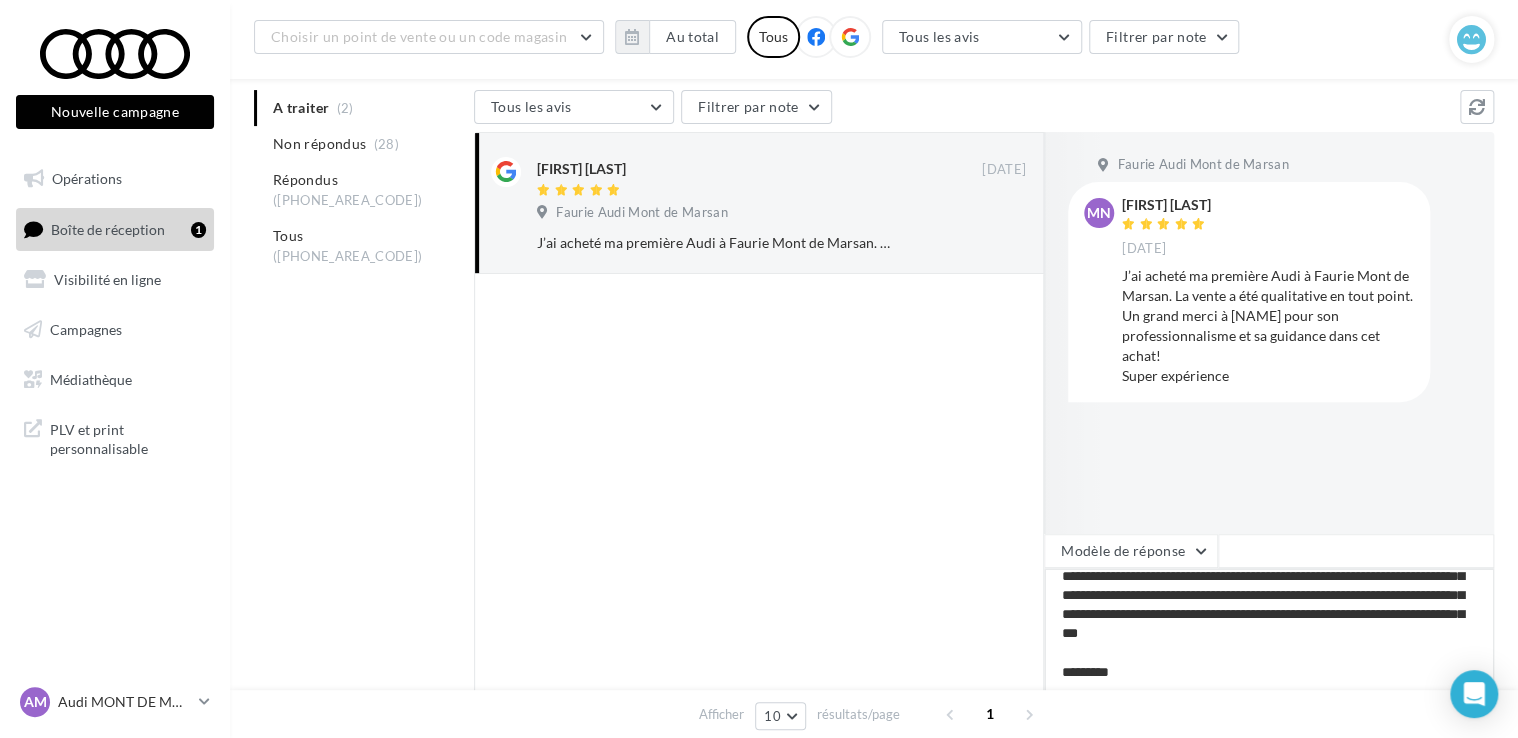 type on "**********" 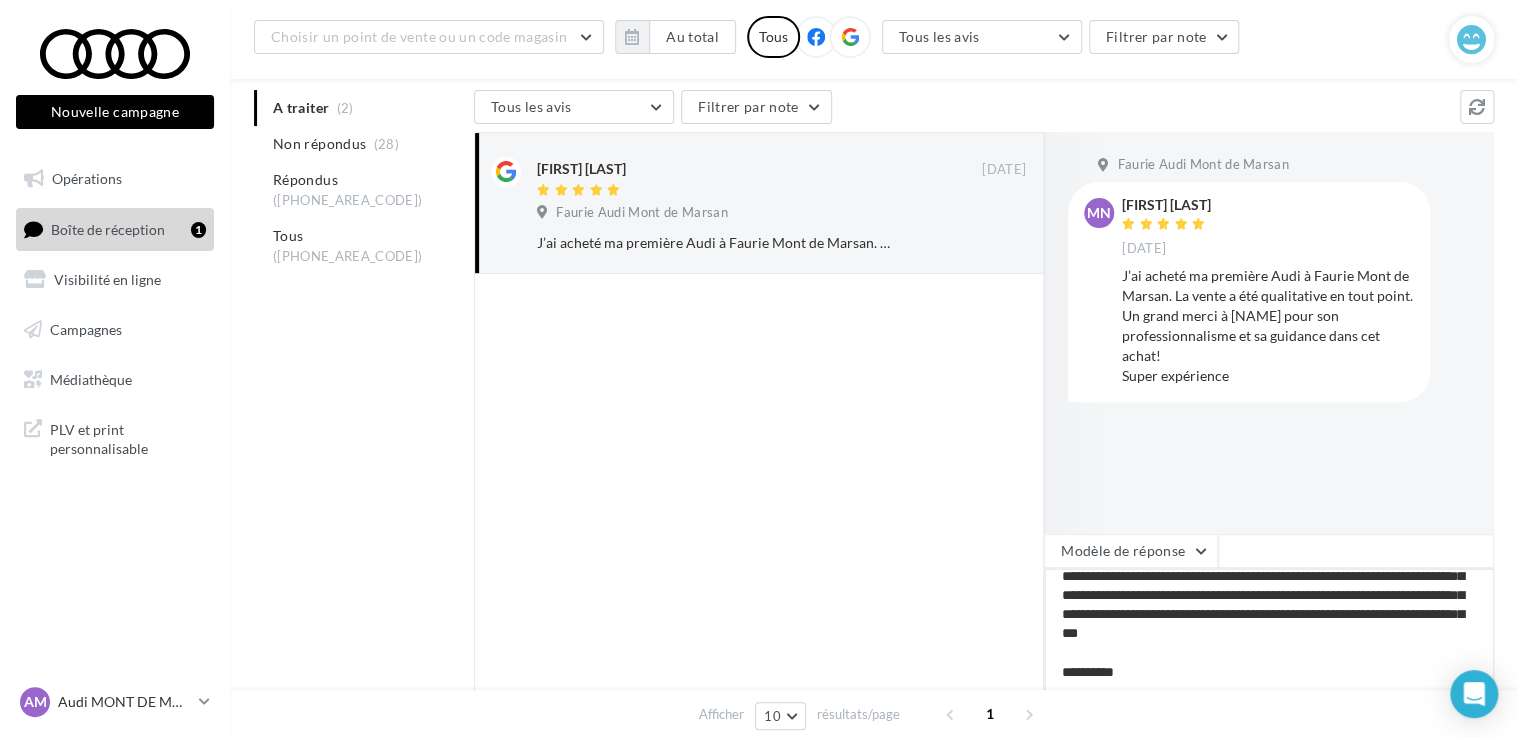 type on "**********" 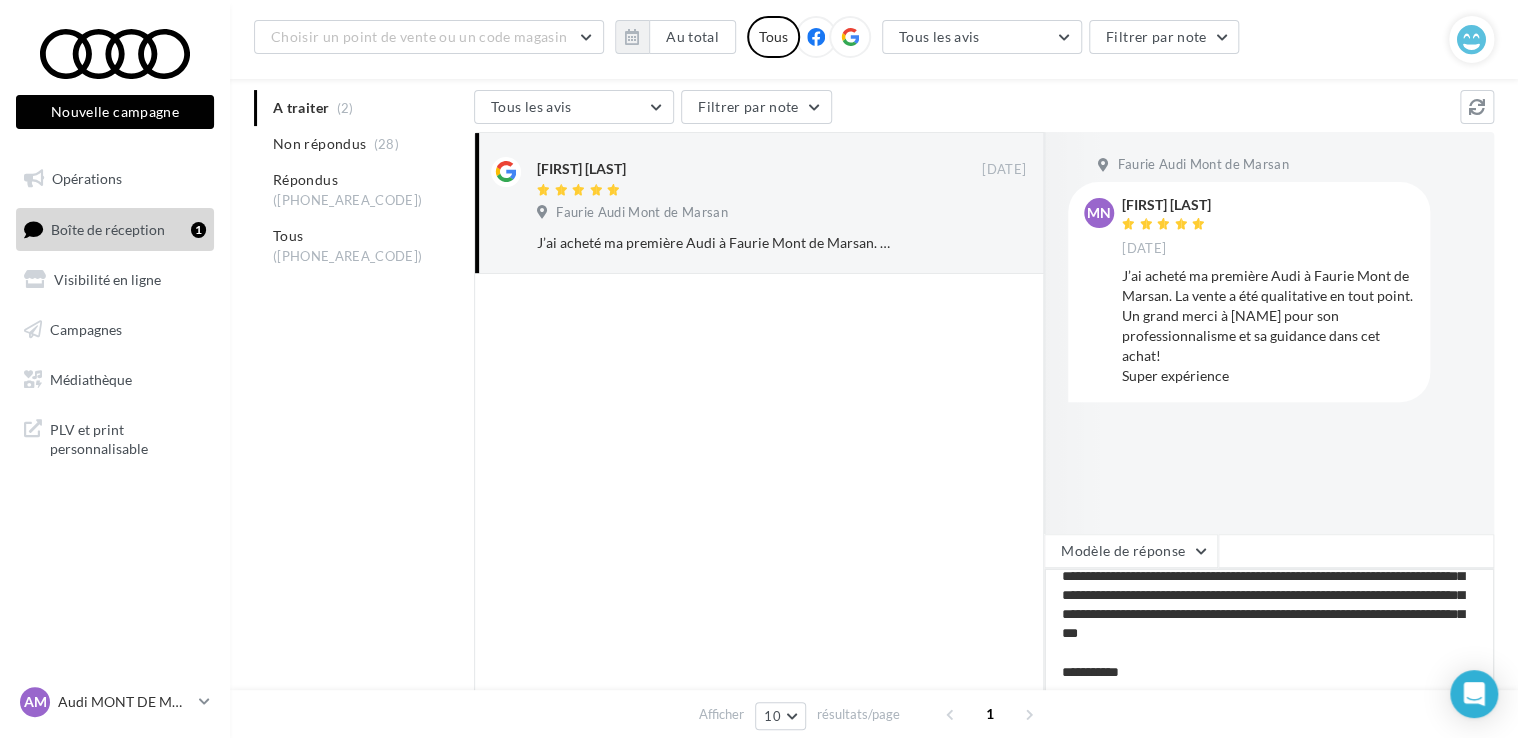 type on "**********" 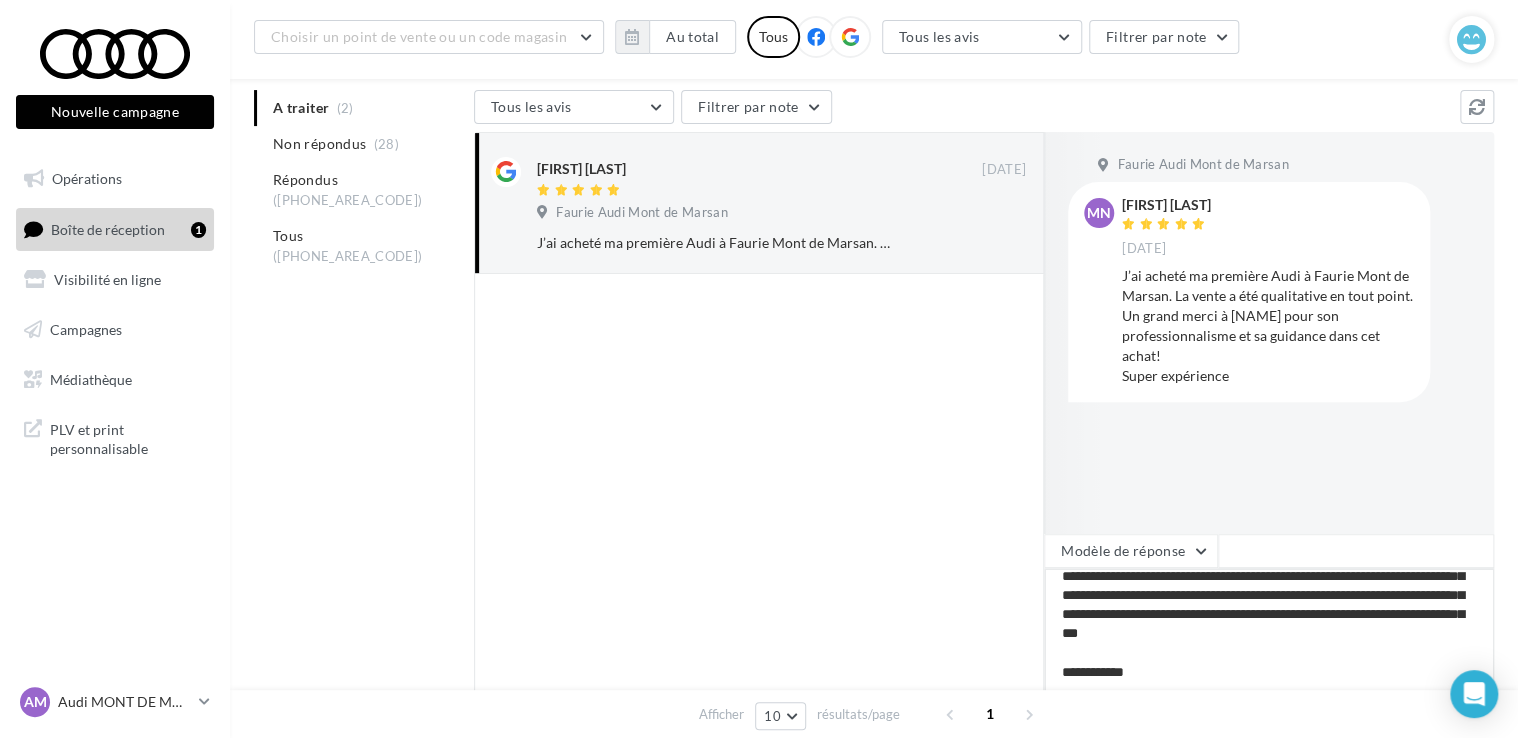 type on "**********" 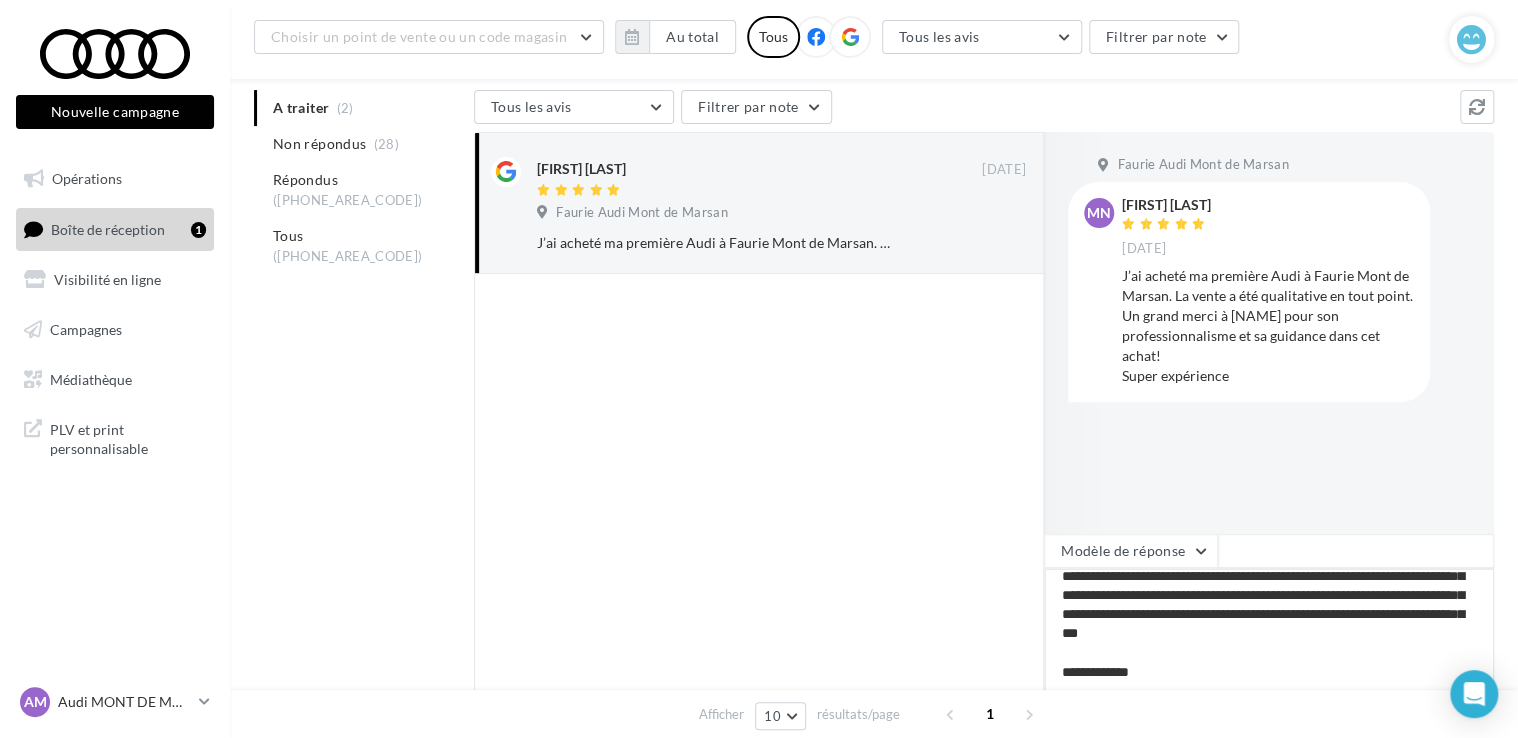 type on "**********" 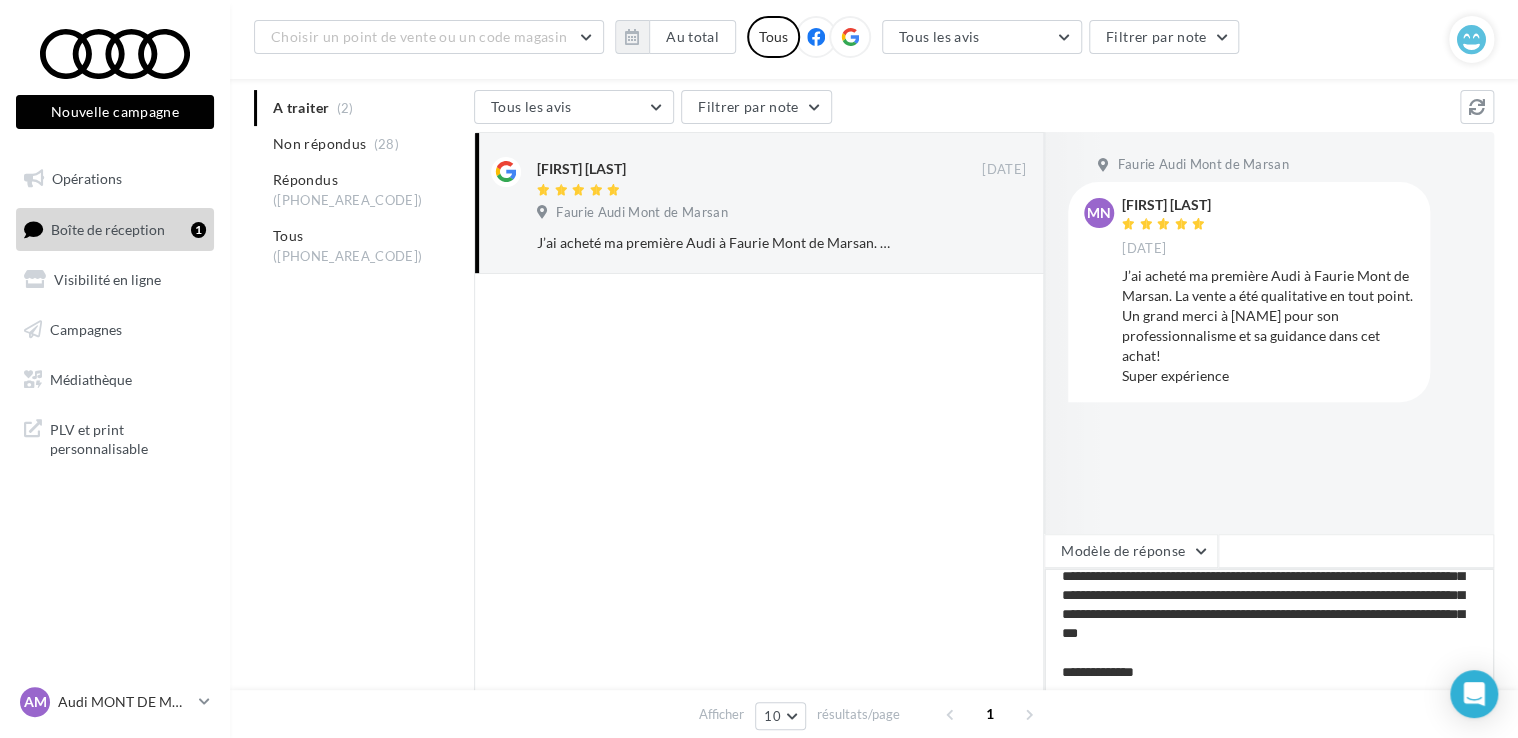 type on "**********" 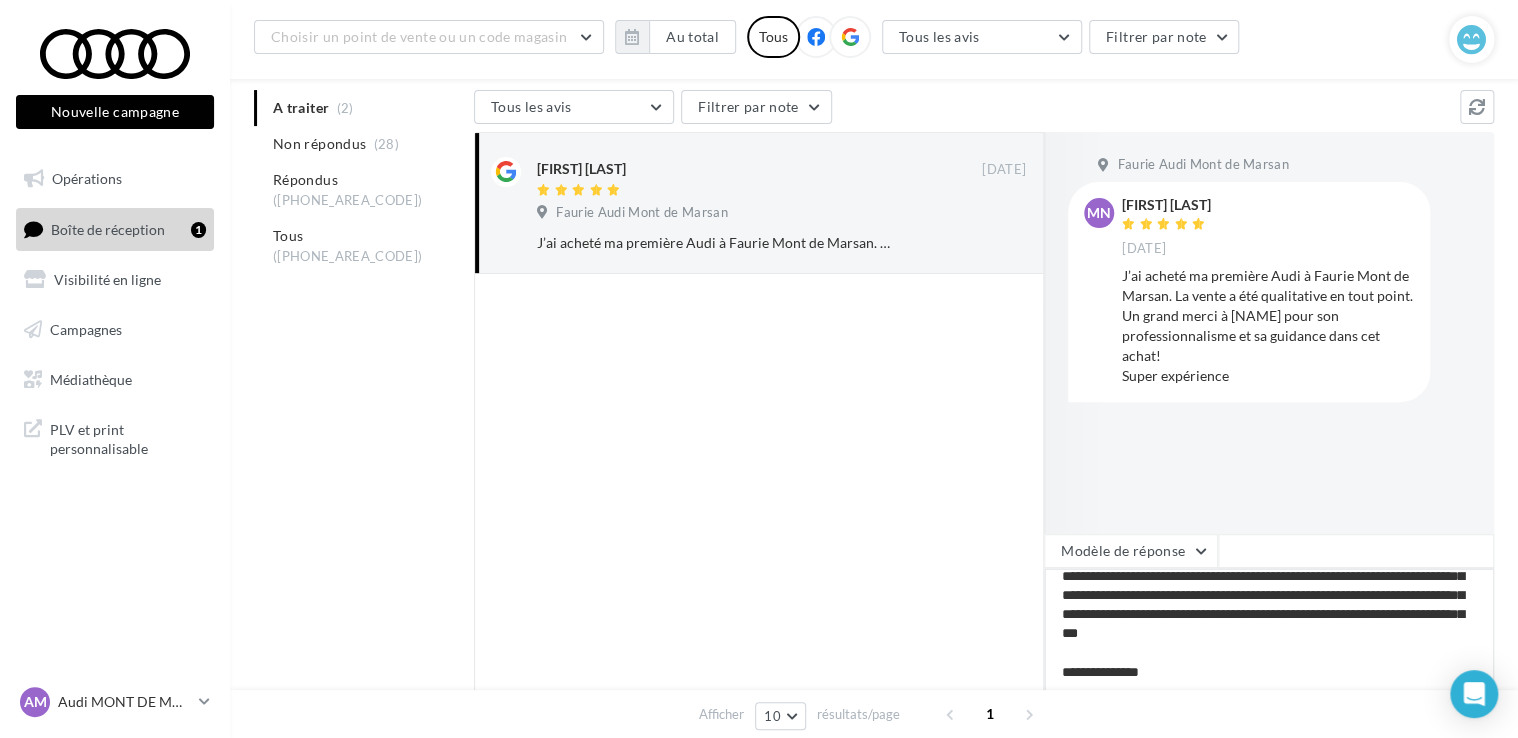 type on "**********" 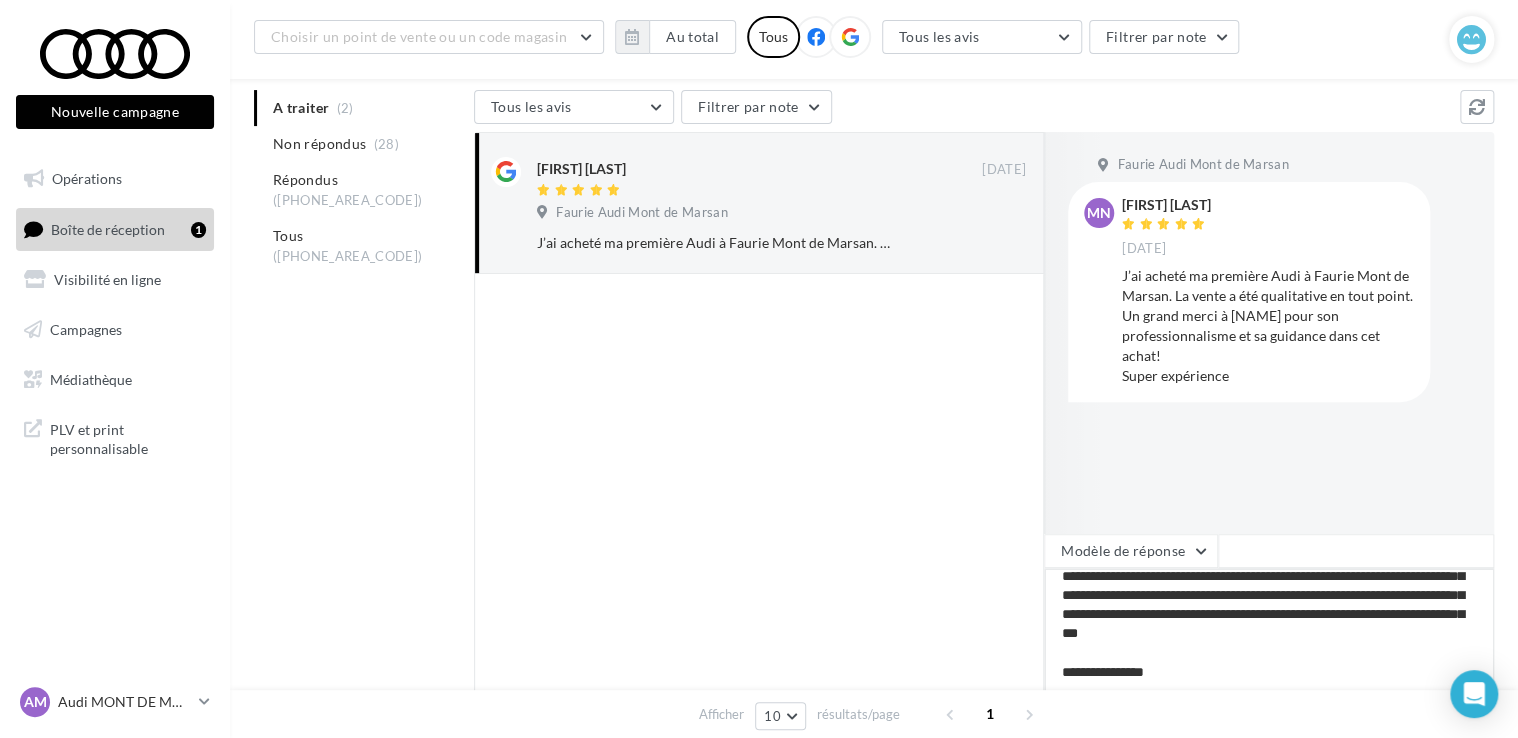 type on "**********" 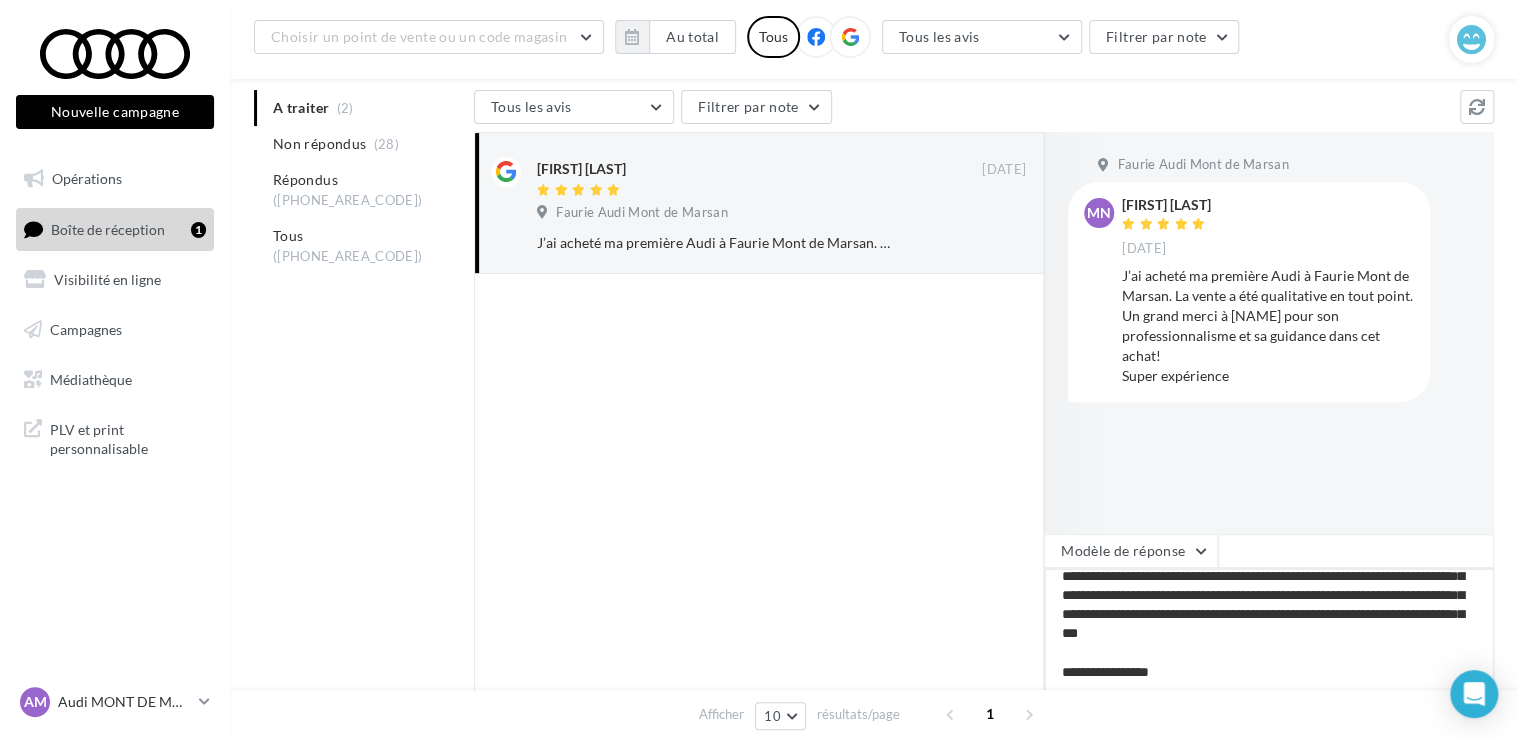 type on "**********" 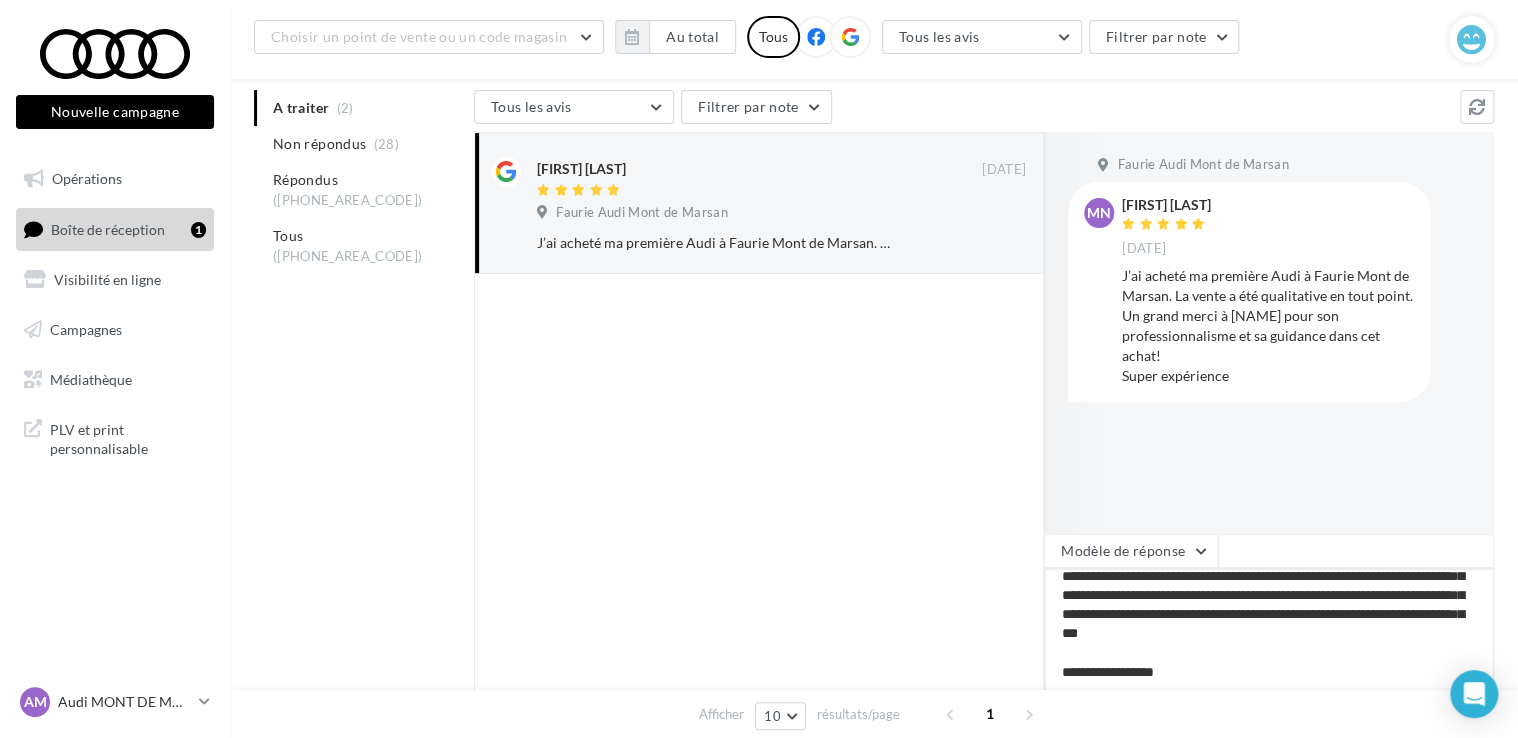 type on "**********" 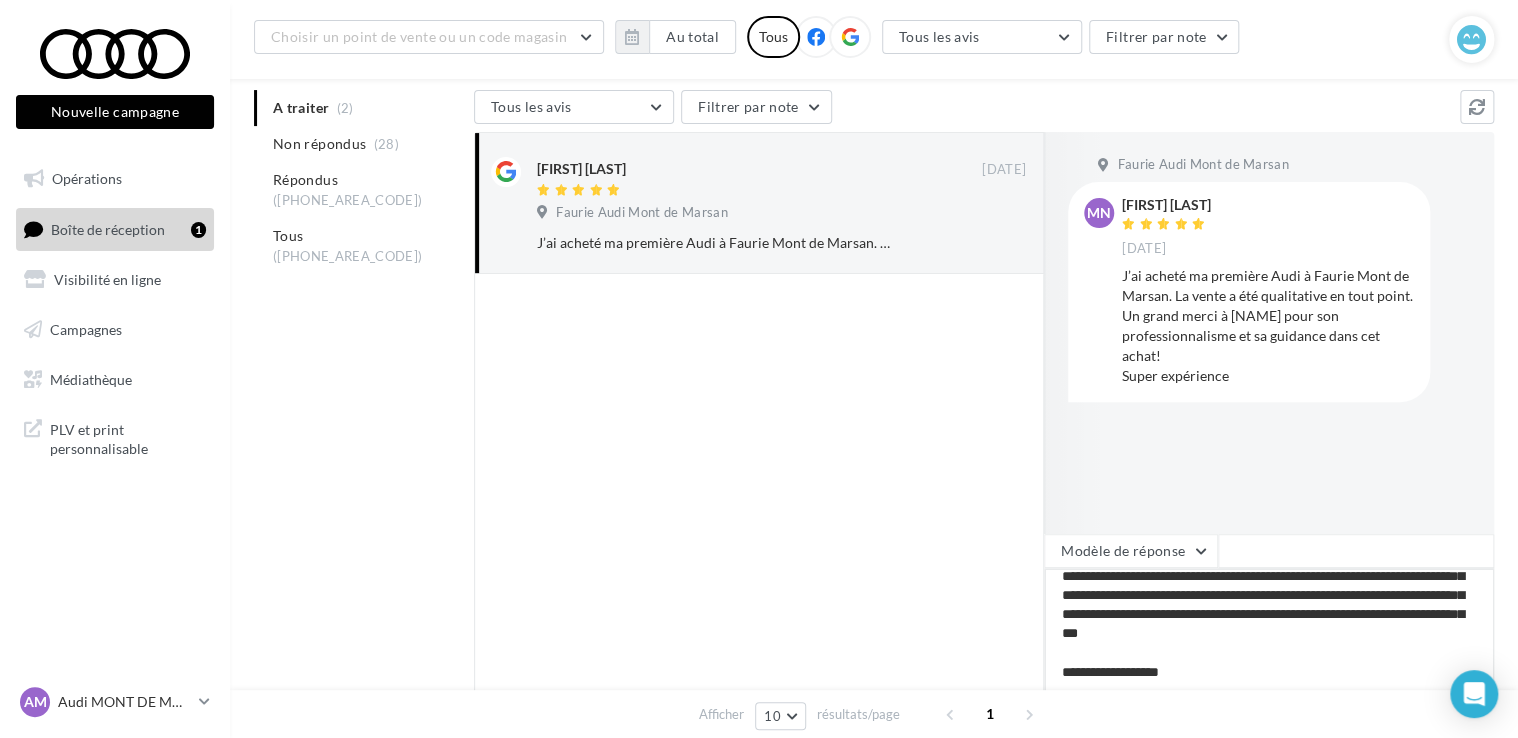type on "**********" 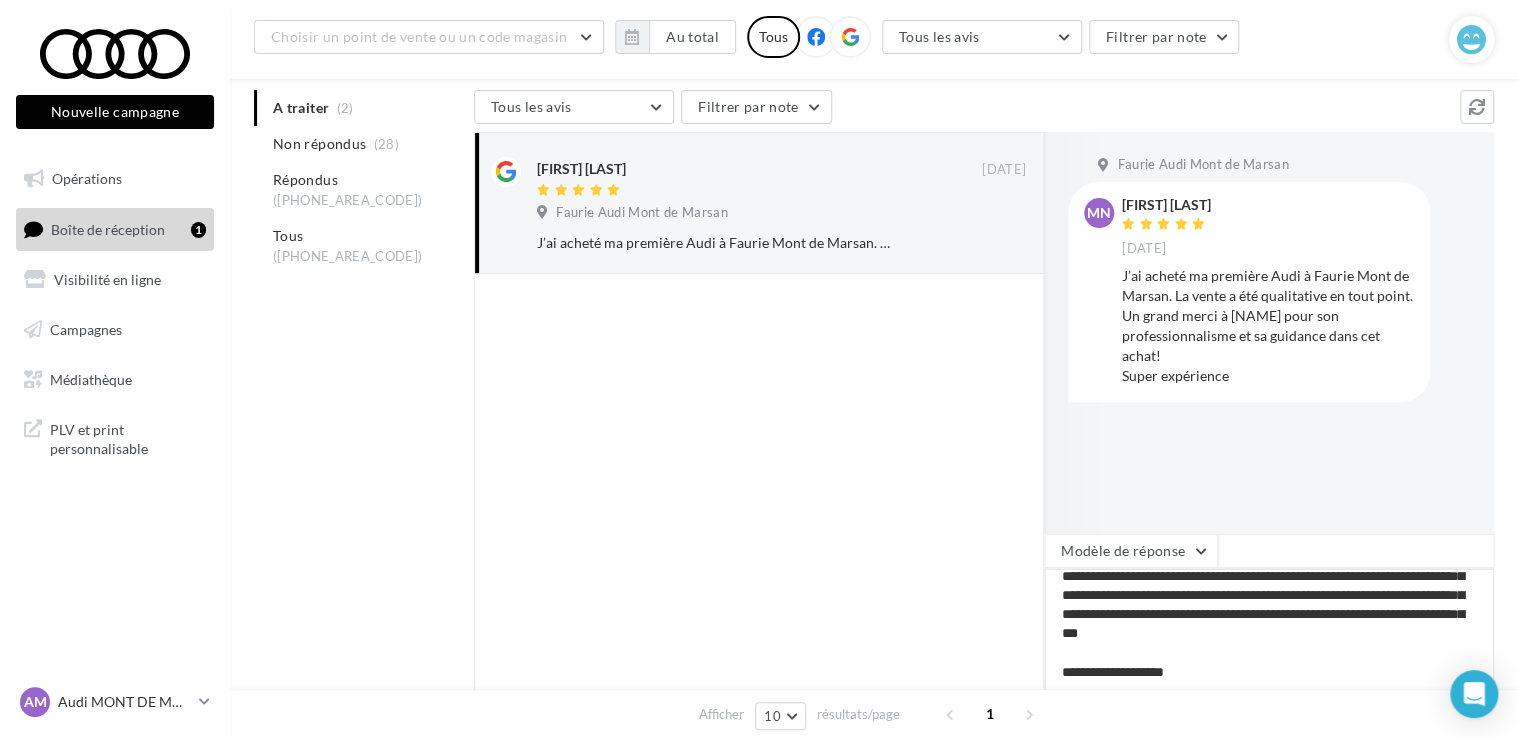 type on "**********" 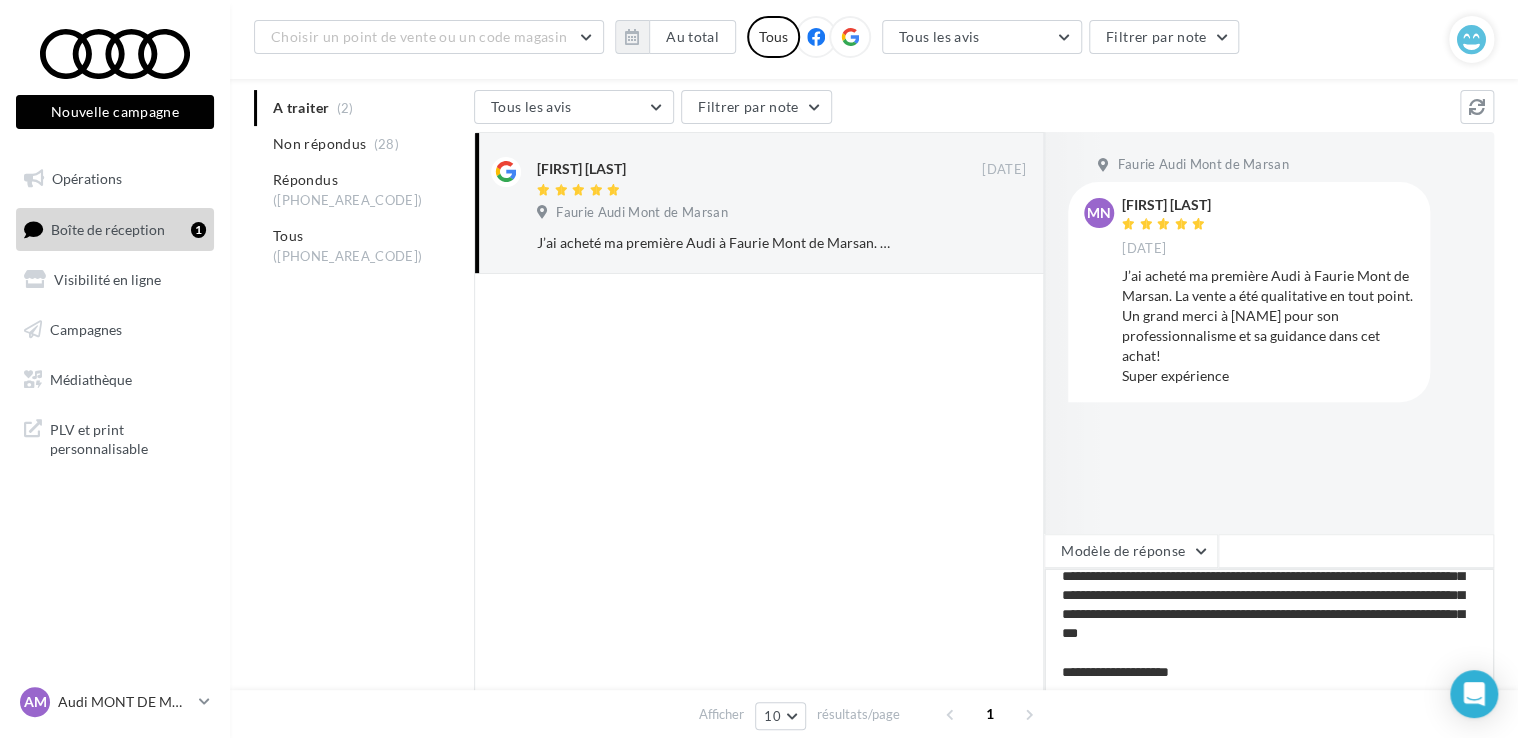 type on "**********" 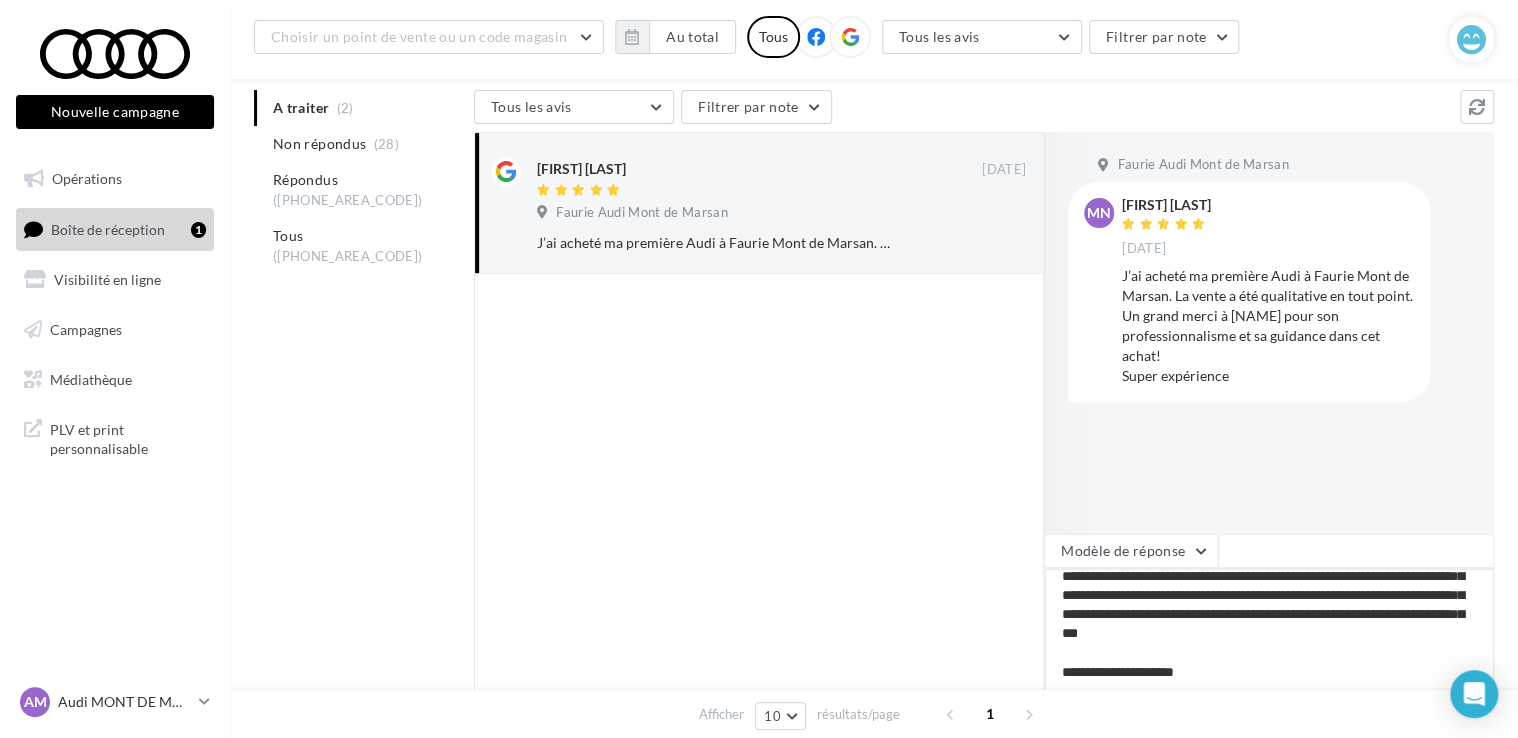type on "**********" 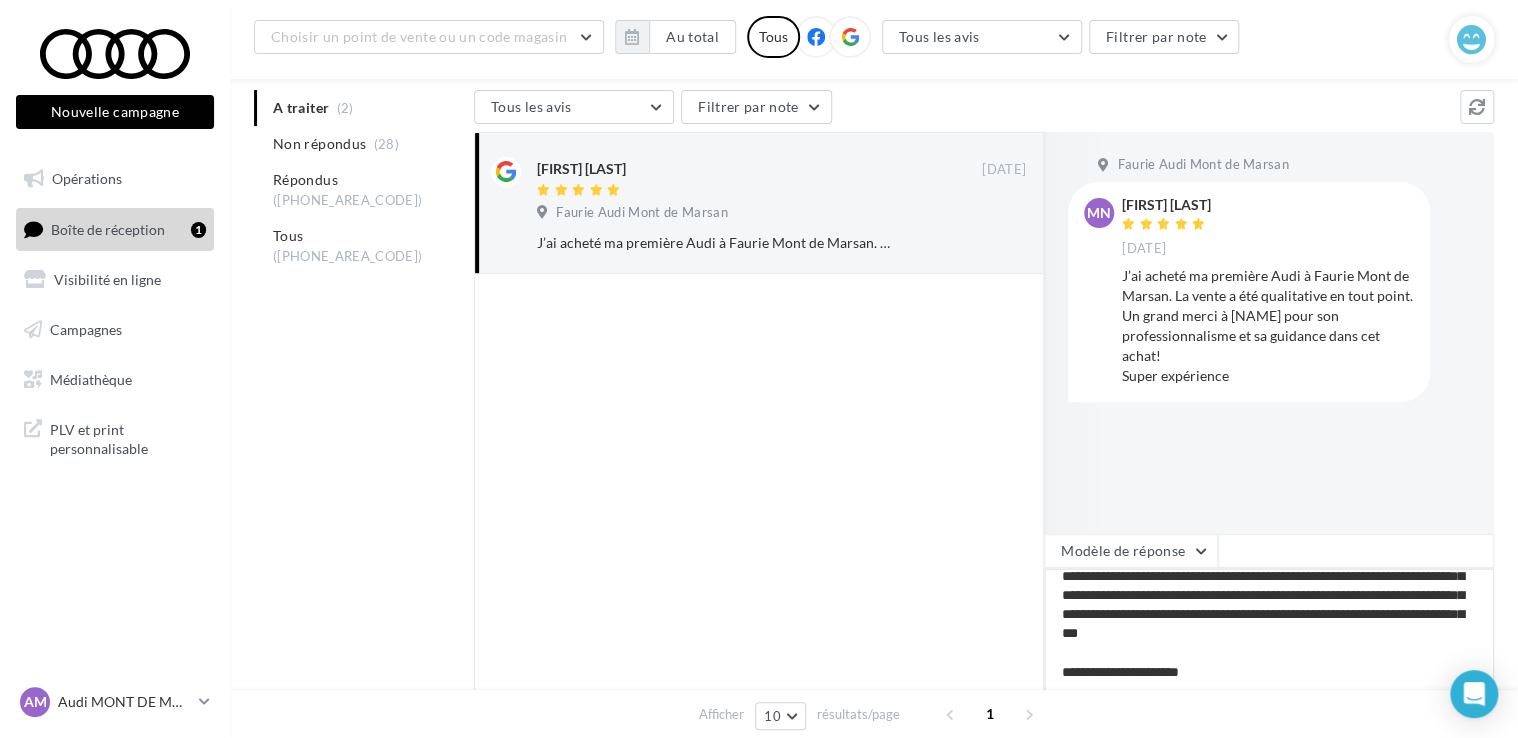 type on "**********" 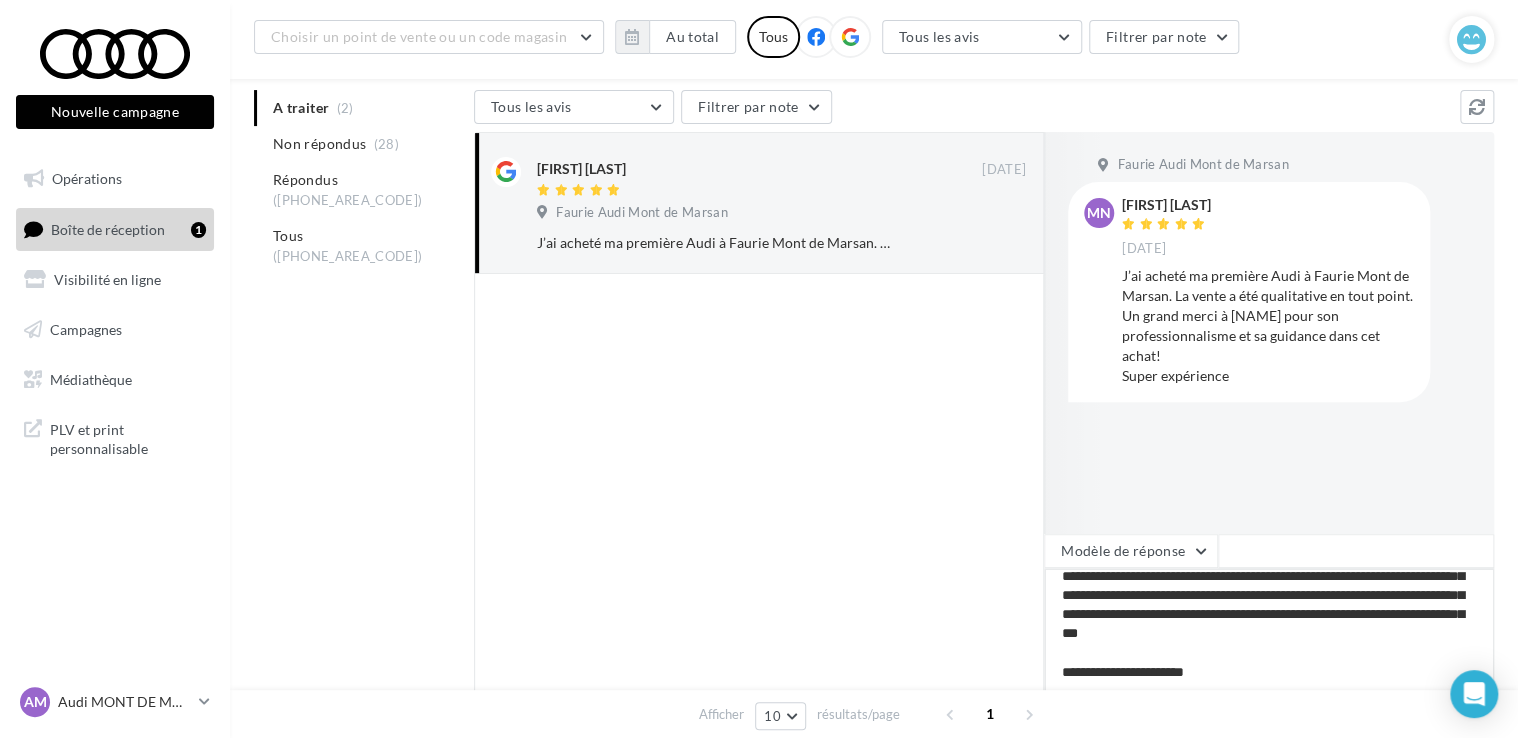 type on "**********" 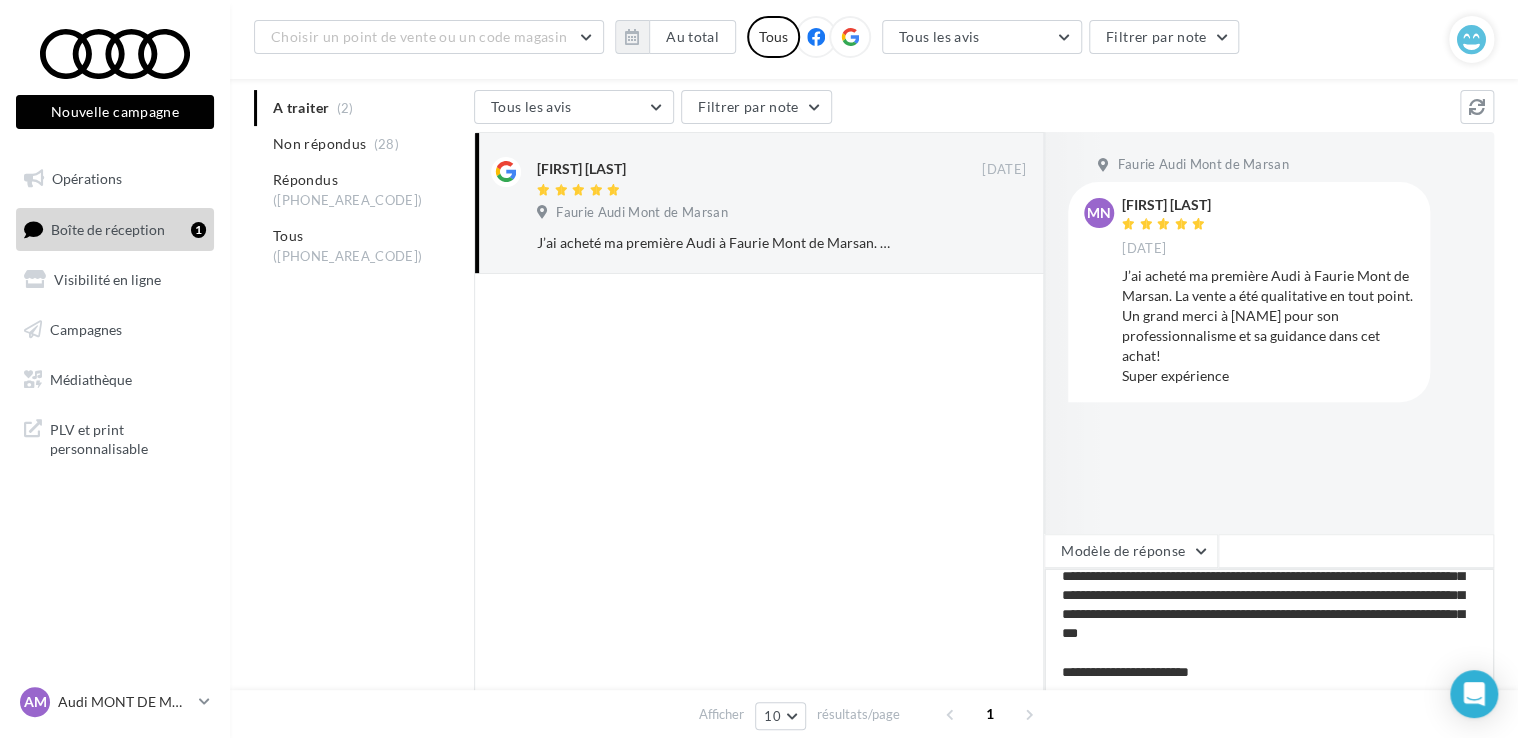 type on "**********" 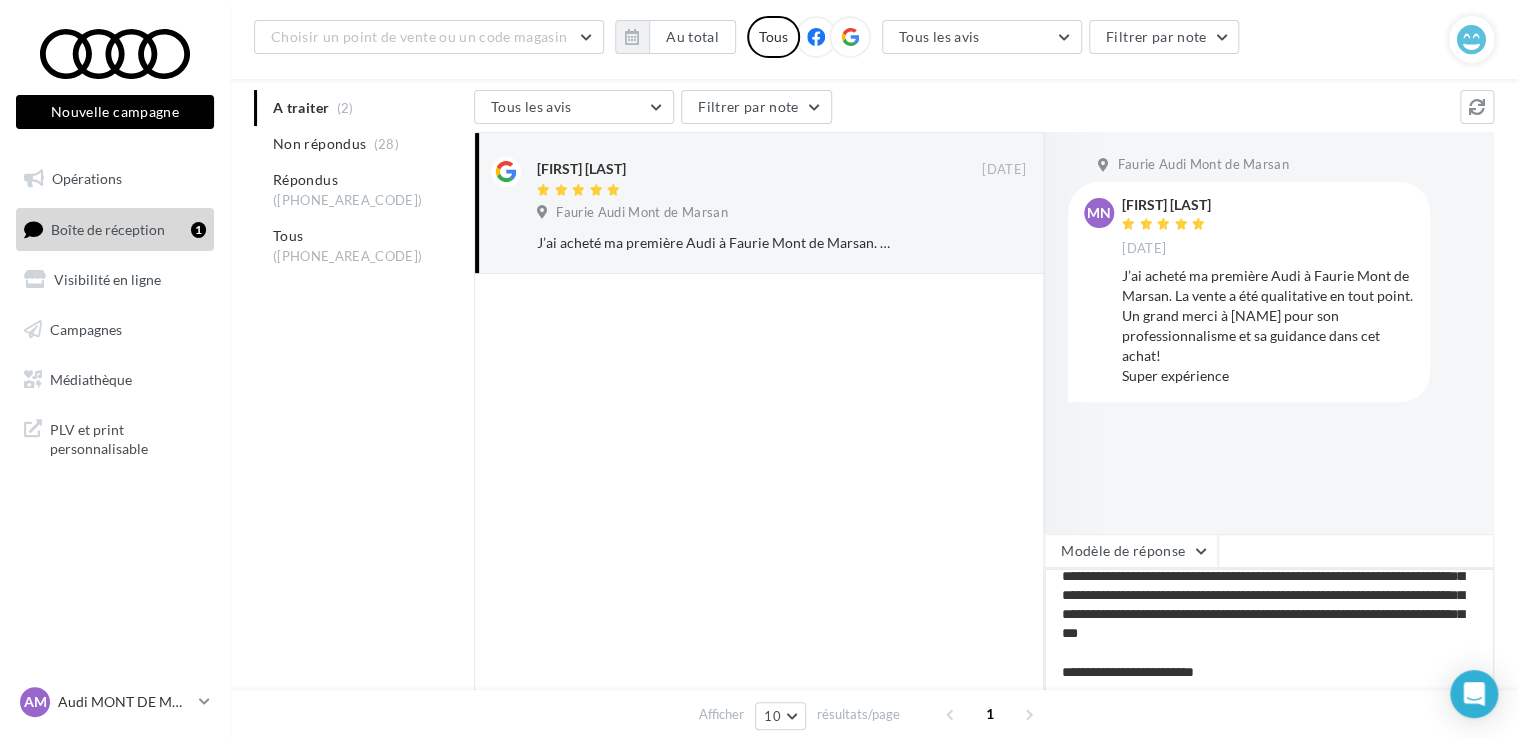 type on "**********" 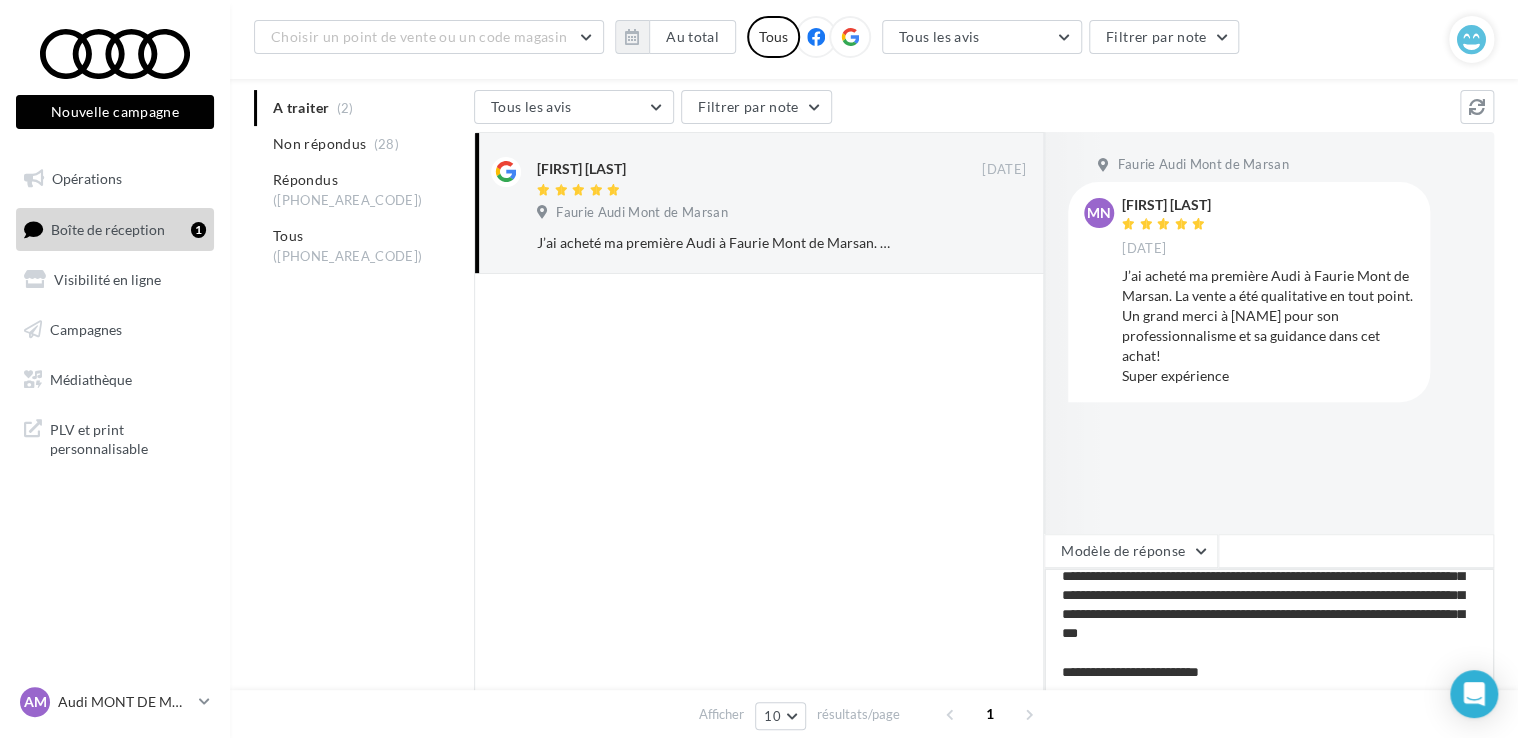 type on "**********" 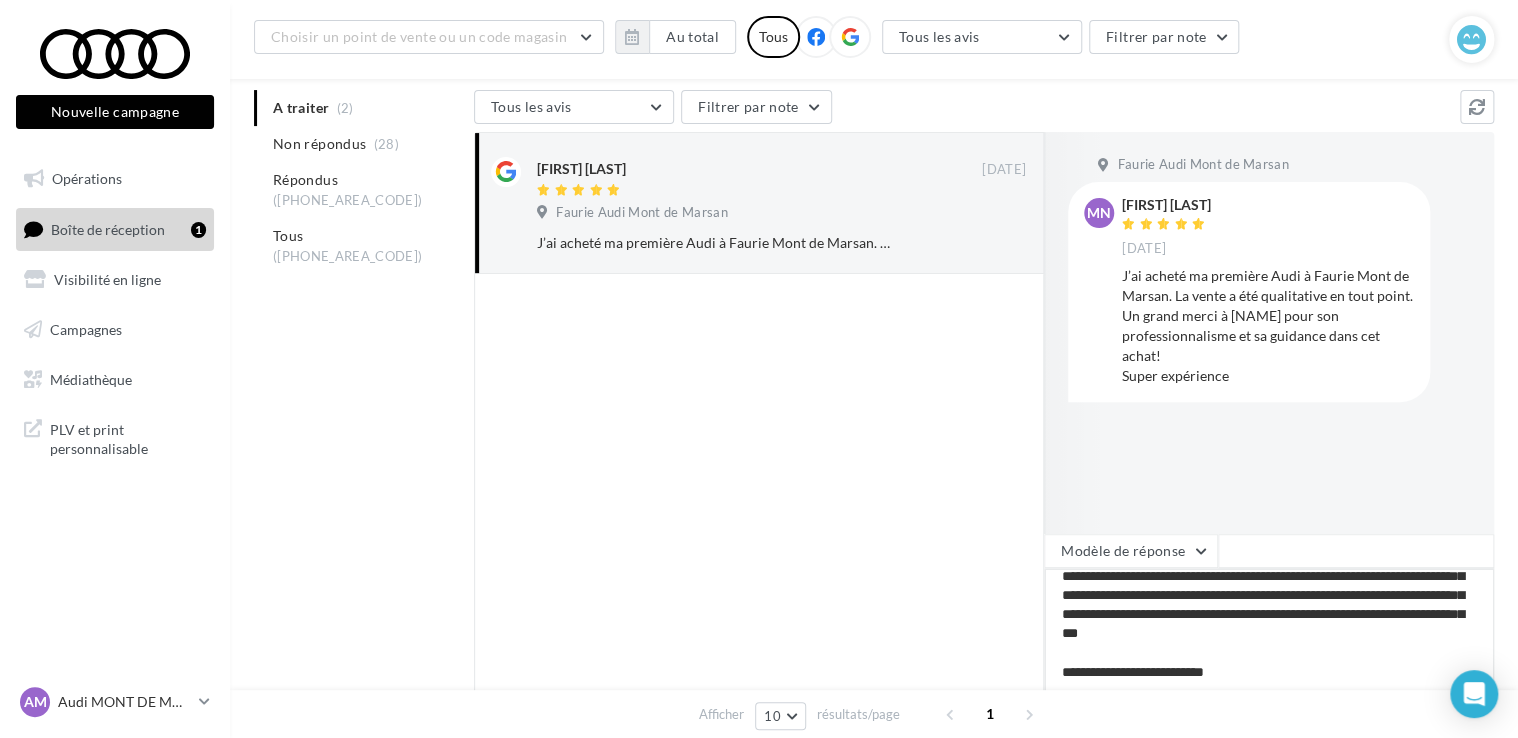 type on "**********" 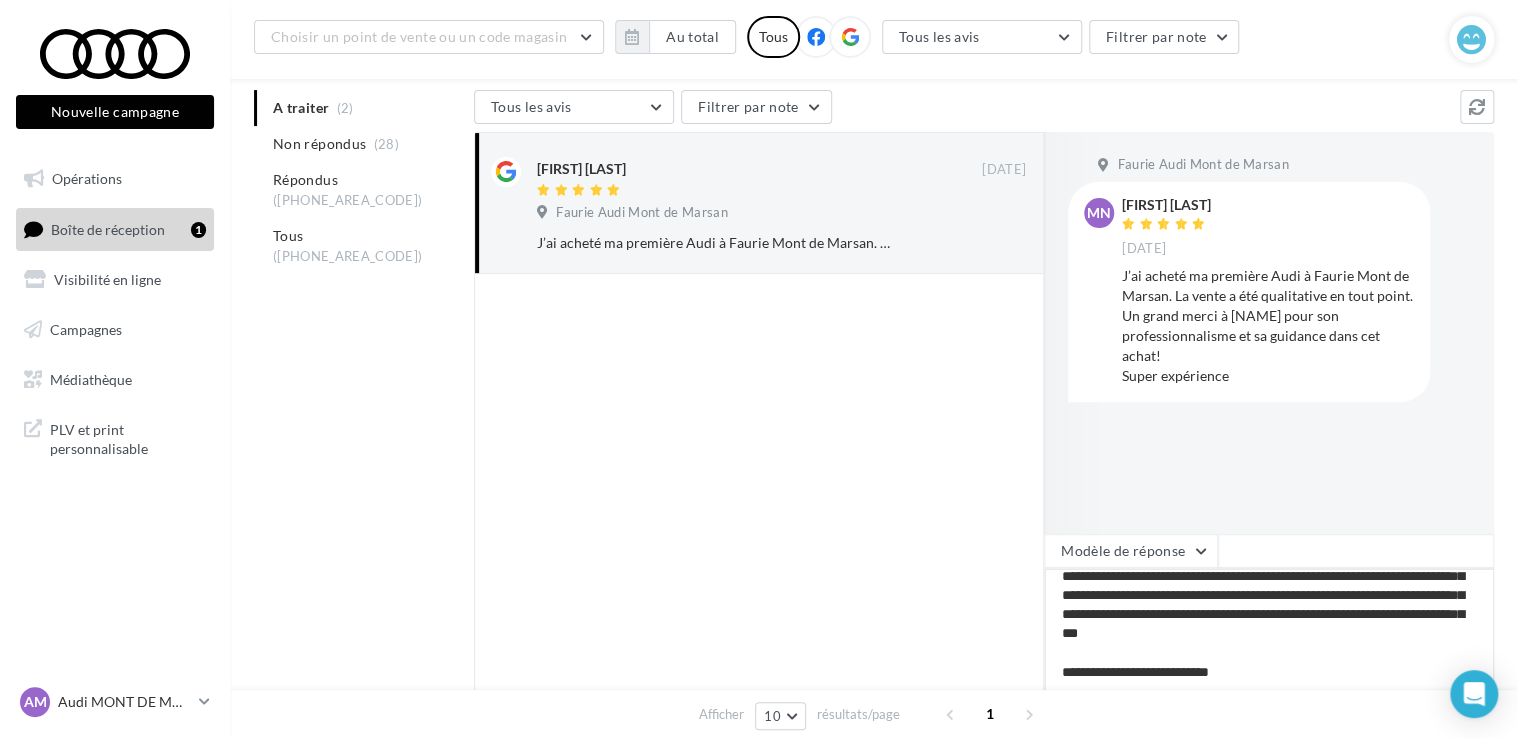 type on "**********" 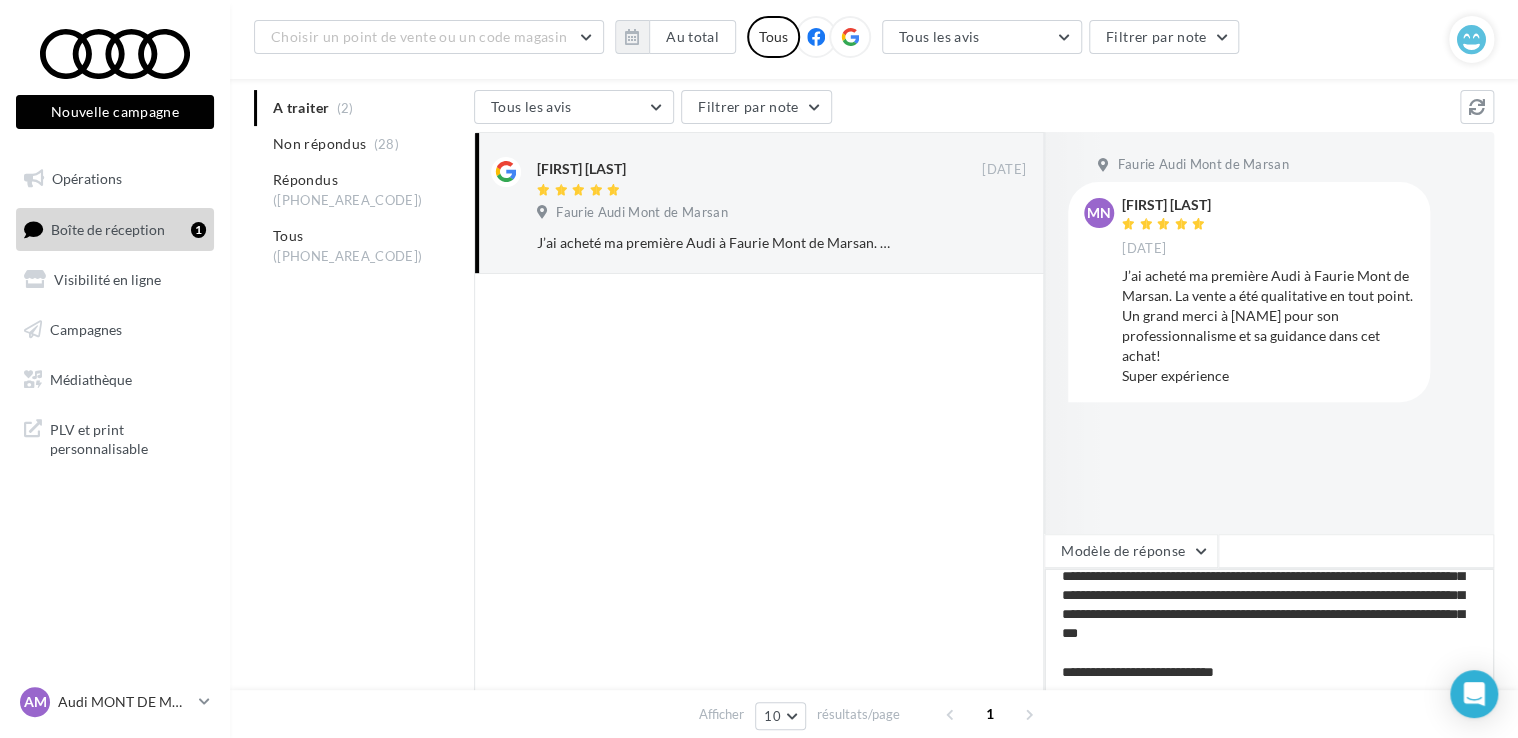type on "**********" 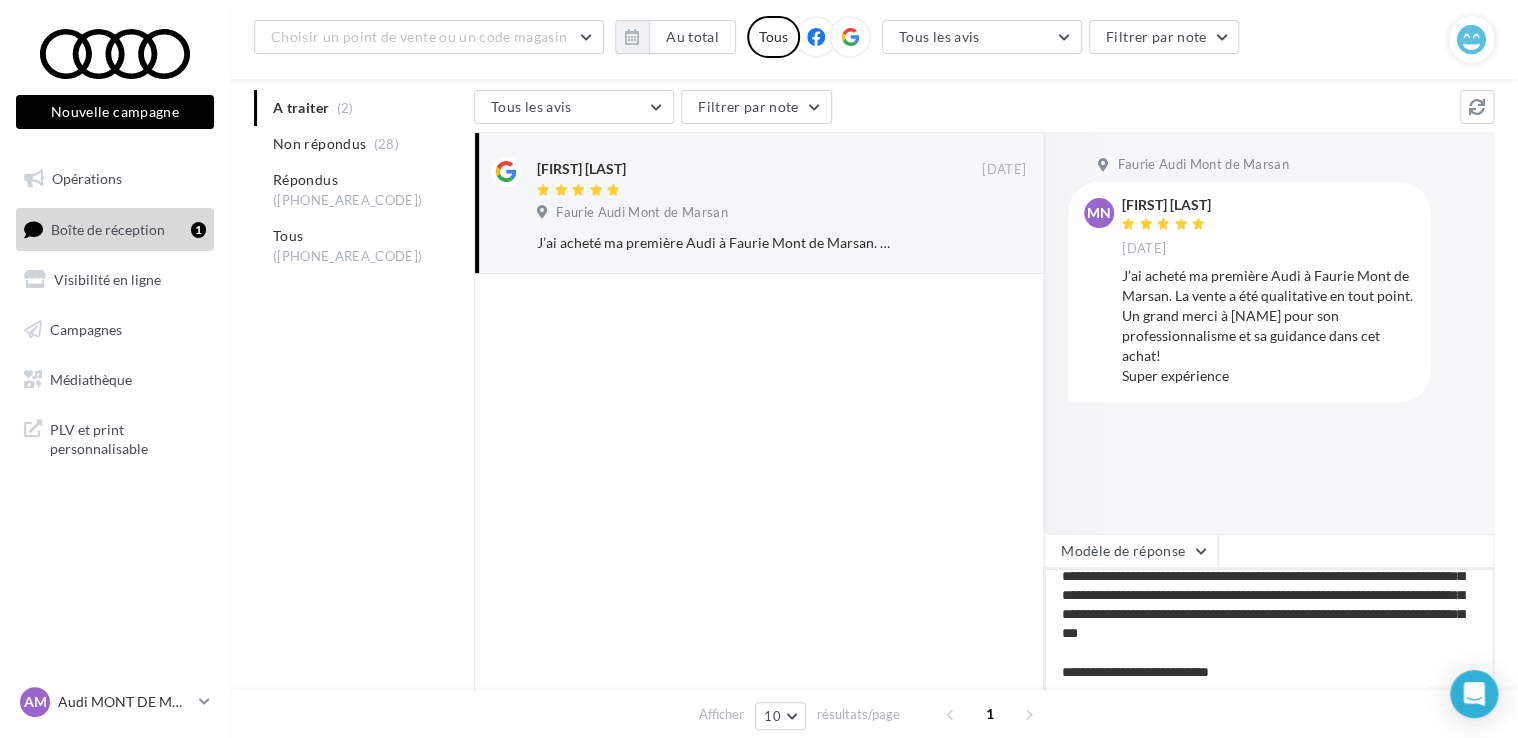 type on "**********" 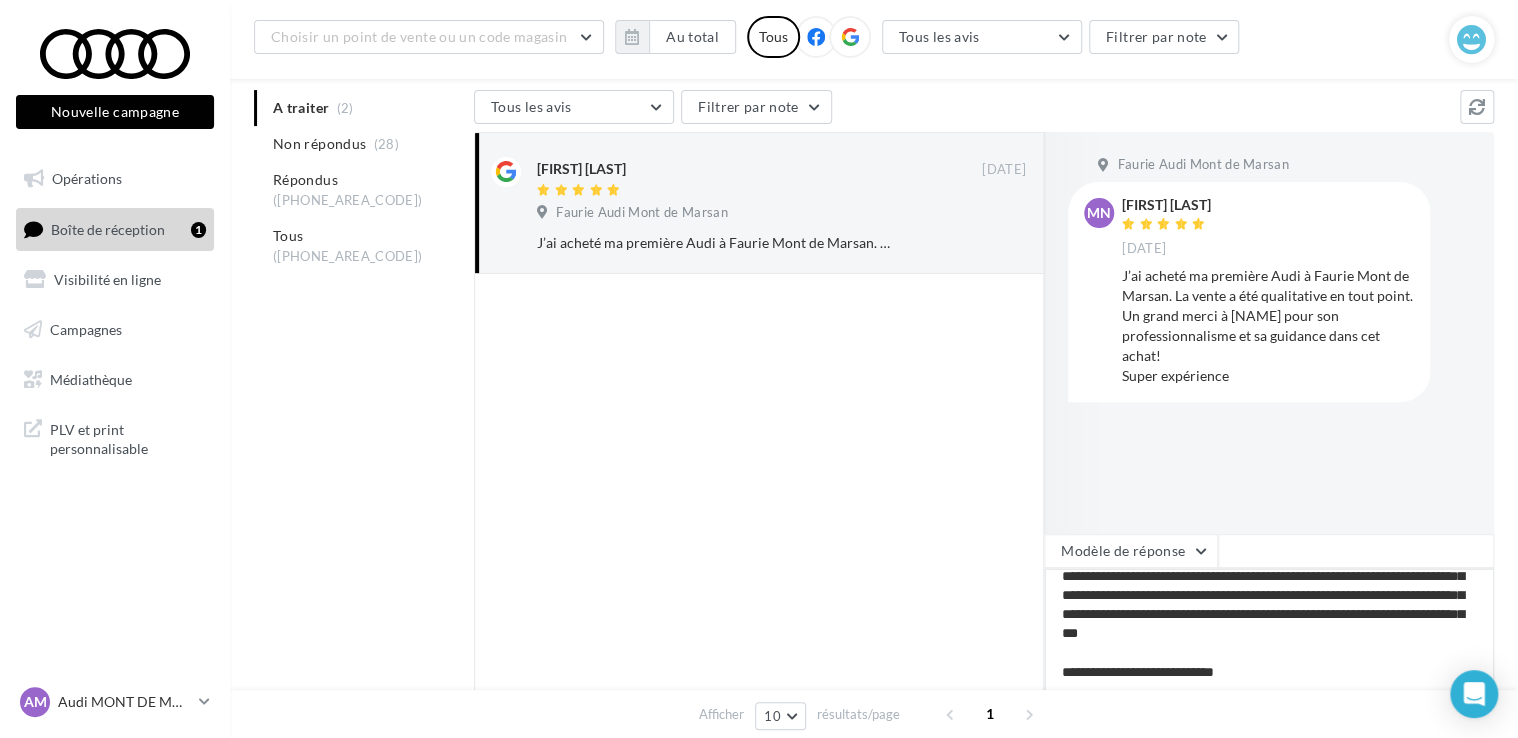 type on "**********" 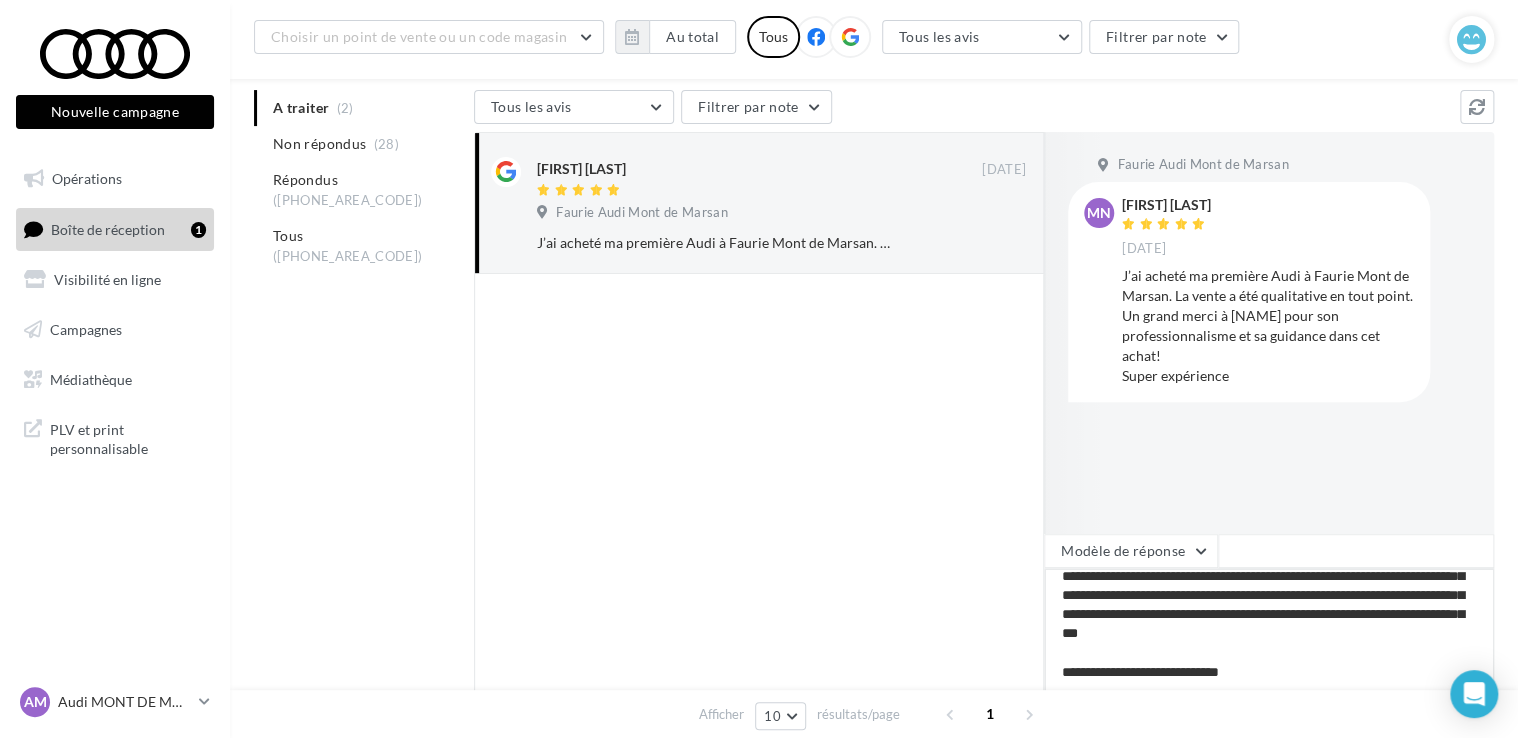 type on "**********" 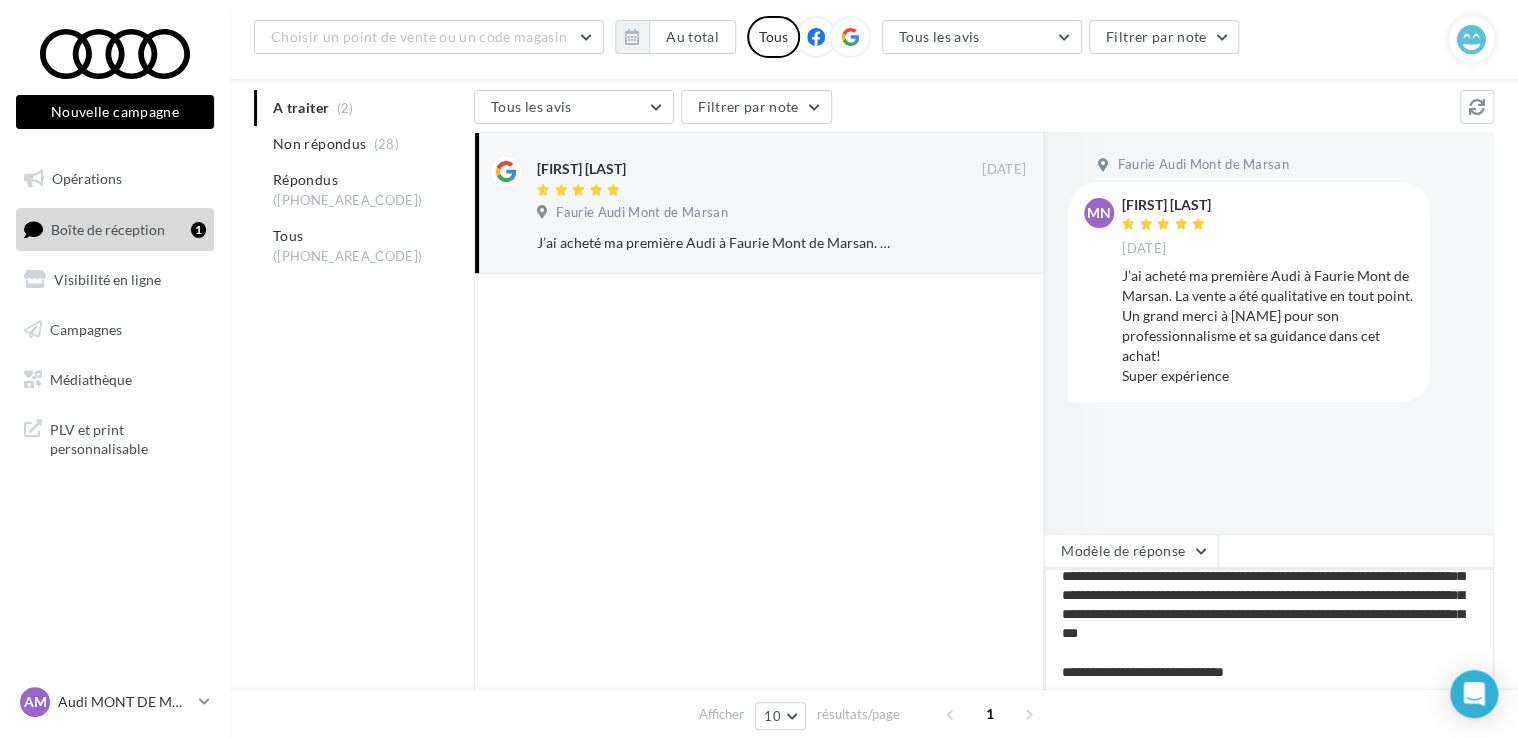 type on "**********" 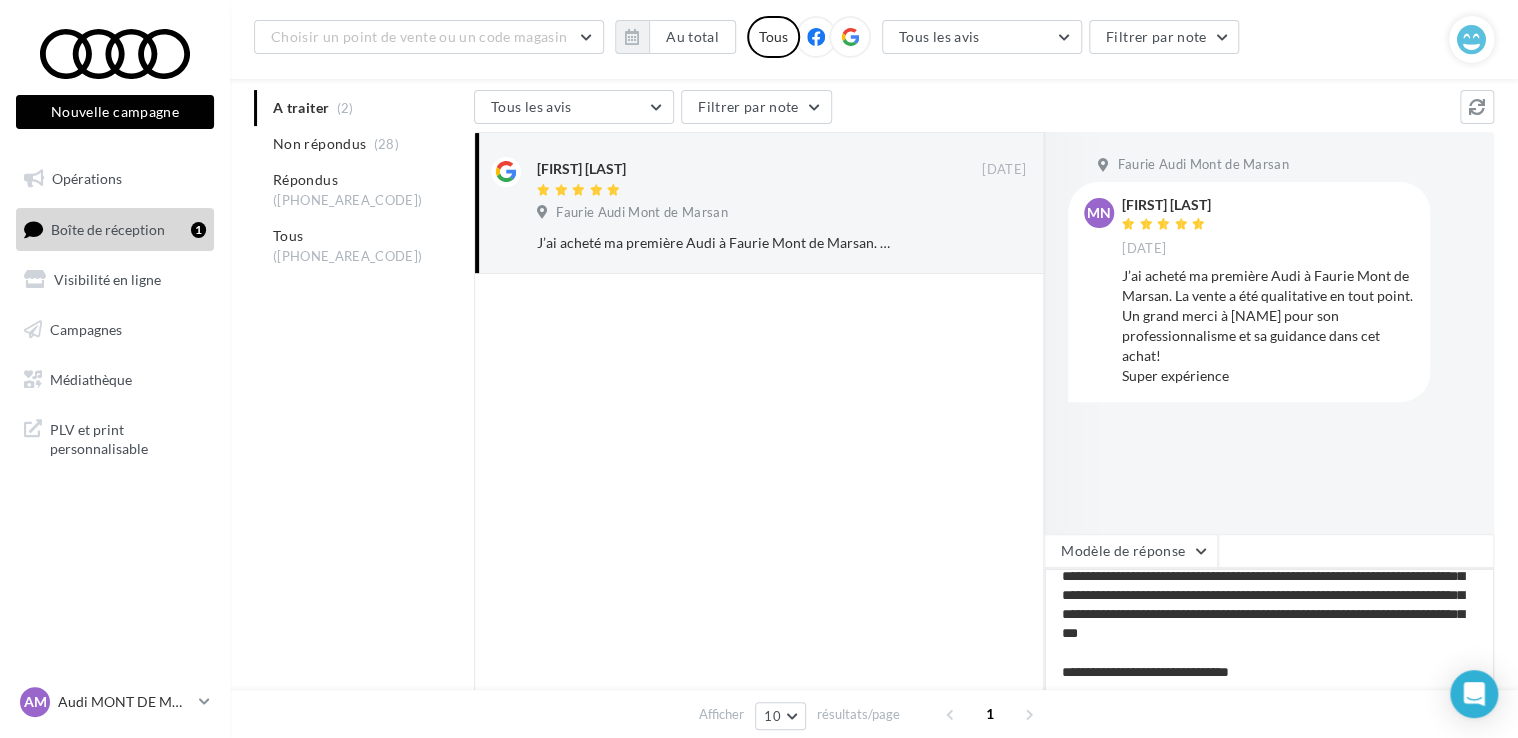 type on "**********" 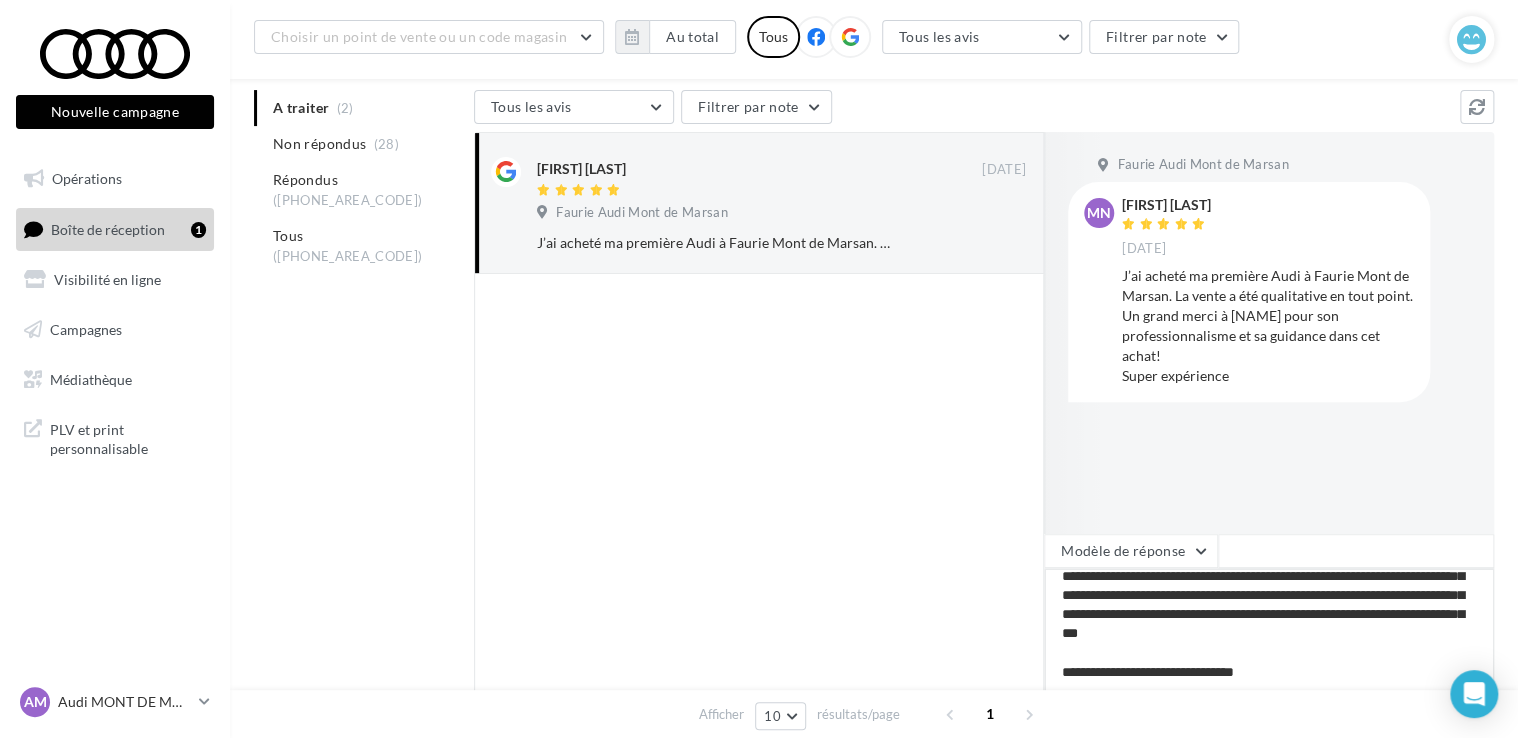 type on "**********" 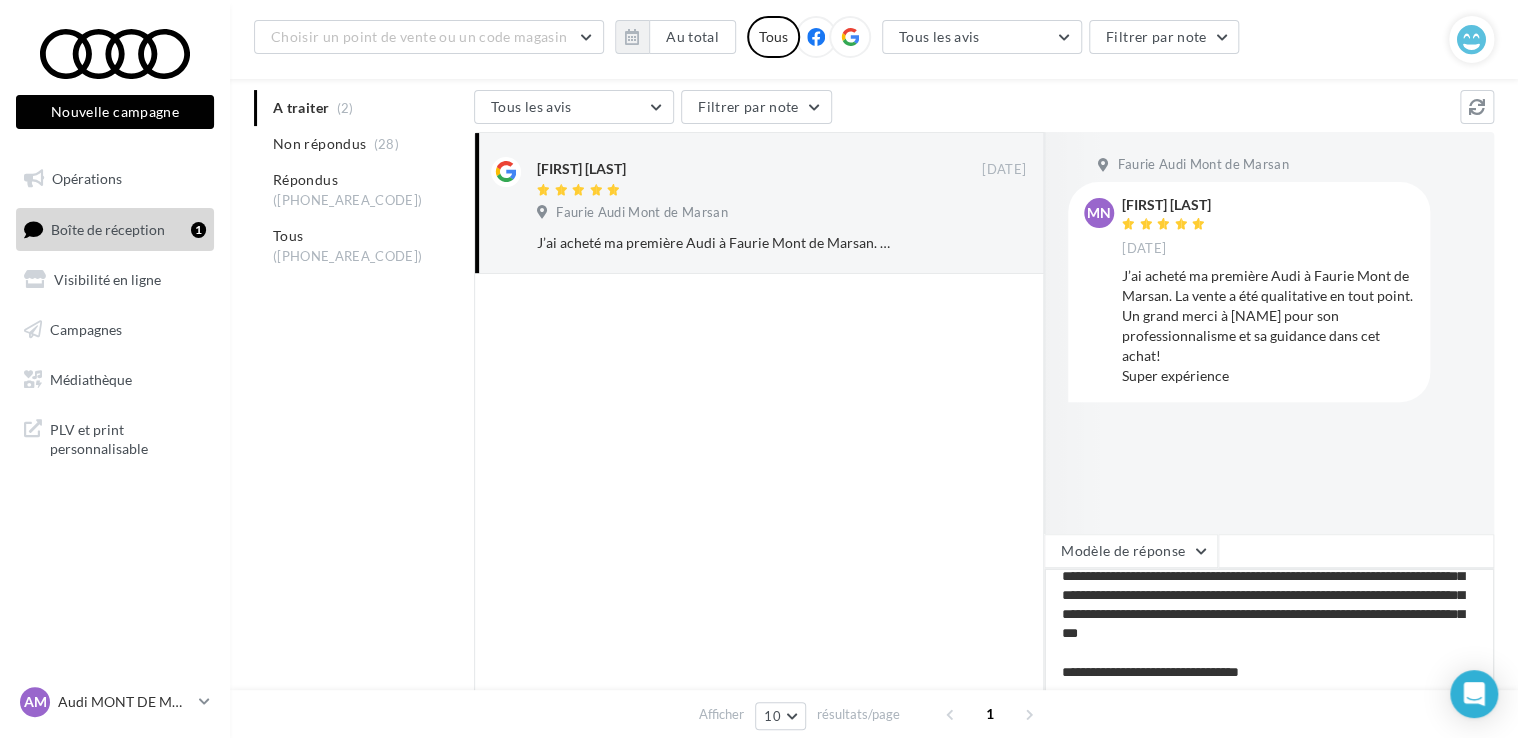 click on "**********" at bounding box center (1269, 630) 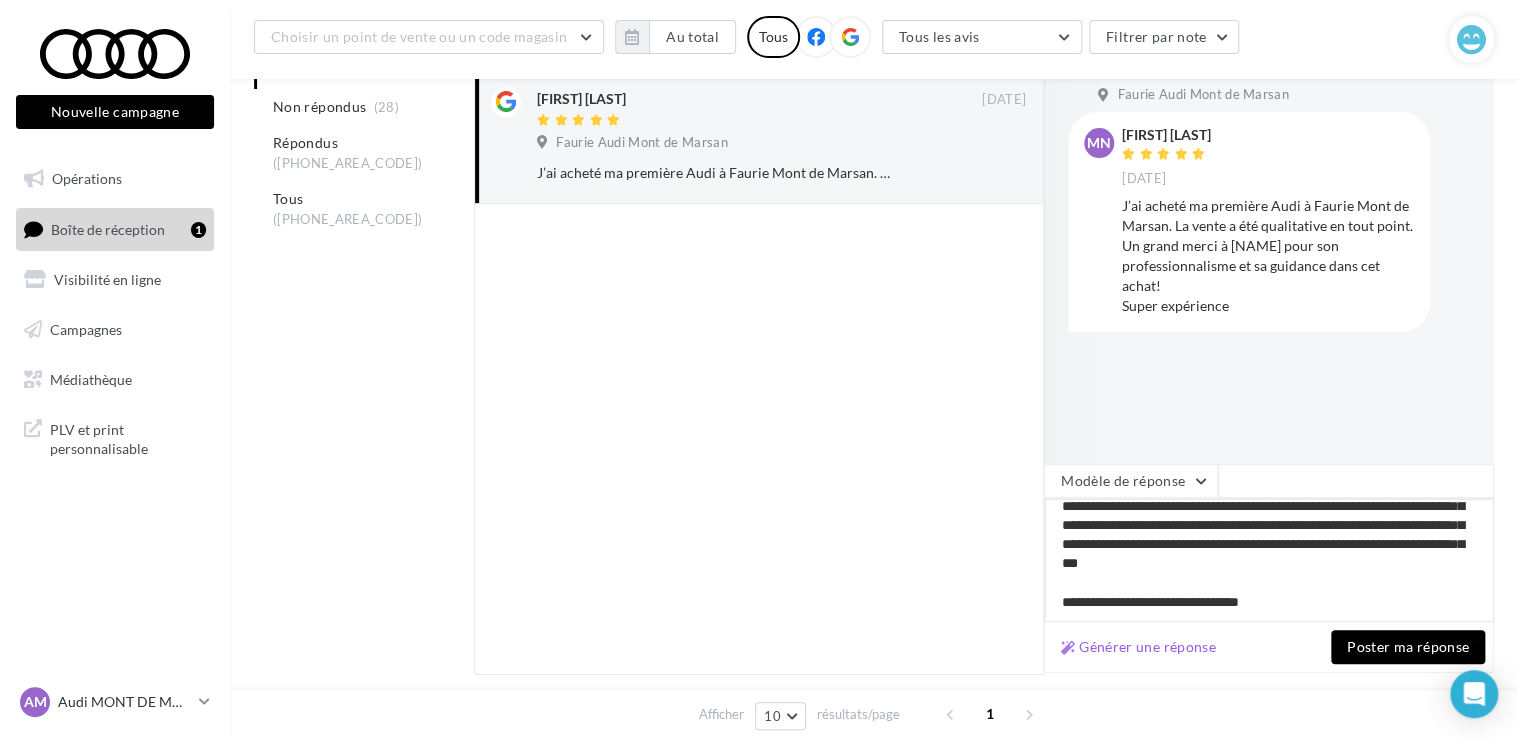 scroll, scrollTop: 348, scrollLeft: 0, axis: vertical 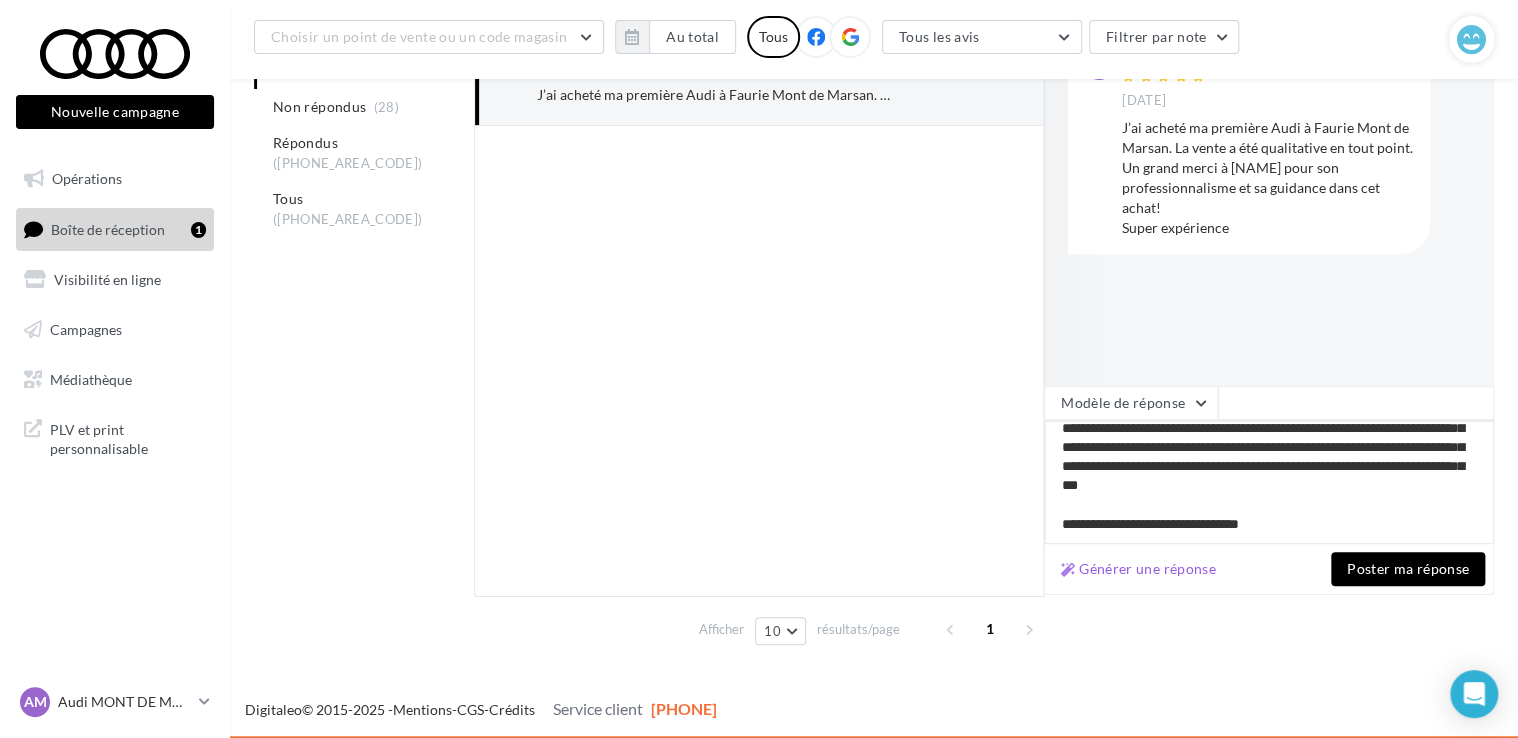 type on "**********" 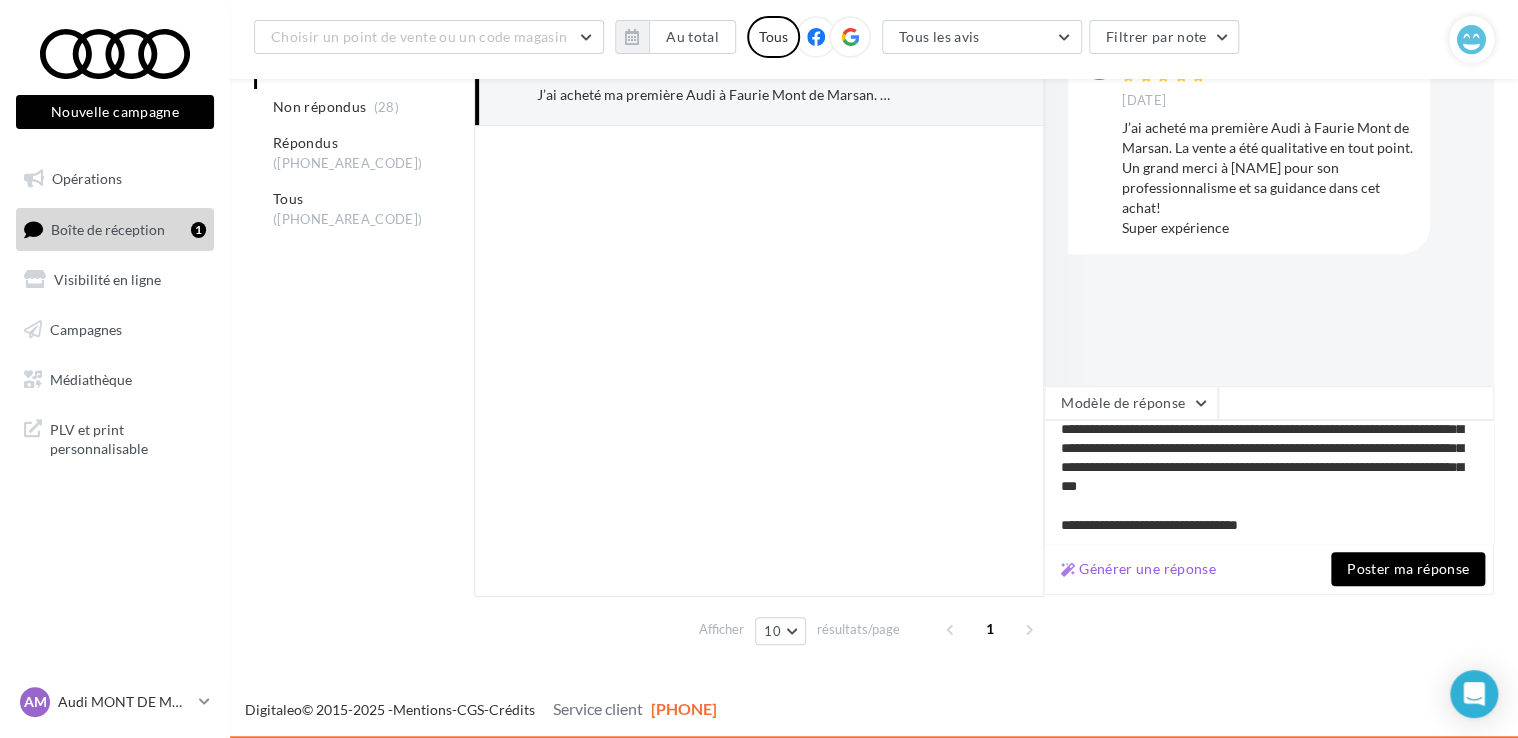 click on "Poster ma réponse" at bounding box center [1408, 569] 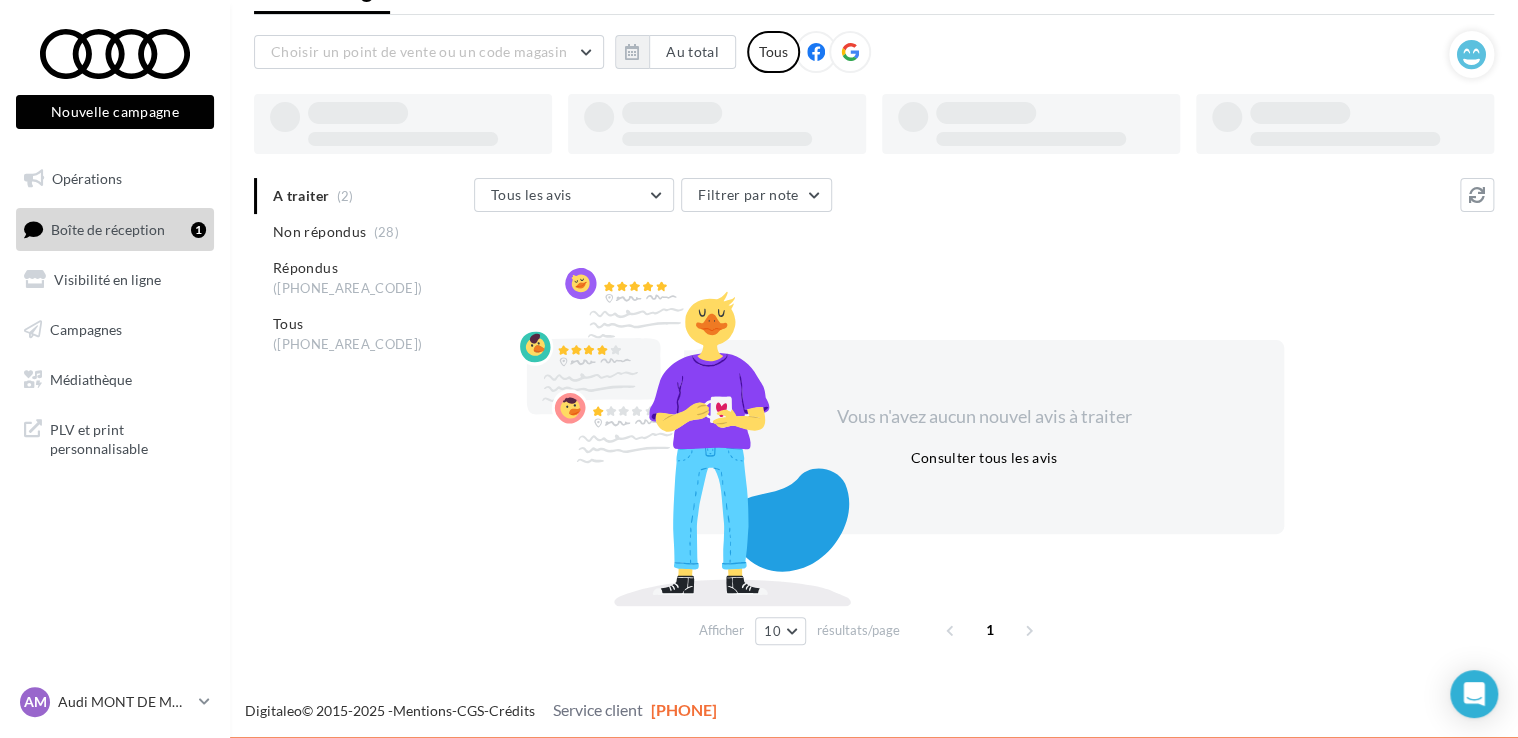 scroll, scrollTop: 96, scrollLeft: 0, axis: vertical 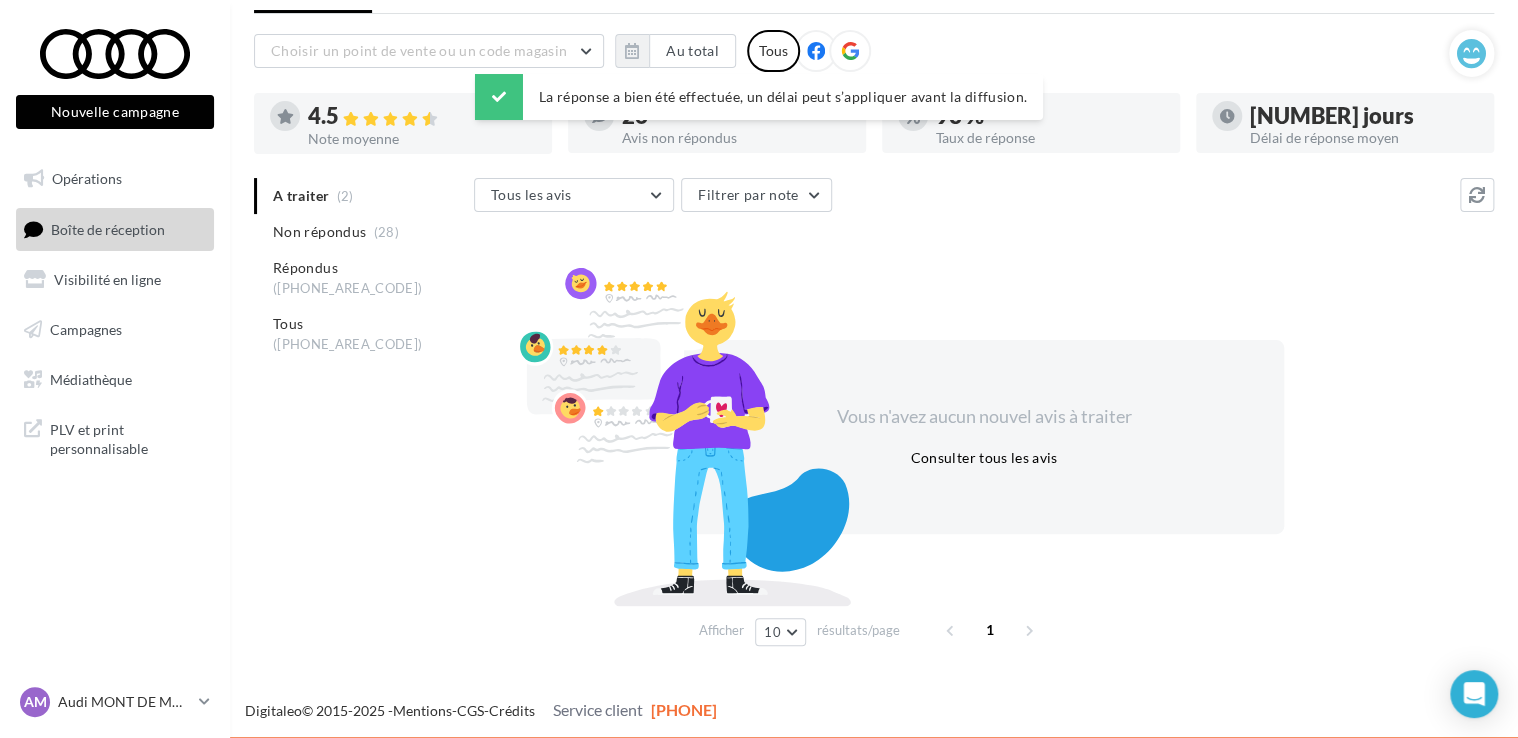 click on "A traiter
([NUMBER])
Non répondus
([NUMBER])
Répondus
([NUMBER])
Tous
([NUMBER])" at bounding box center (360, 270) 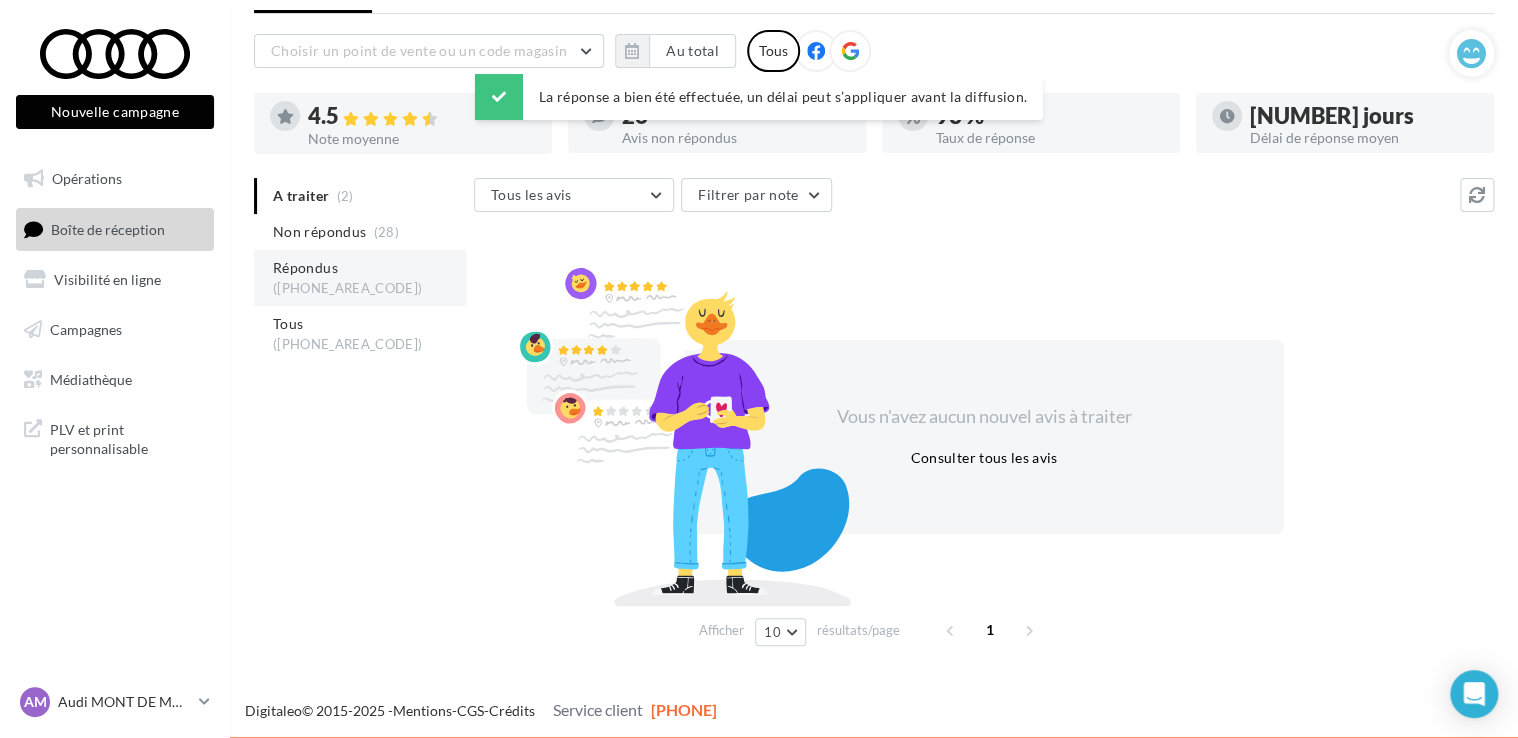 click on "Non répondus" at bounding box center [319, 232] 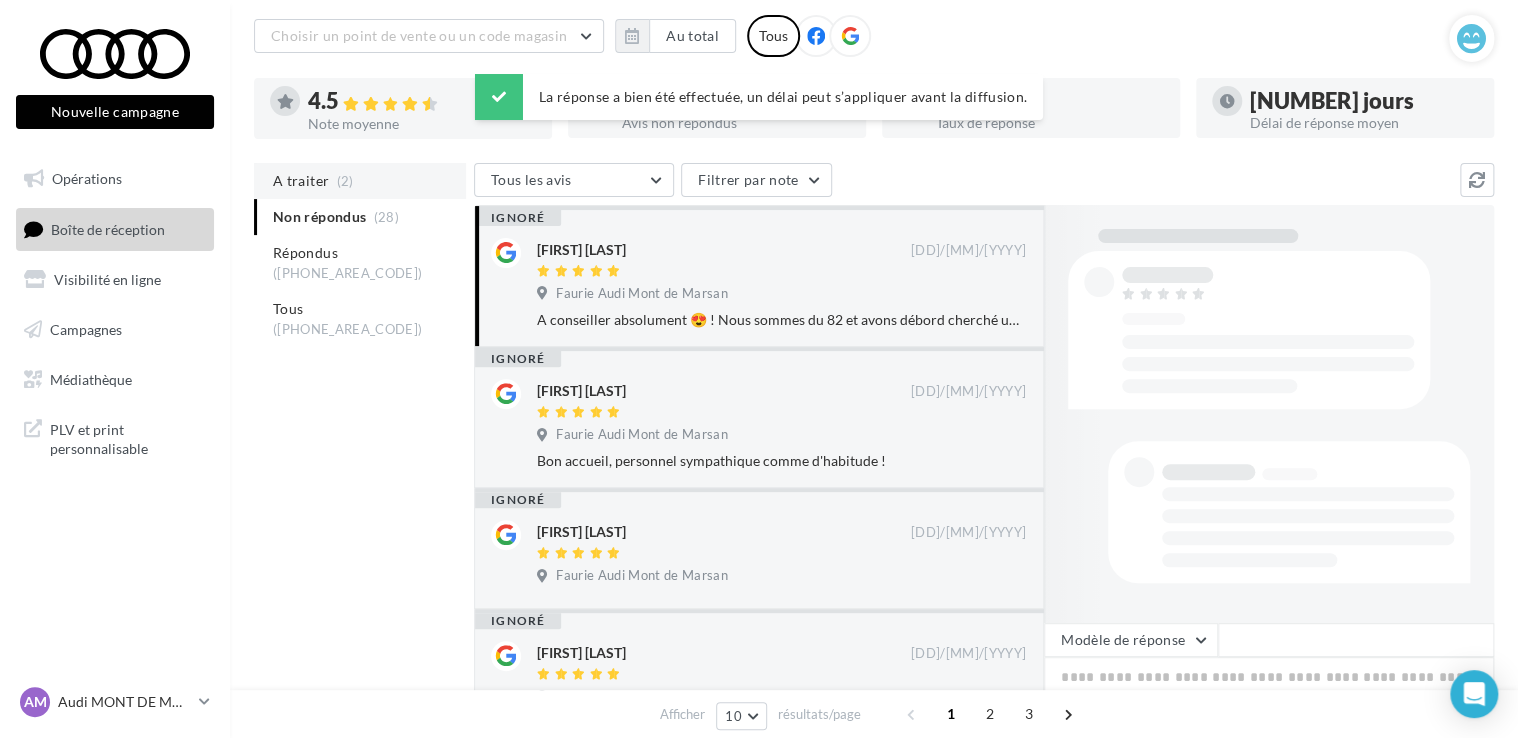 click on "A traiter" at bounding box center [301, 181] 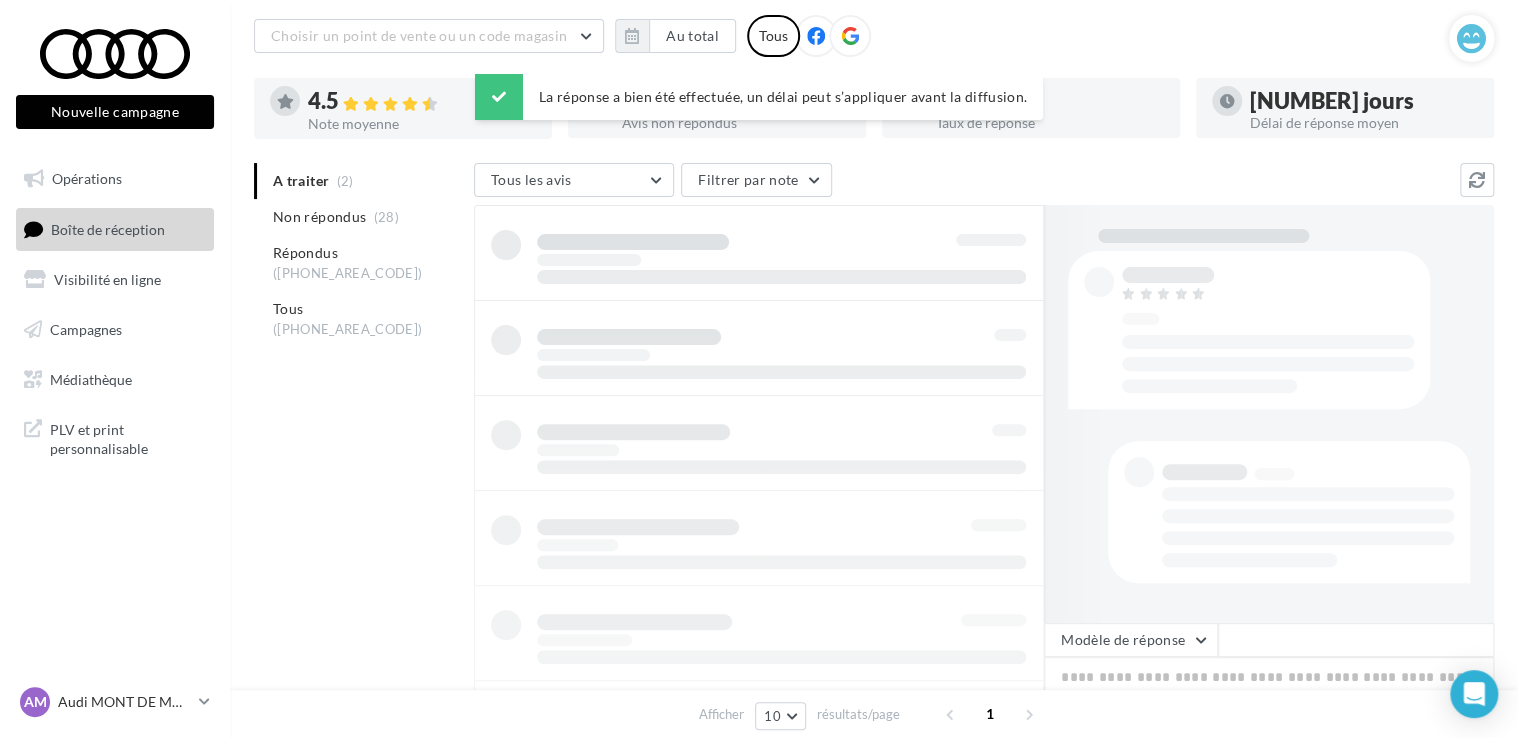 scroll, scrollTop: 96, scrollLeft: 0, axis: vertical 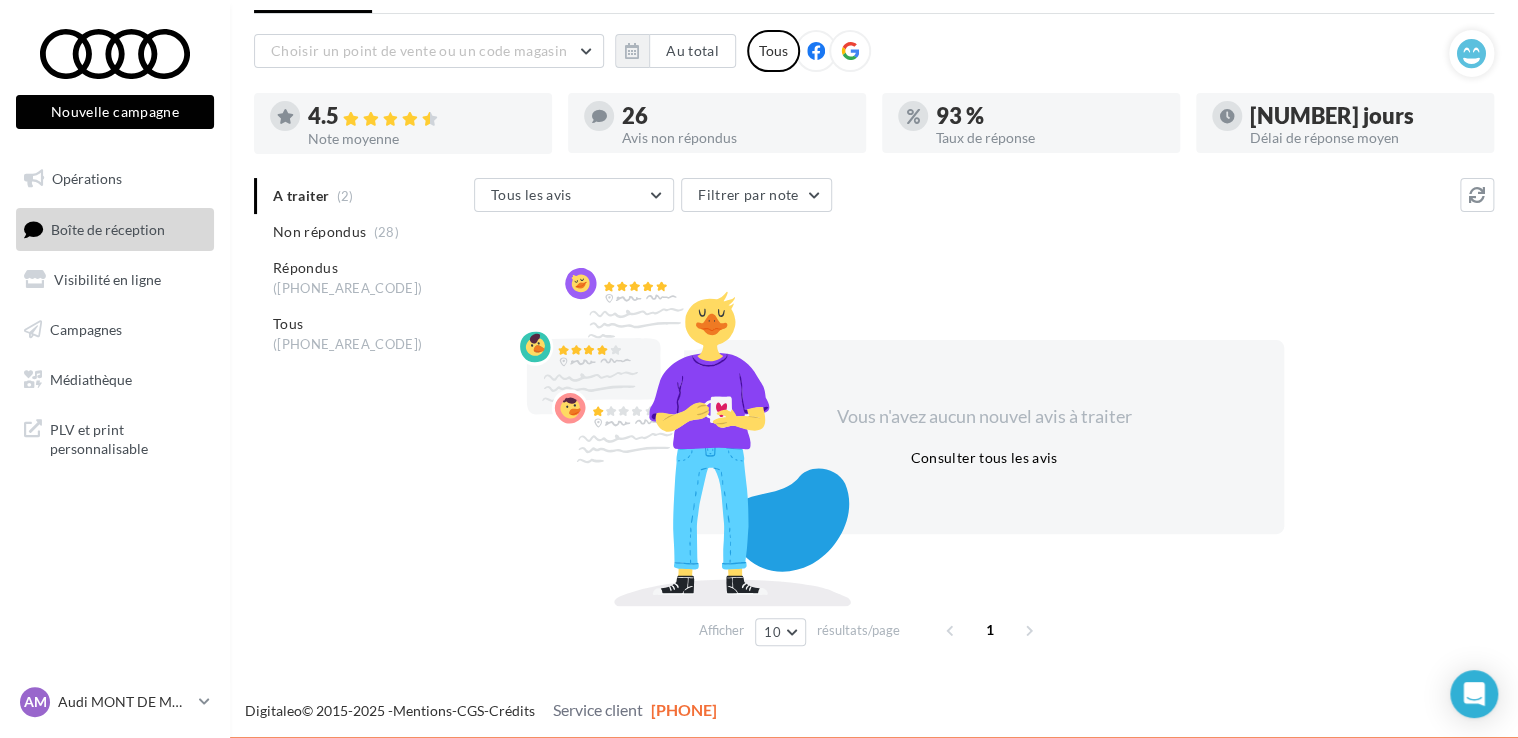 click on "Boîte de réception" at bounding box center (108, 228) 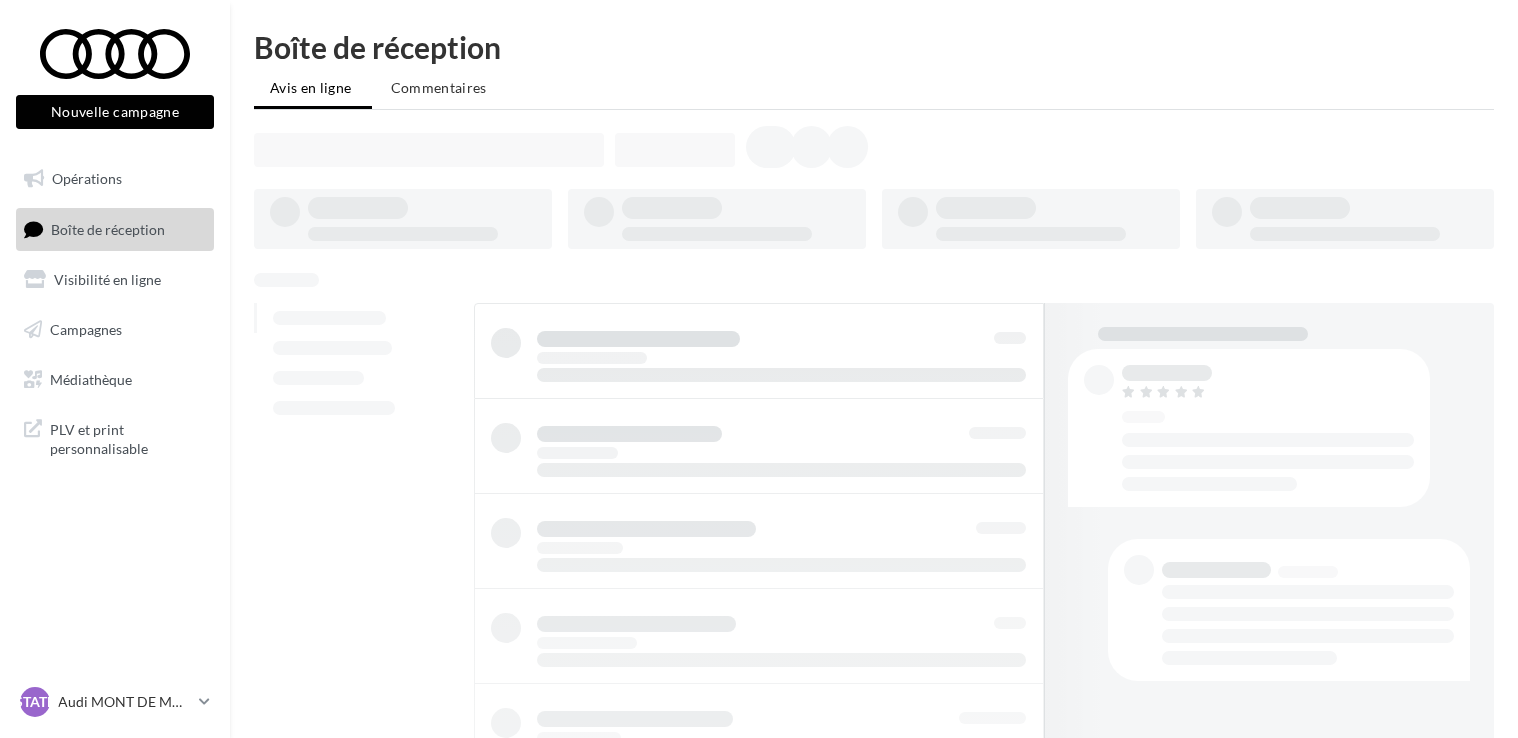 scroll, scrollTop: 0, scrollLeft: 0, axis: both 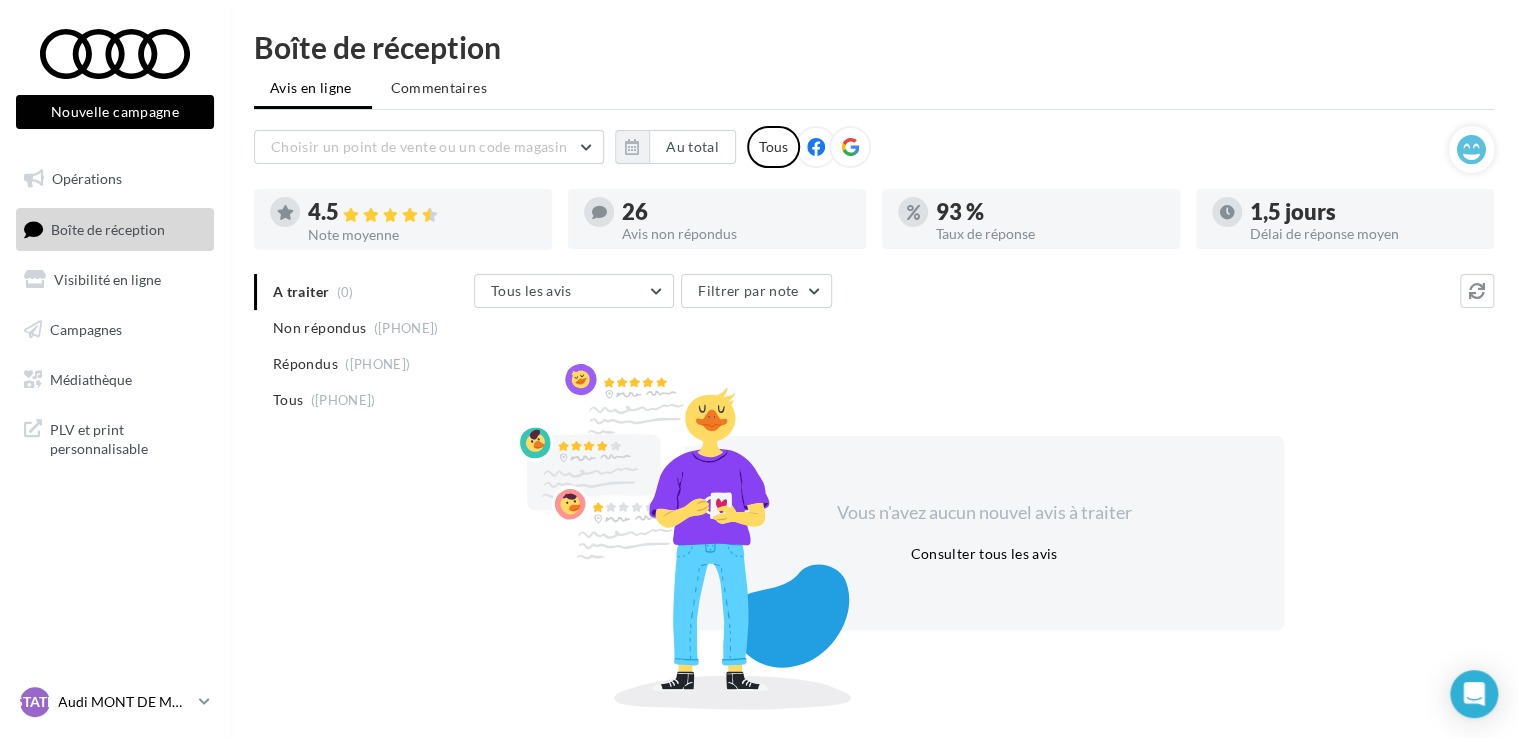 click on "Audi MONT DE MARSAN" at bounding box center [124, 702] 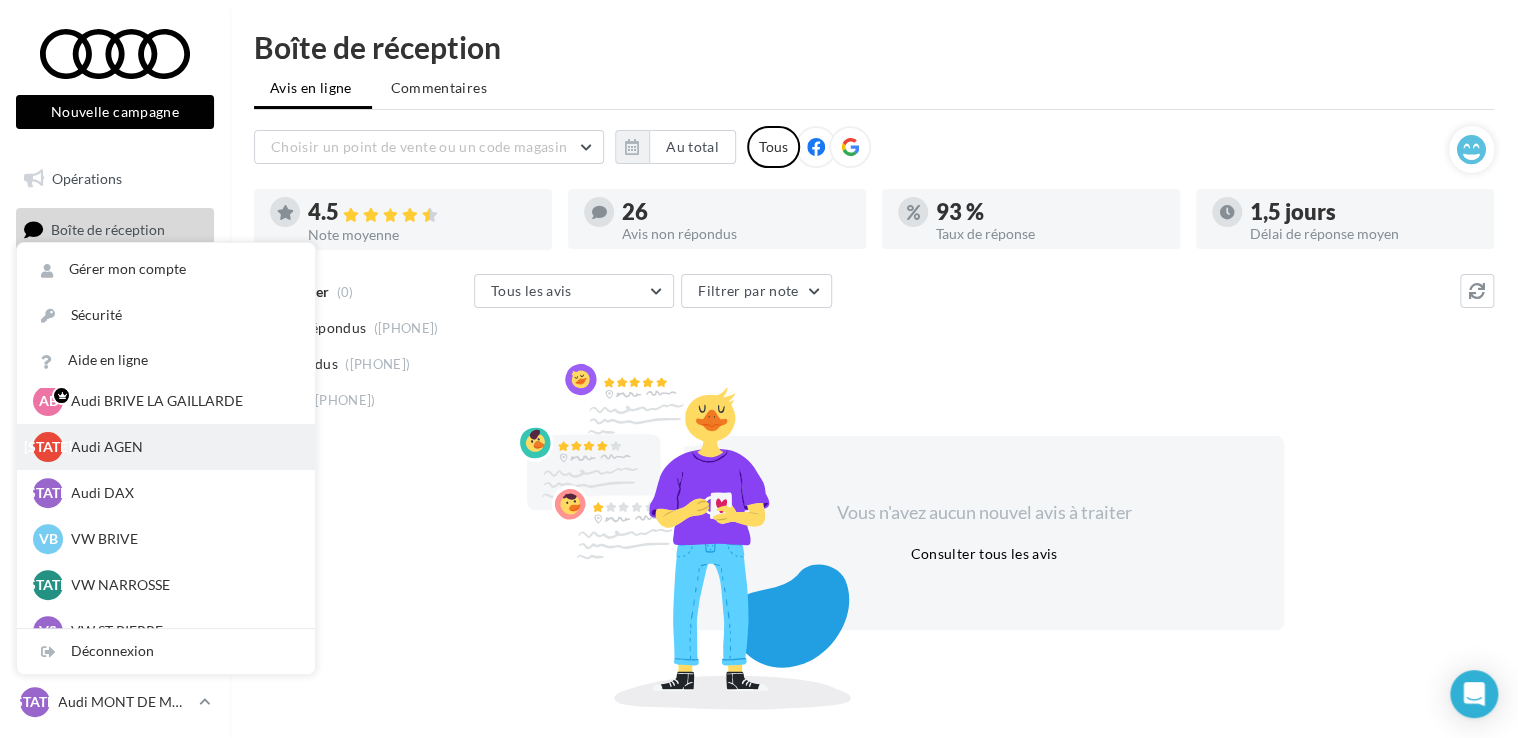 scroll, scrollTop: 100, scrollLeft: 0, axis: vertical 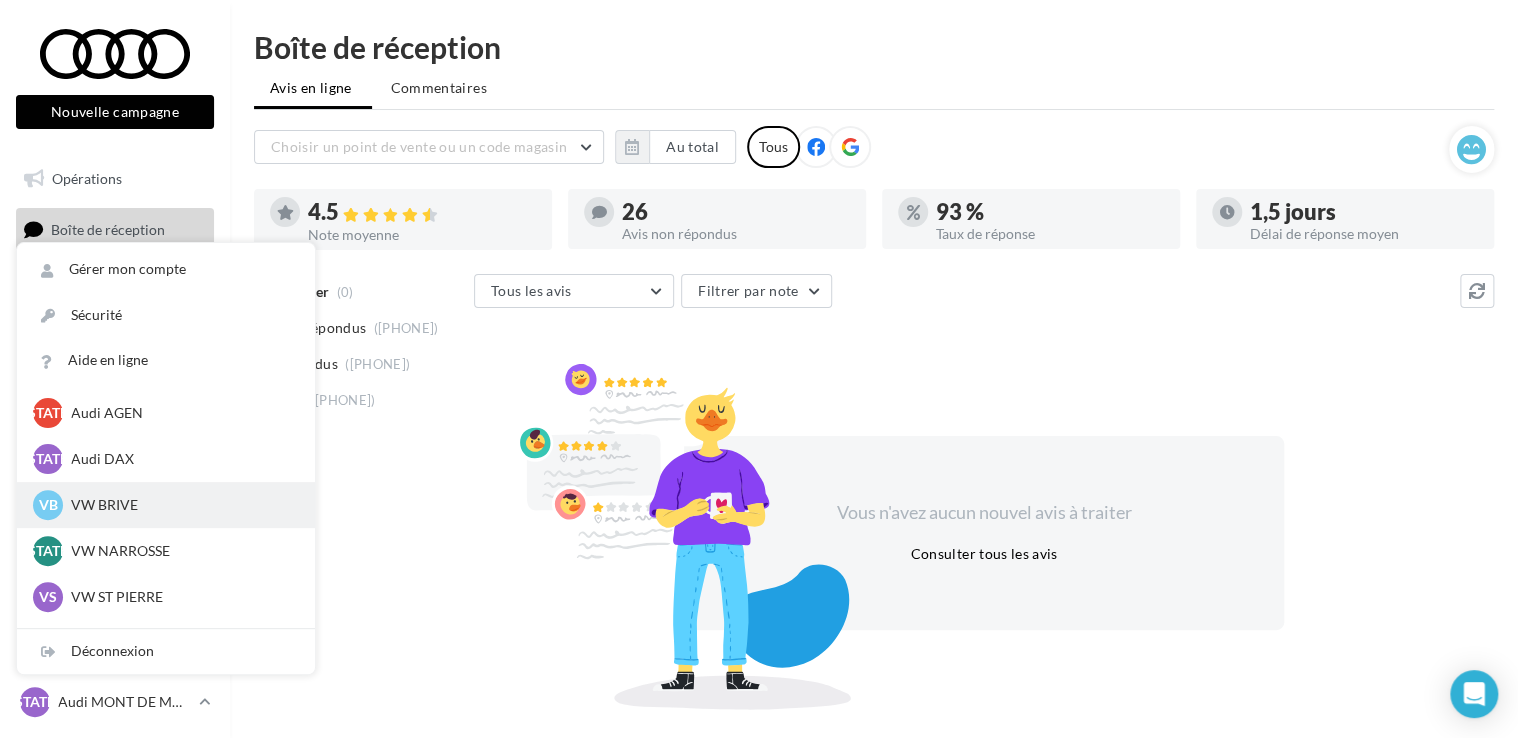 click on "VW BRIVE" at bounding box center (181, 505) 